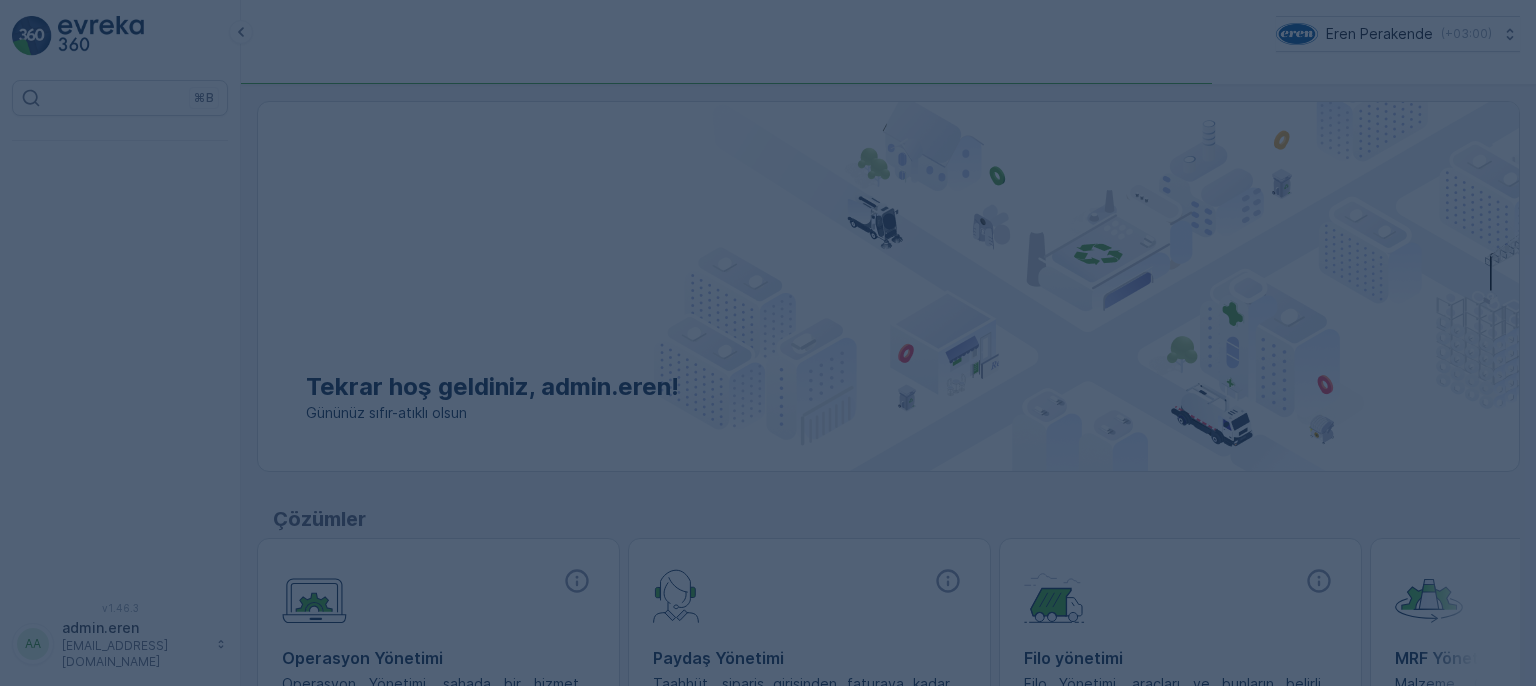 scroll, scrollTop: 0, scrollLeft: 0, axis: both 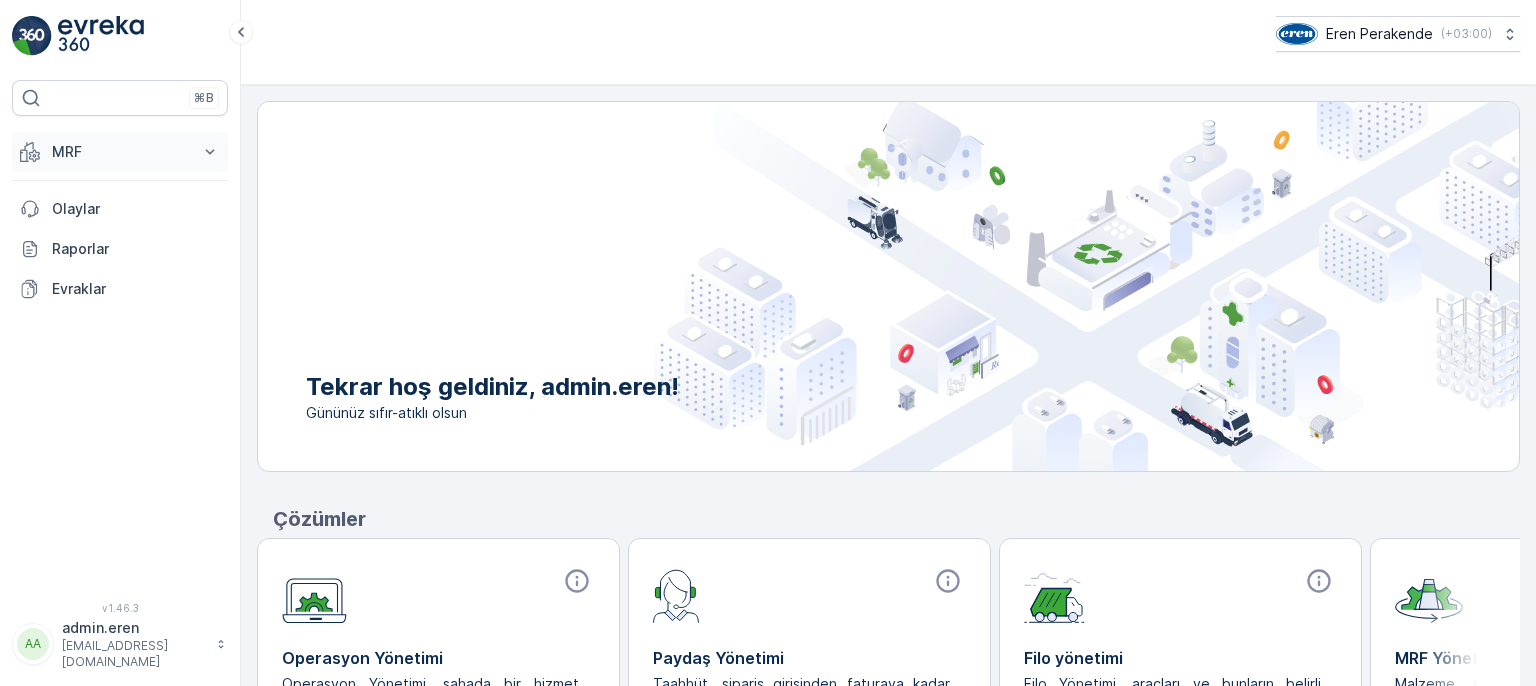 click on "MRF" at bounding box center (120, 152) 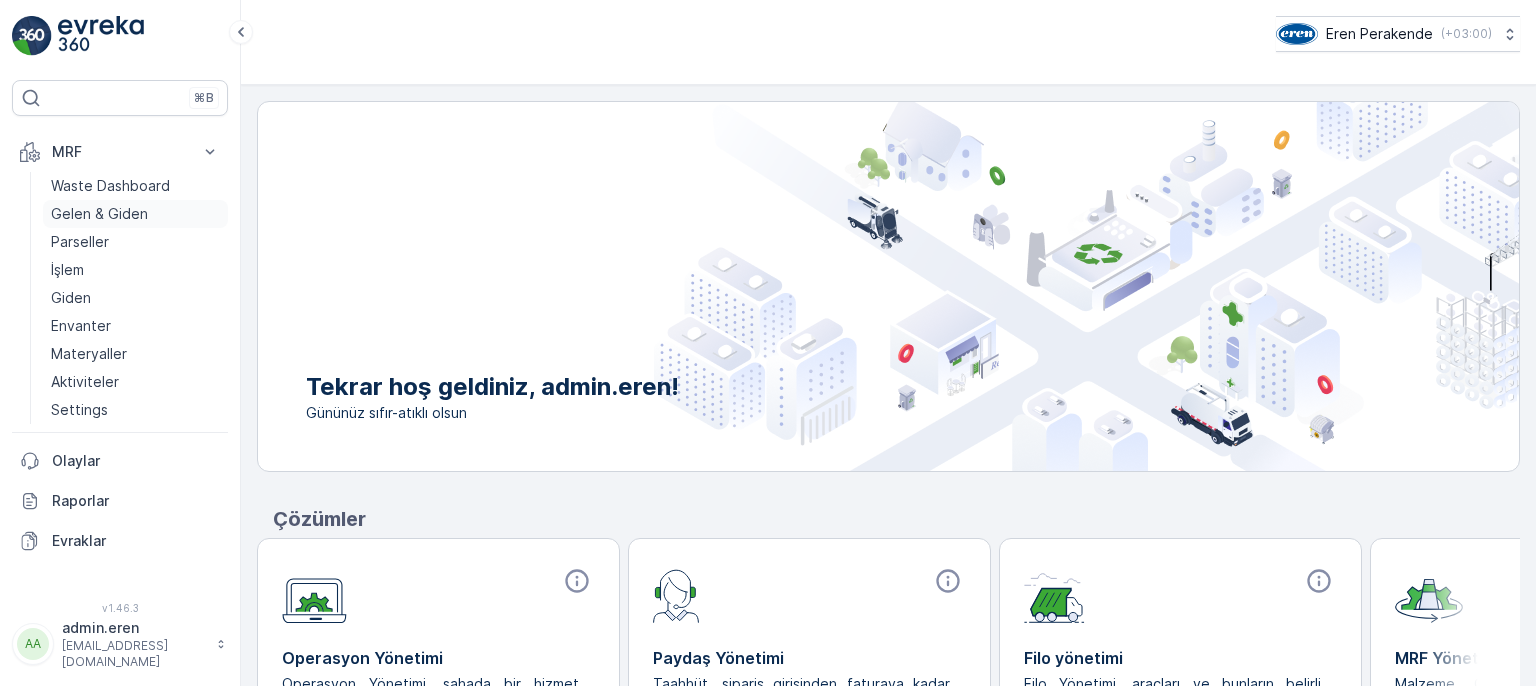 click on "Gelen & Giden" at bounding box center (99, 214) 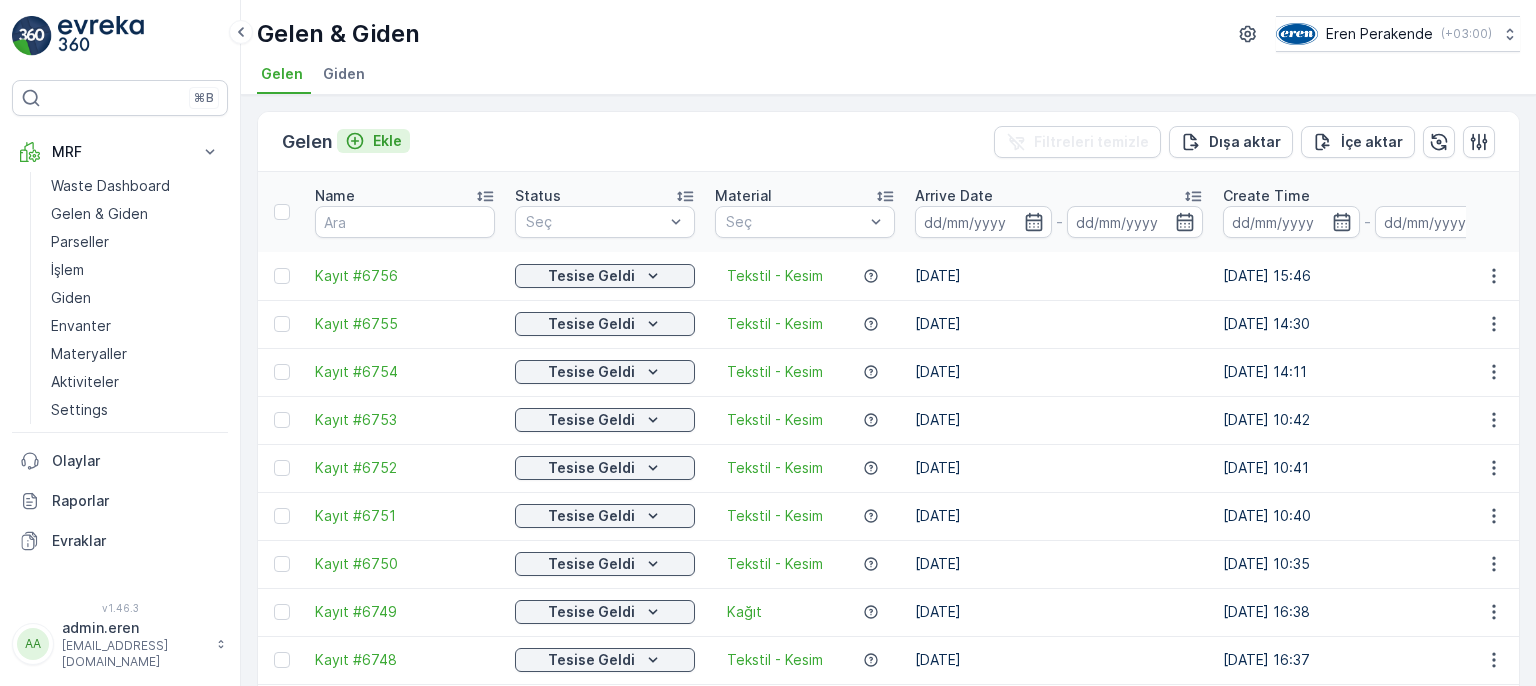 click on "Ekle" at bounding box center (387, 141) 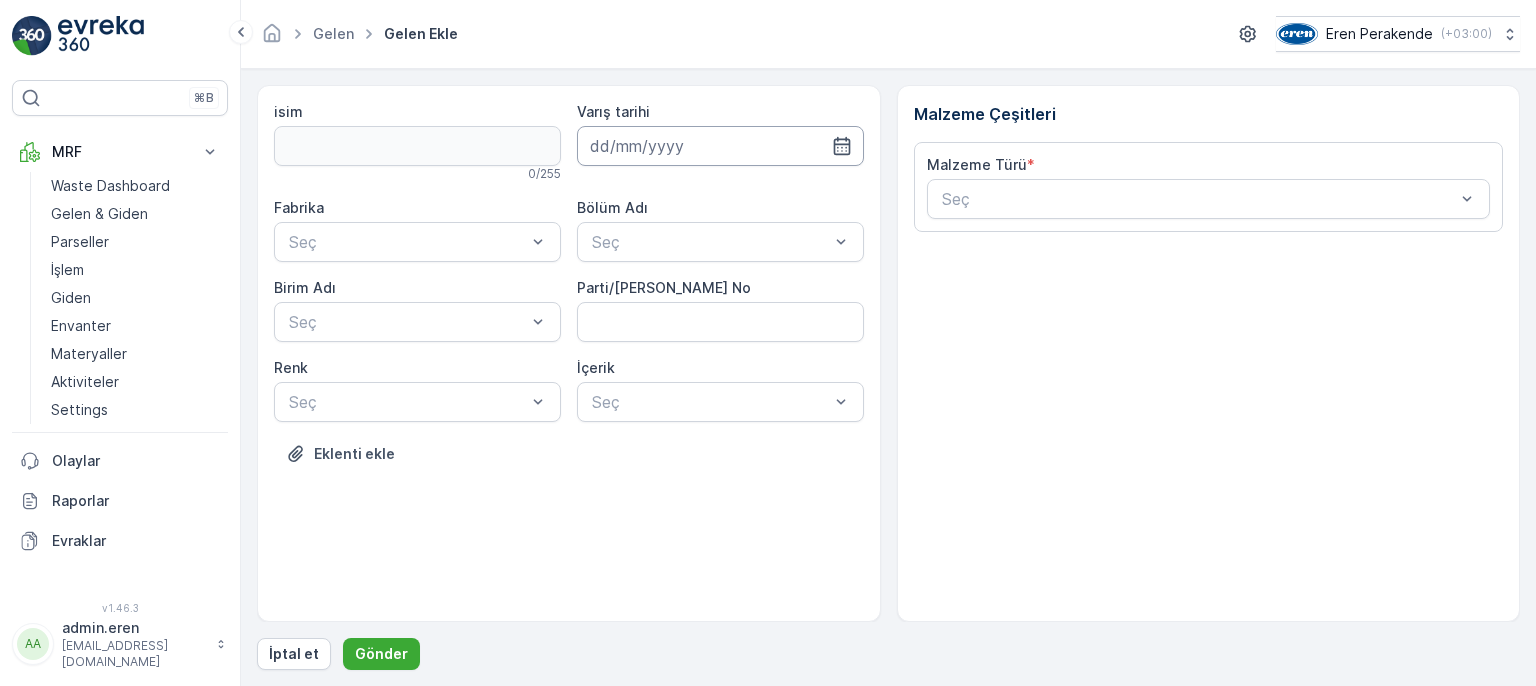 click at bounding box center [720, 146] 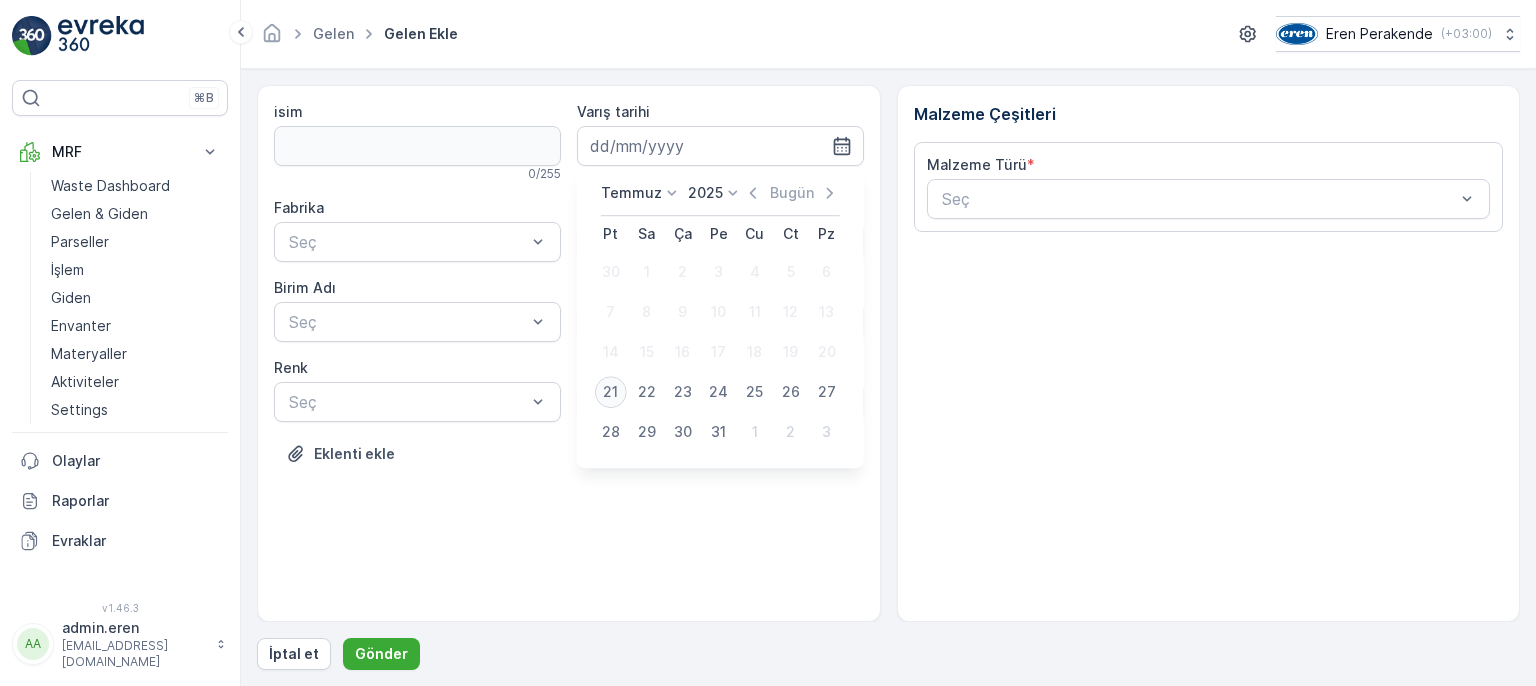 click on "21" at bounding box center (611, 392) 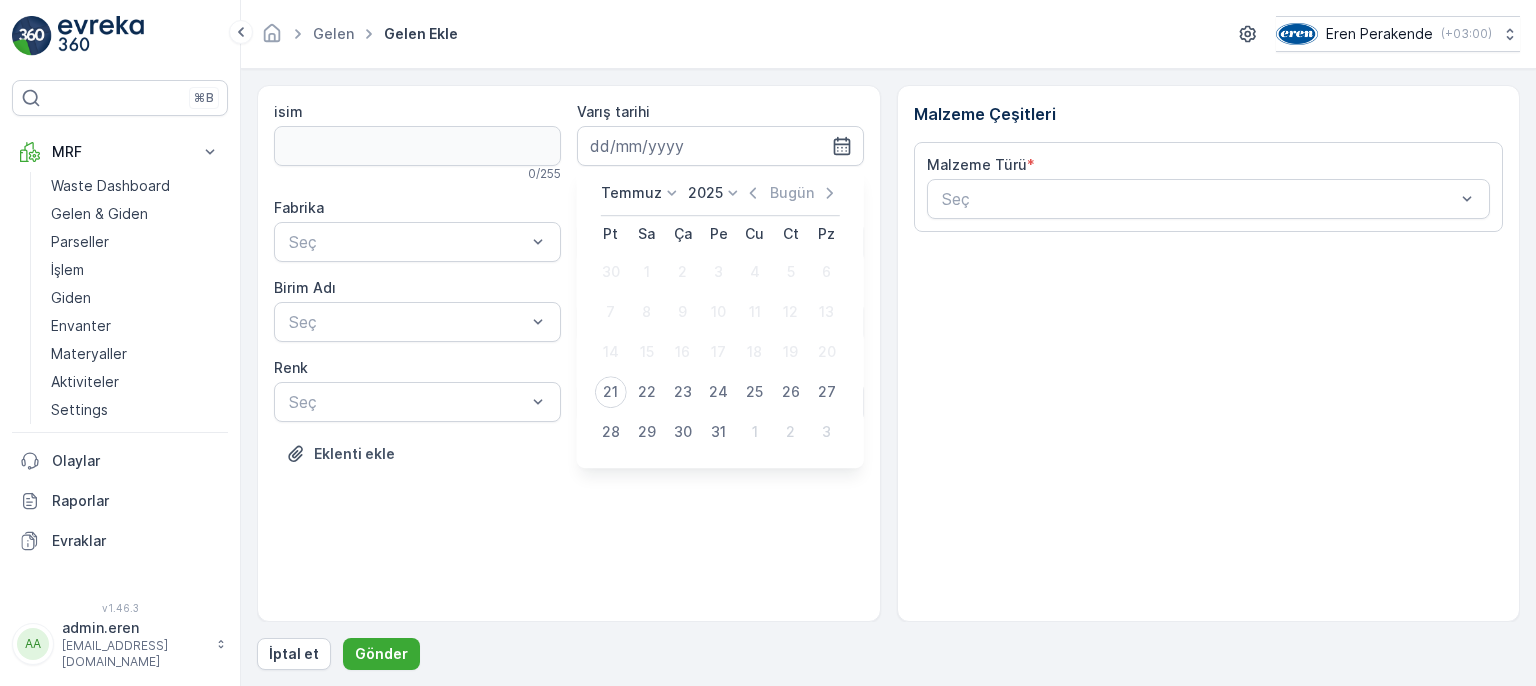 type on "[DATE]" 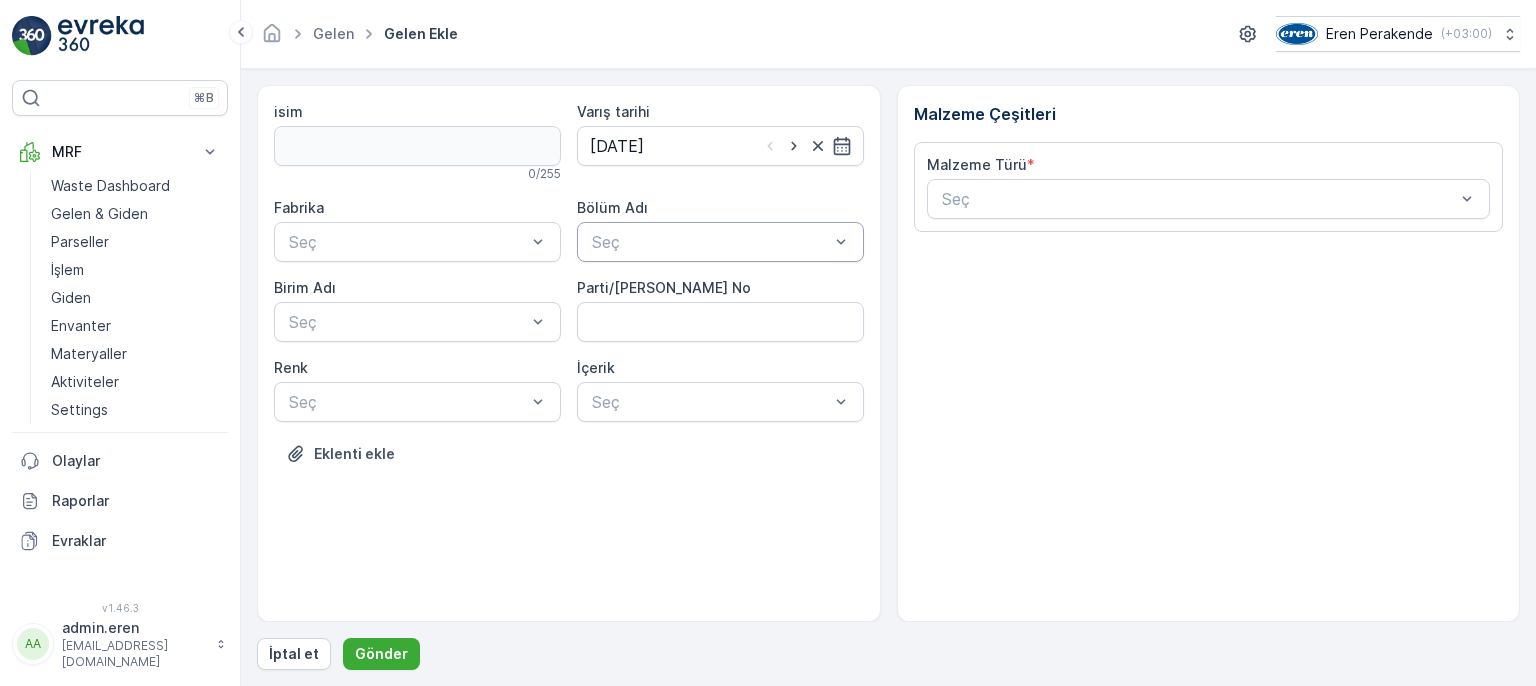 click at bounding box center [710, 242] 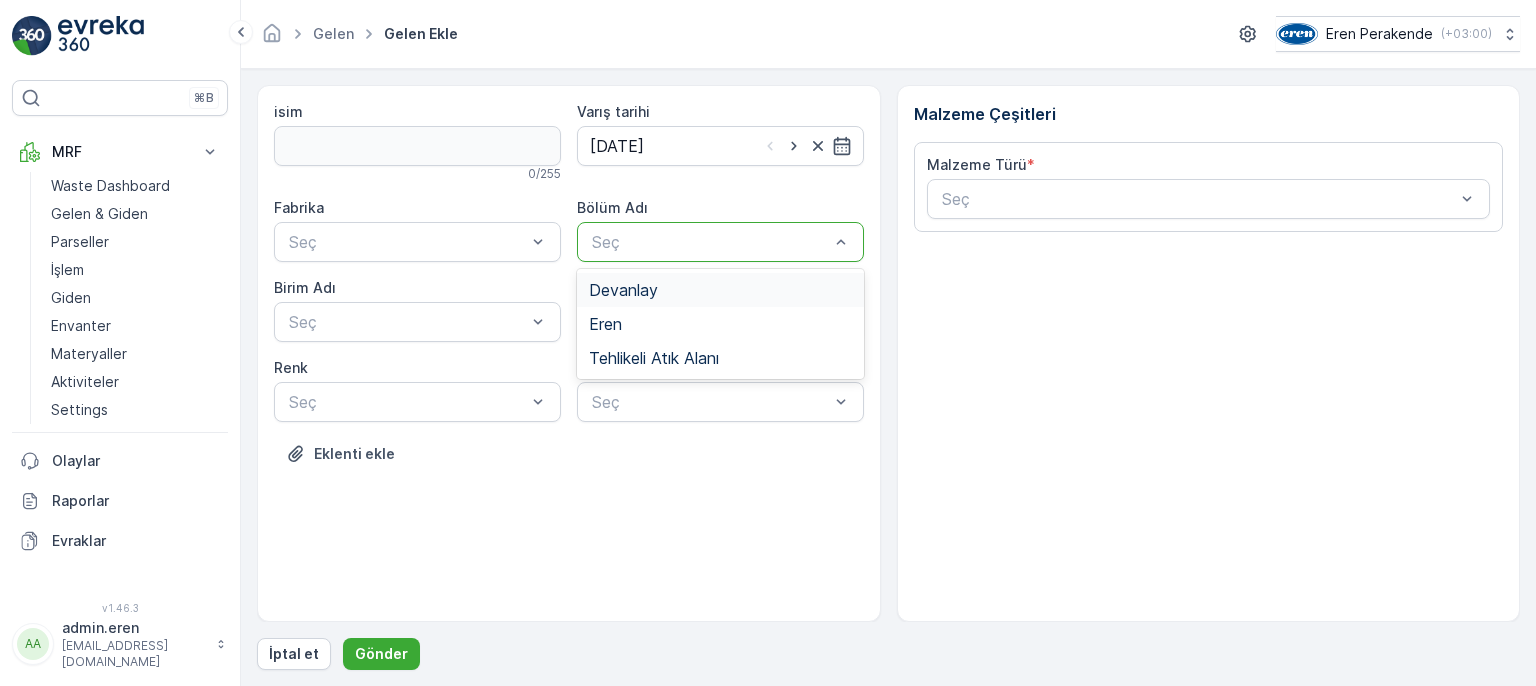 click on "Devanlay" at bounding box center [720, 290] 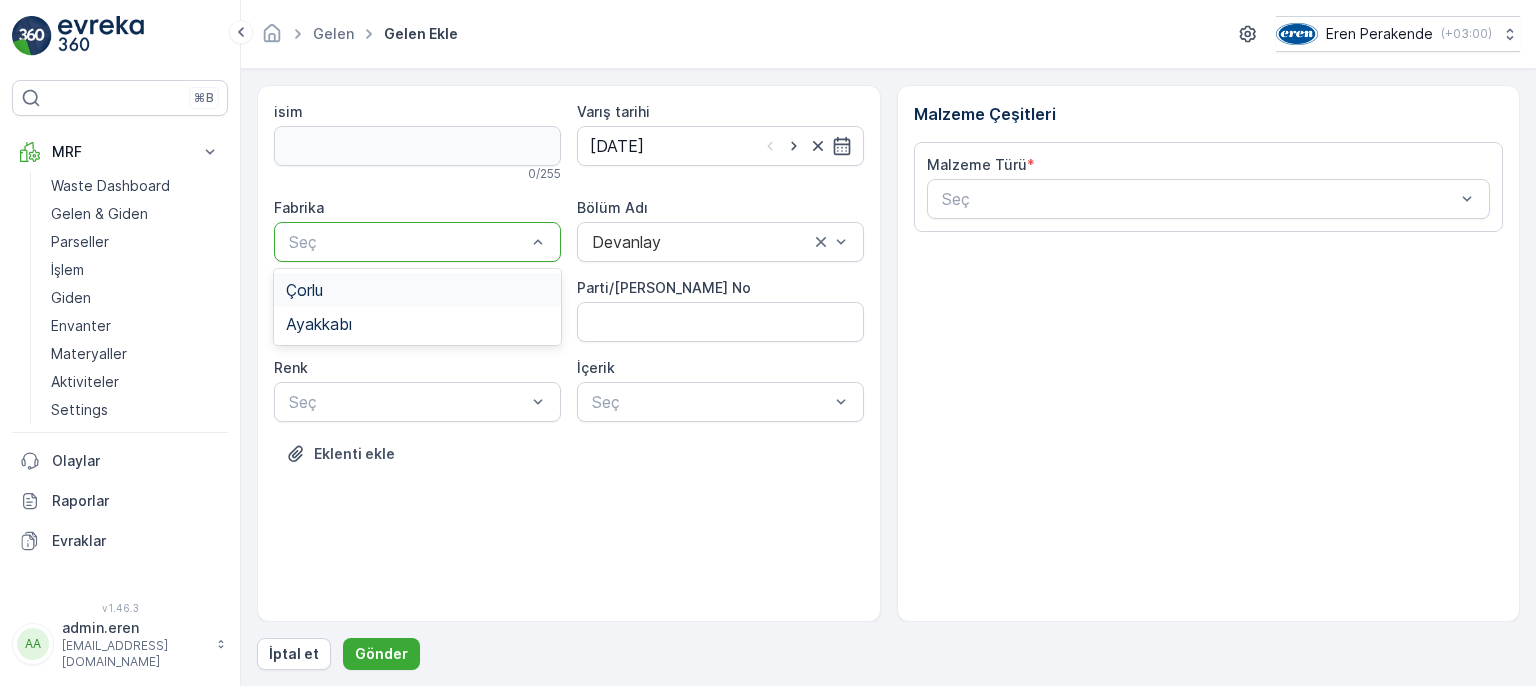 click on "Çorlu" at bounding box center [417, 290] 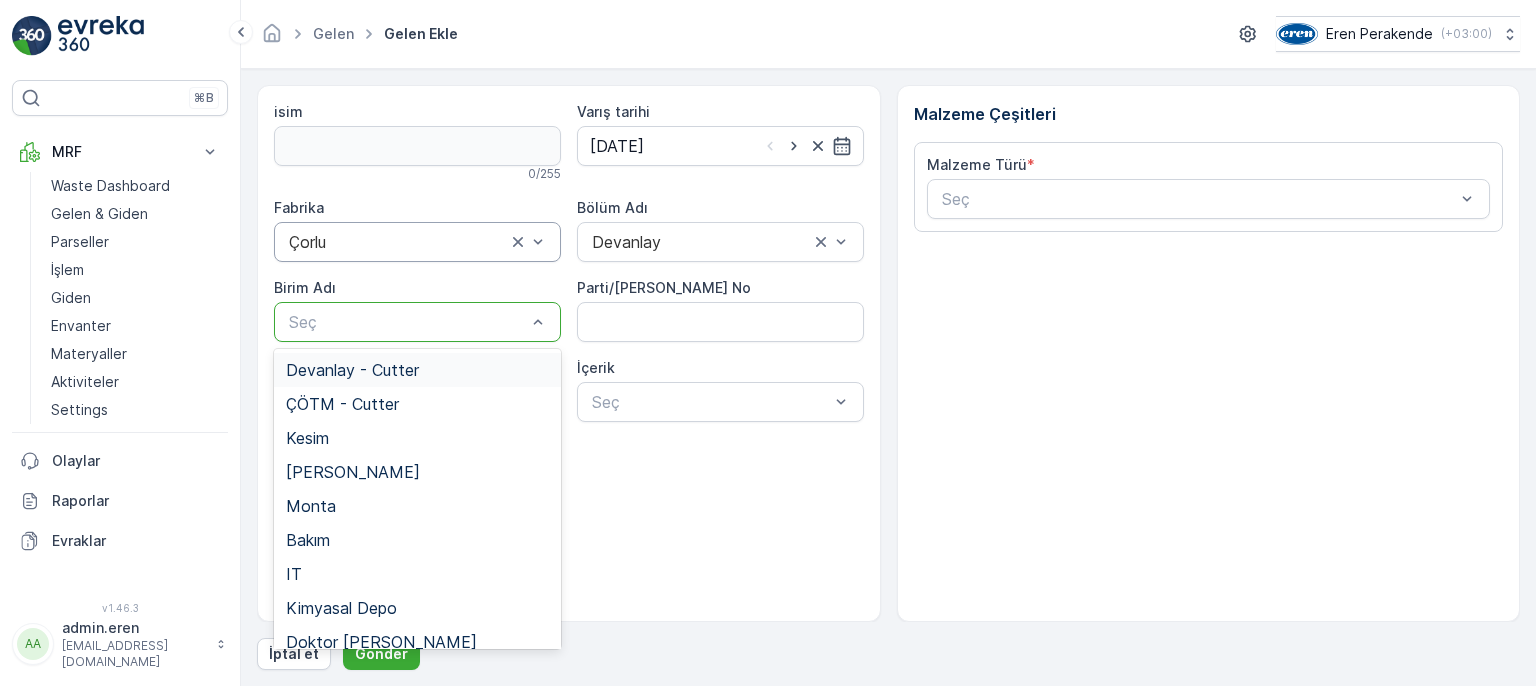 click at bounding box center [407, 322] 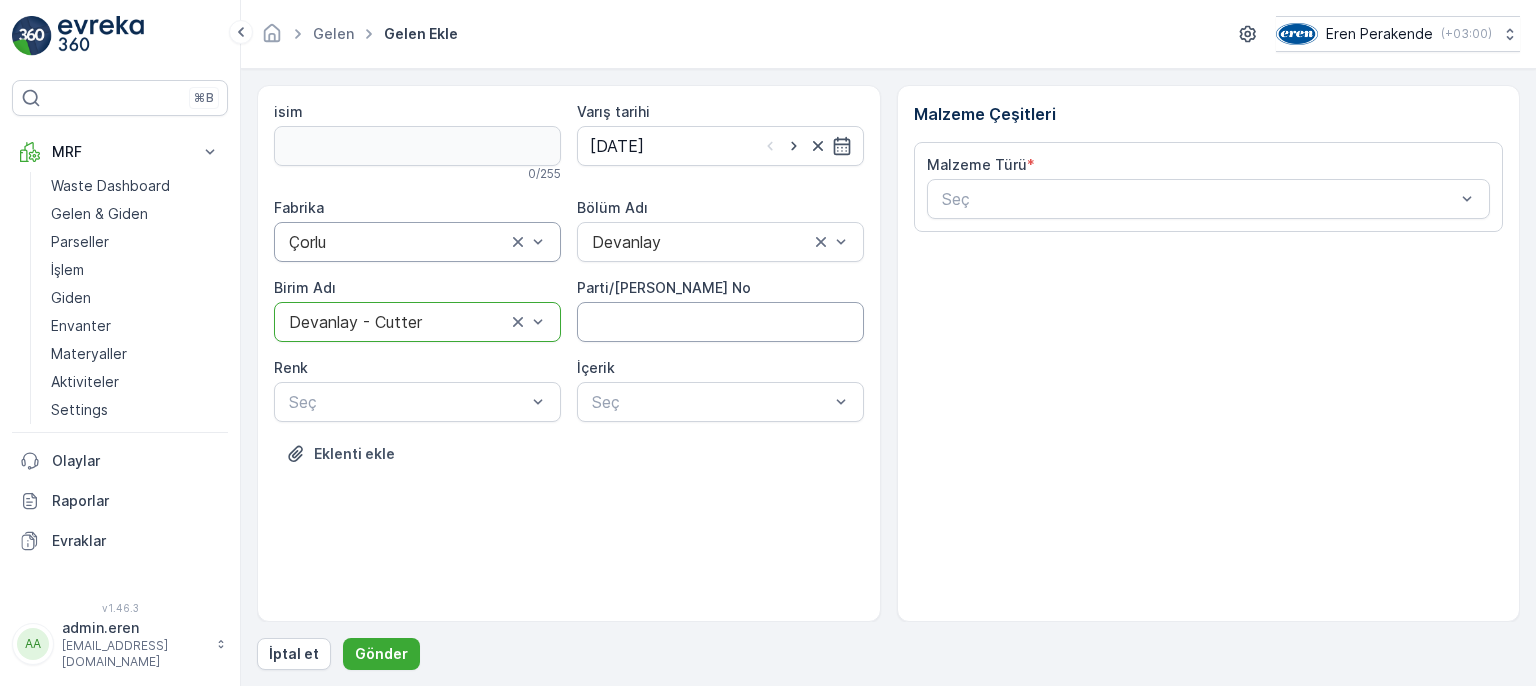 click on "Parti/[PERSON_NAME] No" at bounding box center [720, 322] 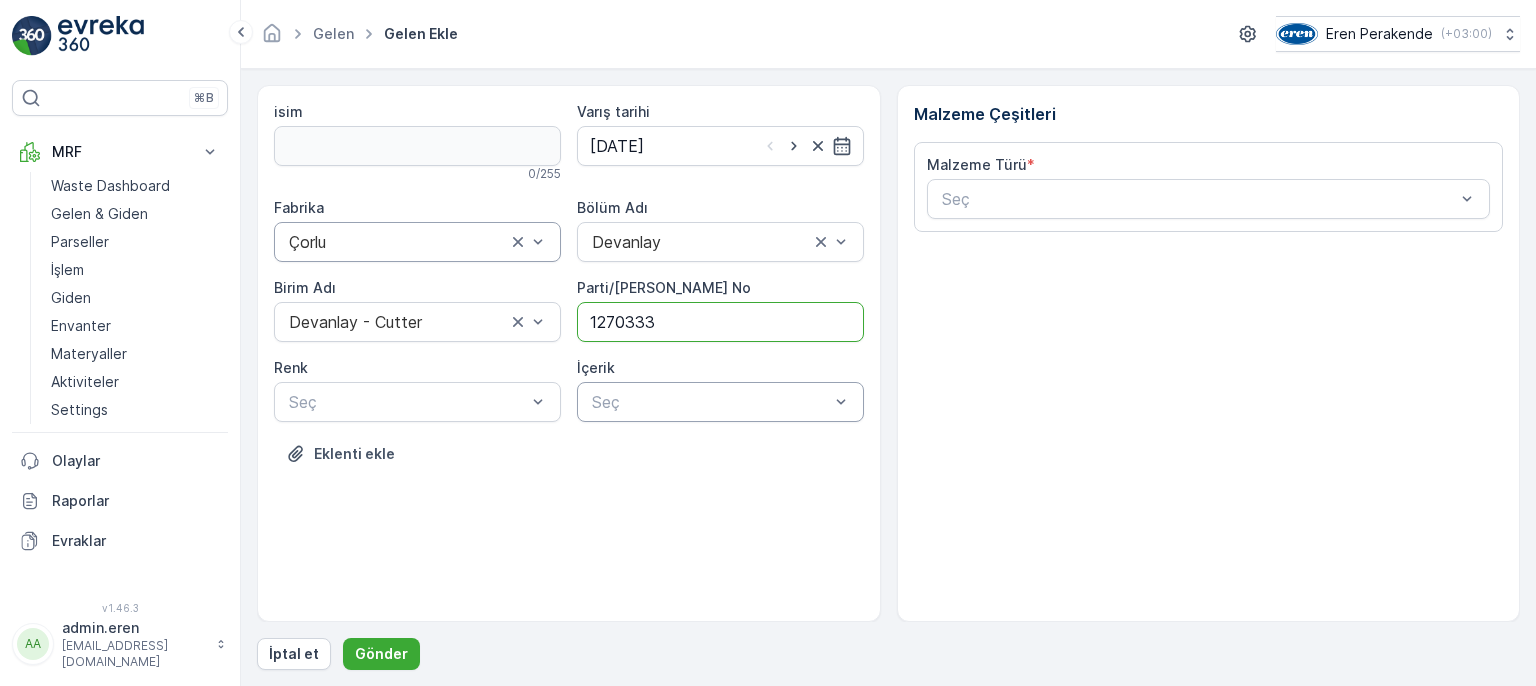 type on "1270333" 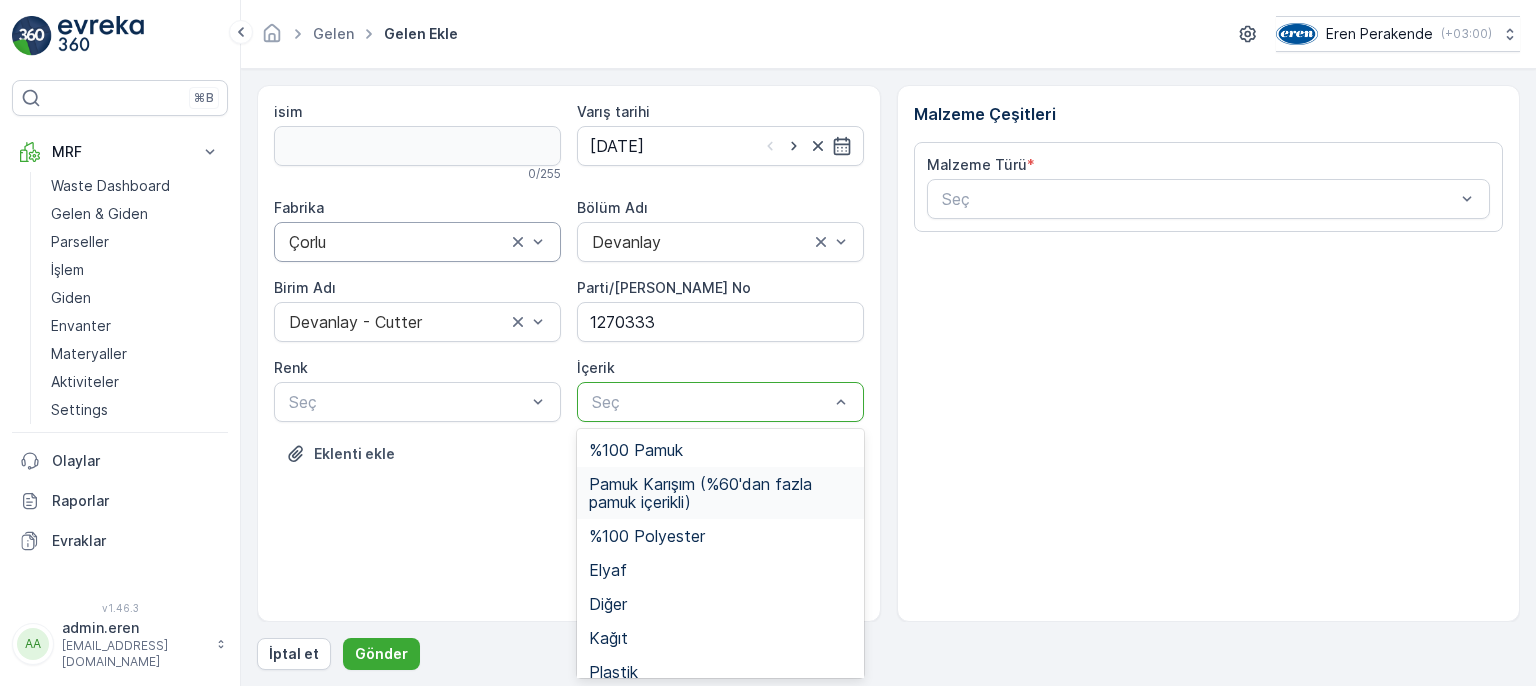 click on "Pamuk Karışım (%60'dan fazla pamuk içerikli)" at bounding box center [720, 493] 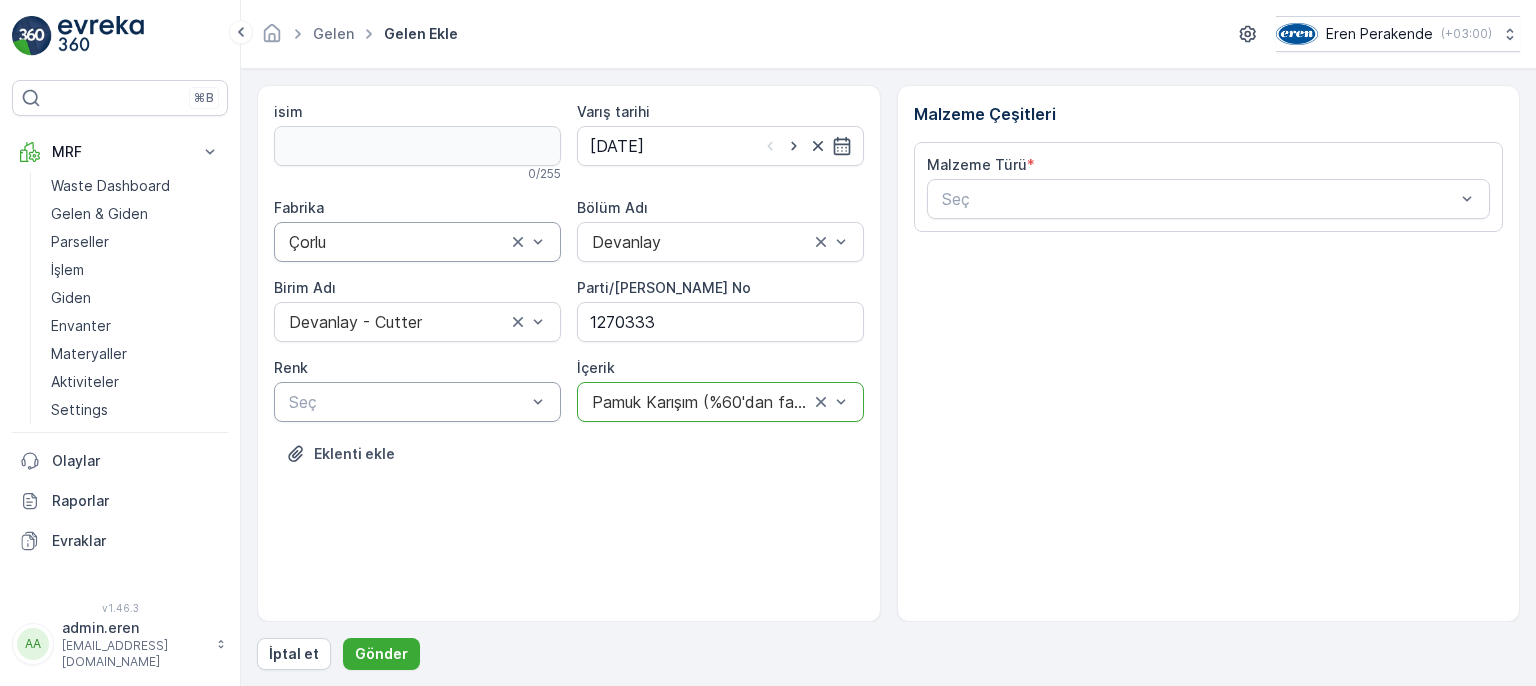 click on "Seç" at bounding box center (417, 402) 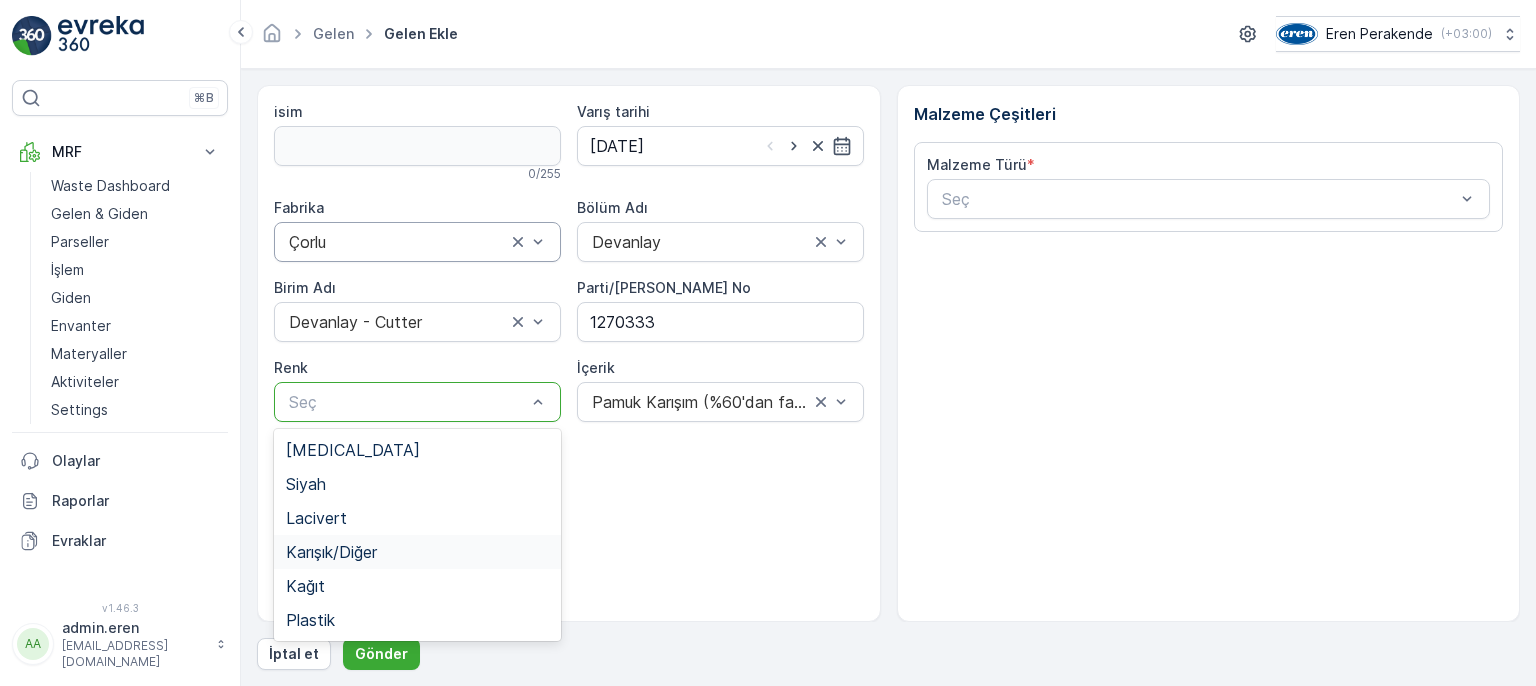 click on "Karışık/Diğer" at bounding box center [331, 552] 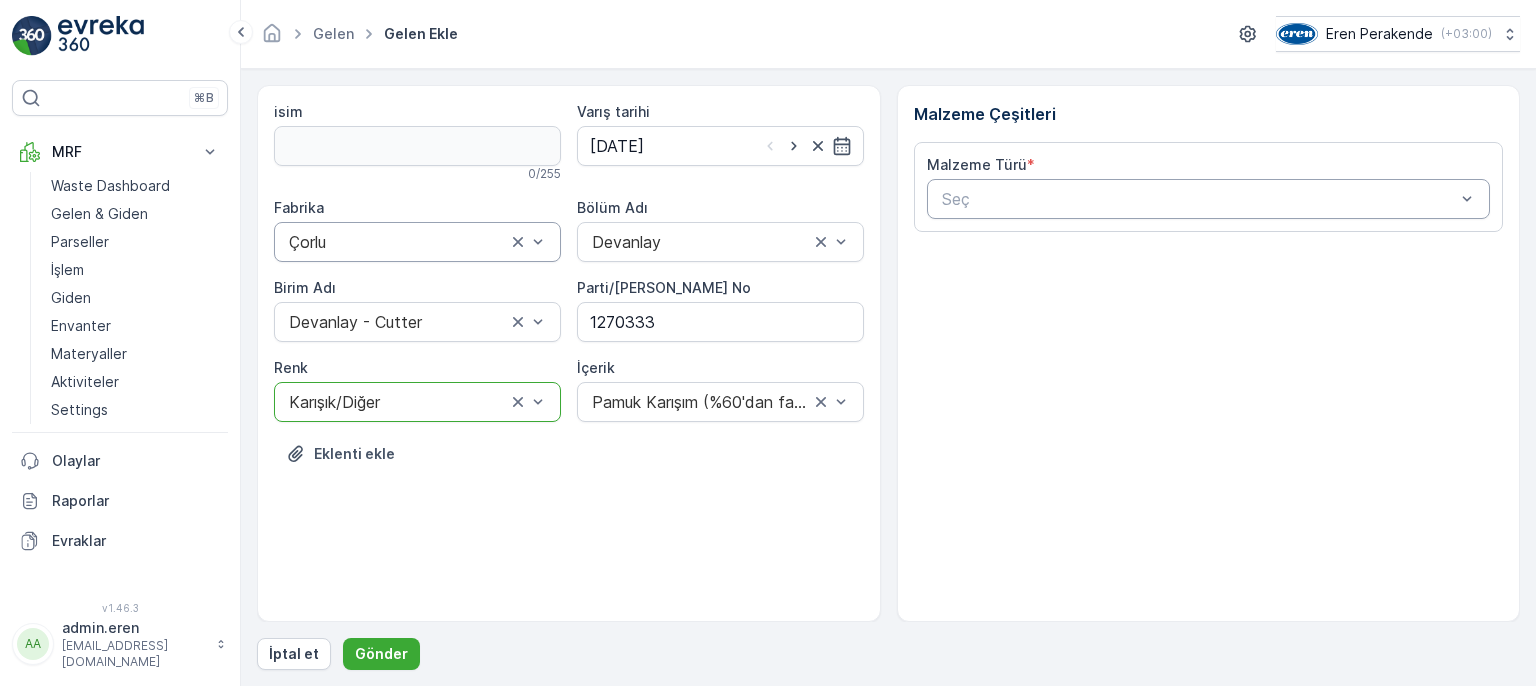 click at bounding box center [1199, 199] 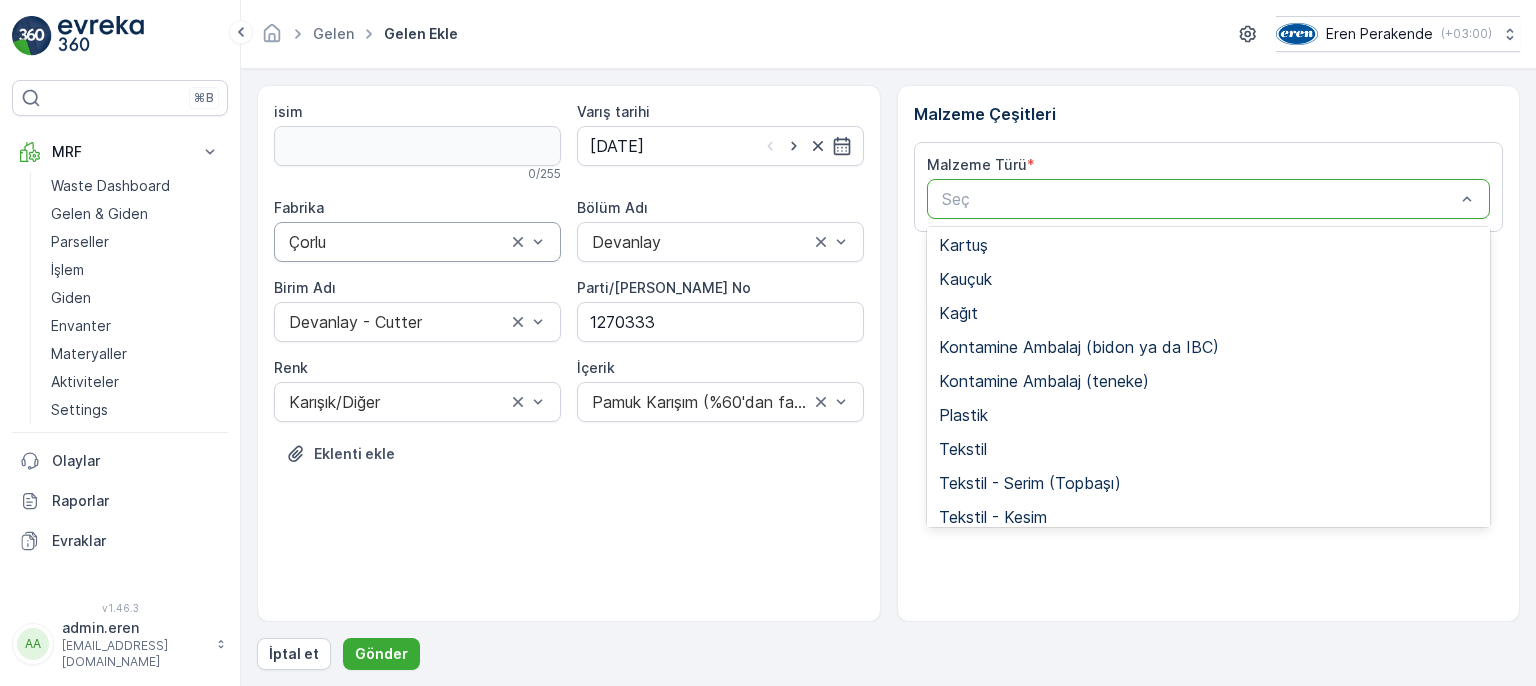 scroll, scrollTop: 388, scrollLeft: 0, axis: vertical 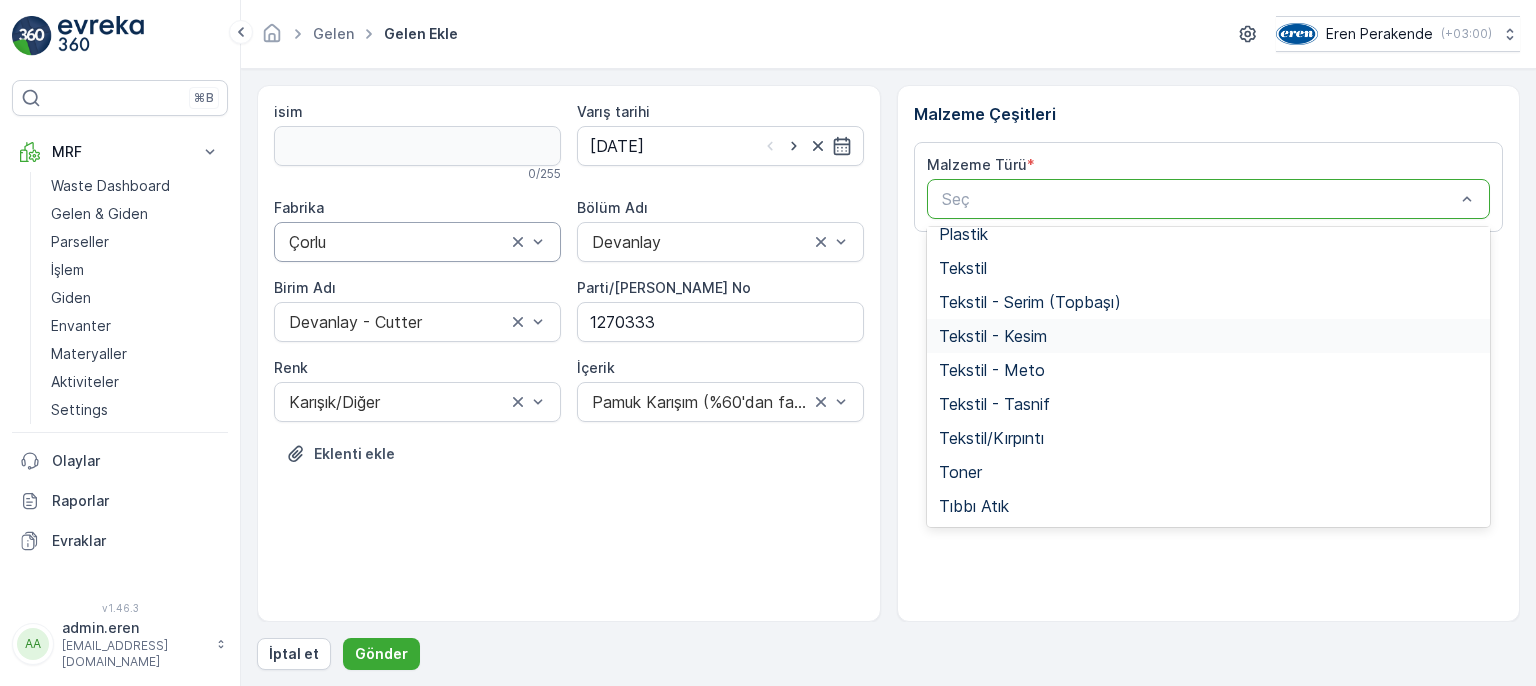 click on "Tekstil - Kesim" at bounding box center (993, 336) 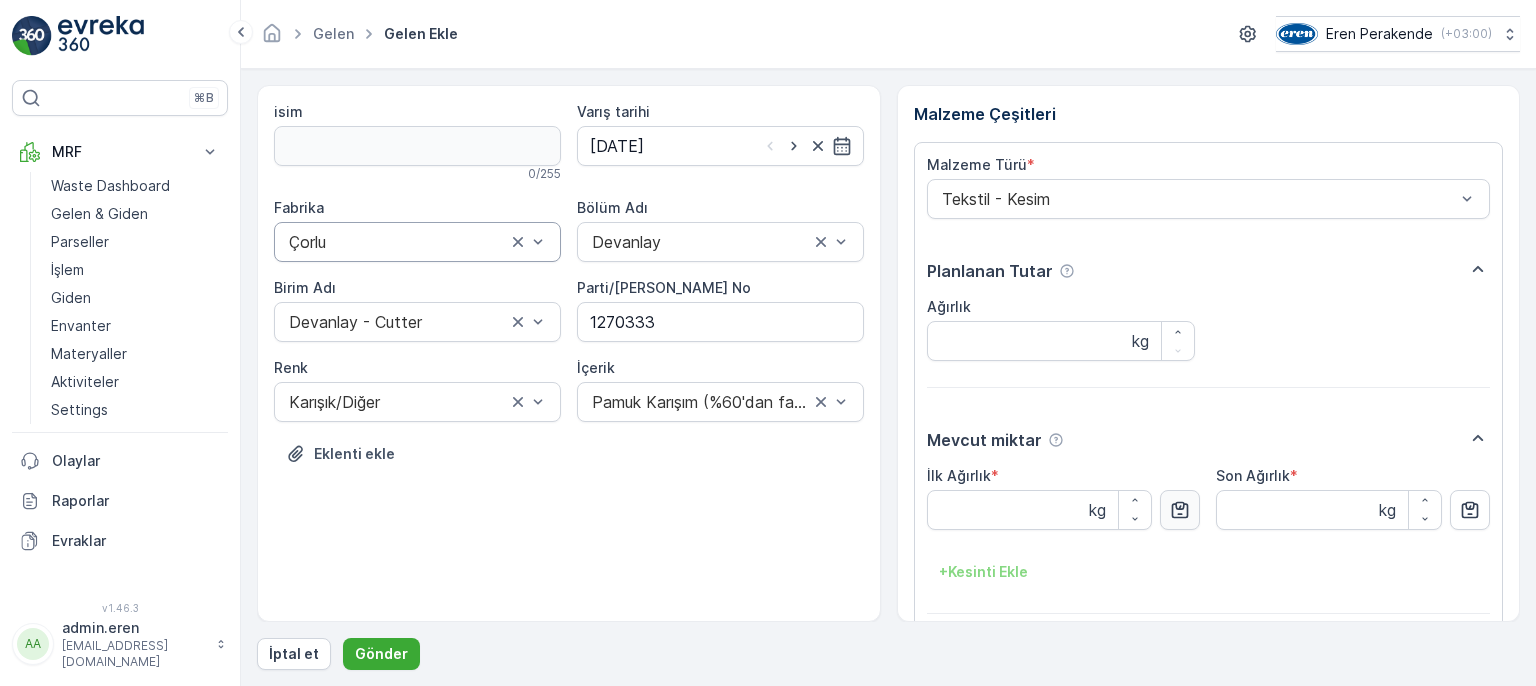click 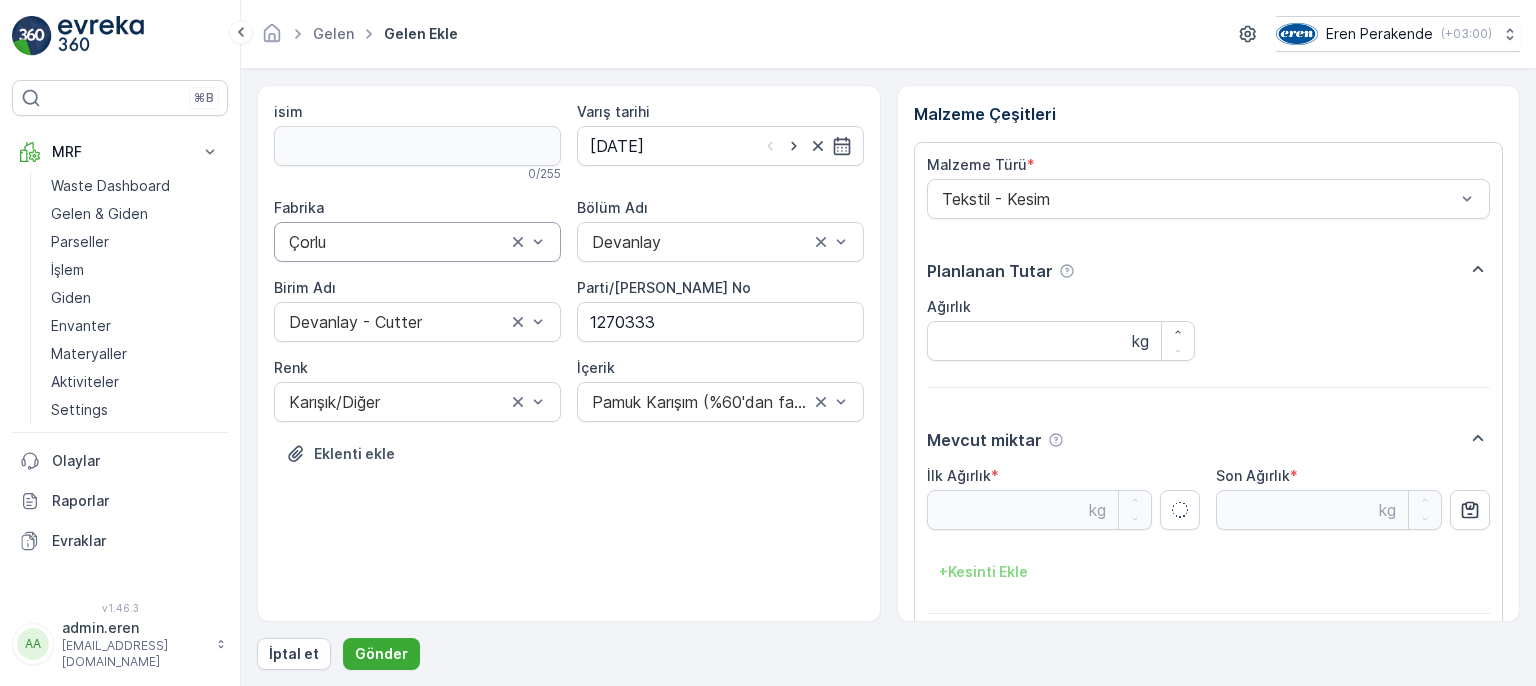type on "12.78" 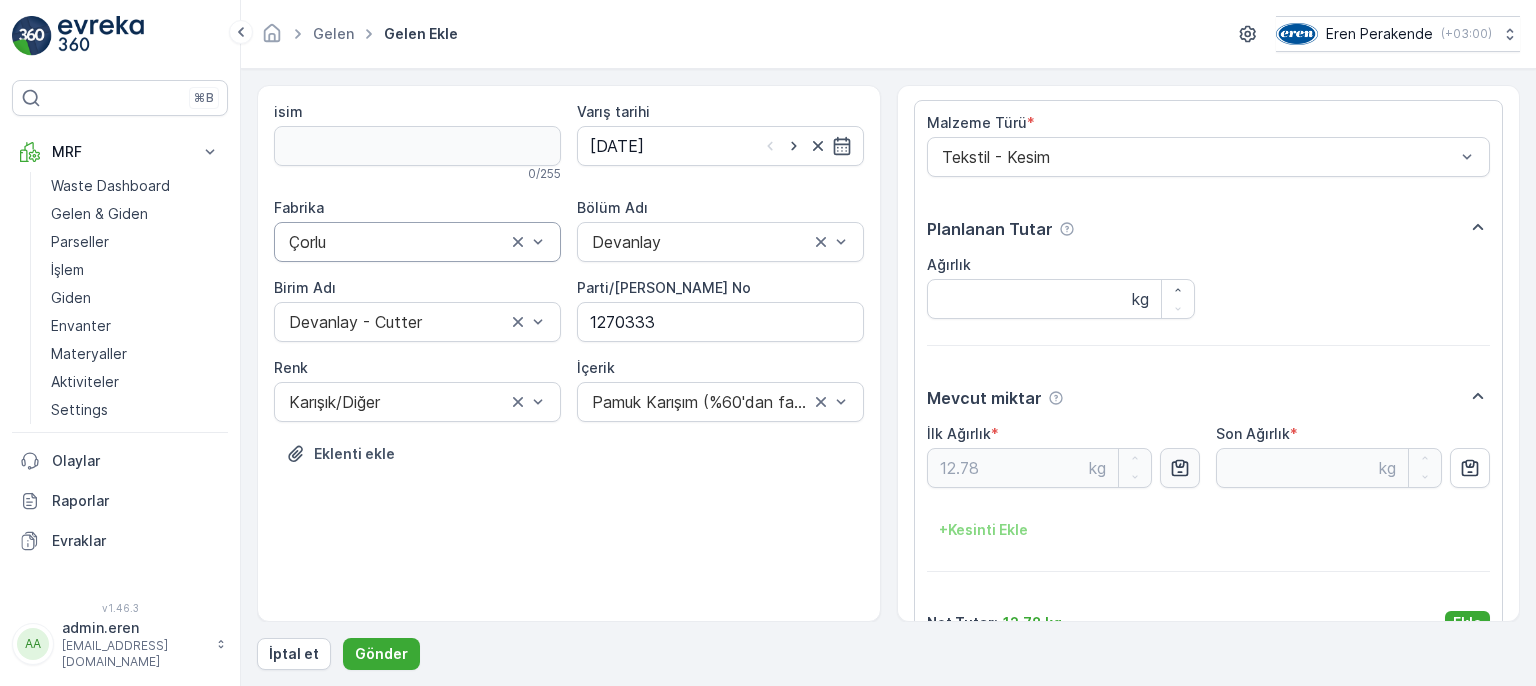scroll, scrollTop: 84, scrollLeft: 0, axis: vertical 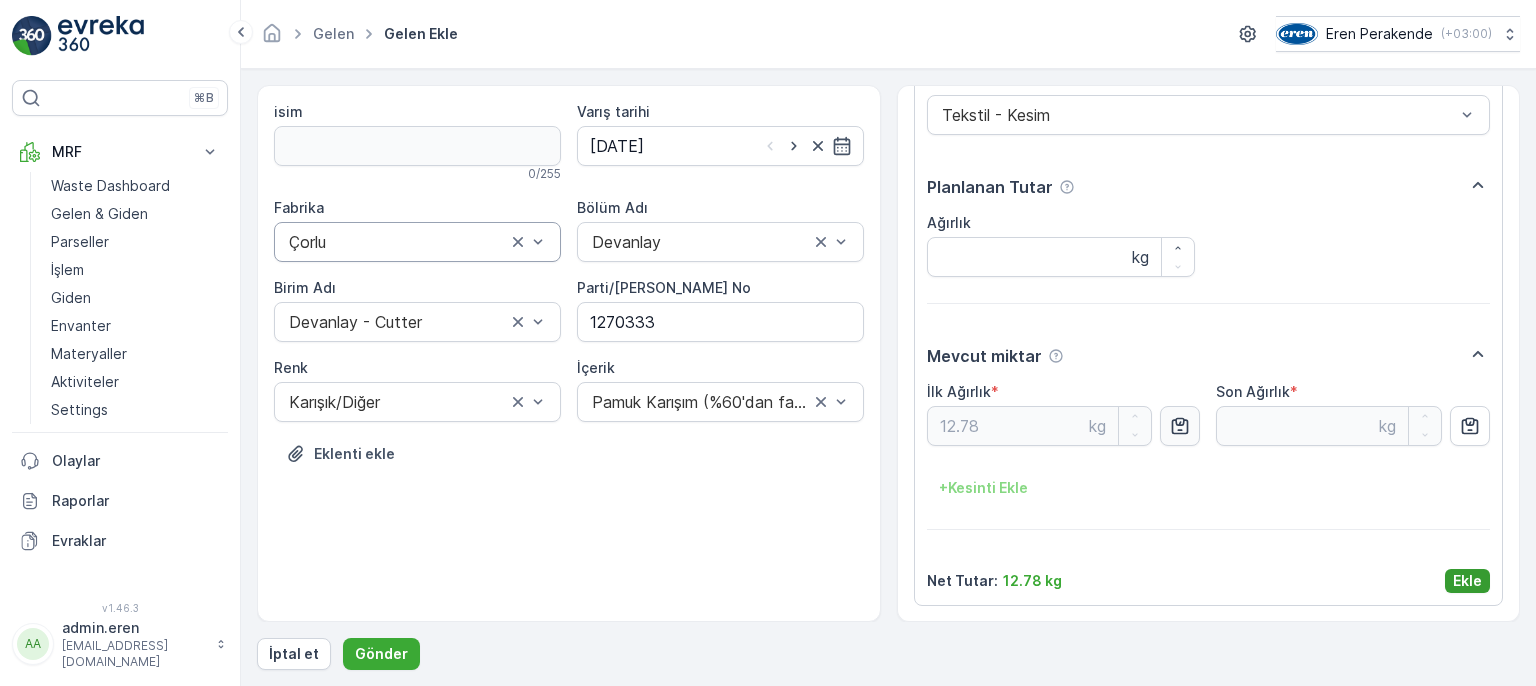 click on "Ekle" at bounding box center (1467, 581) 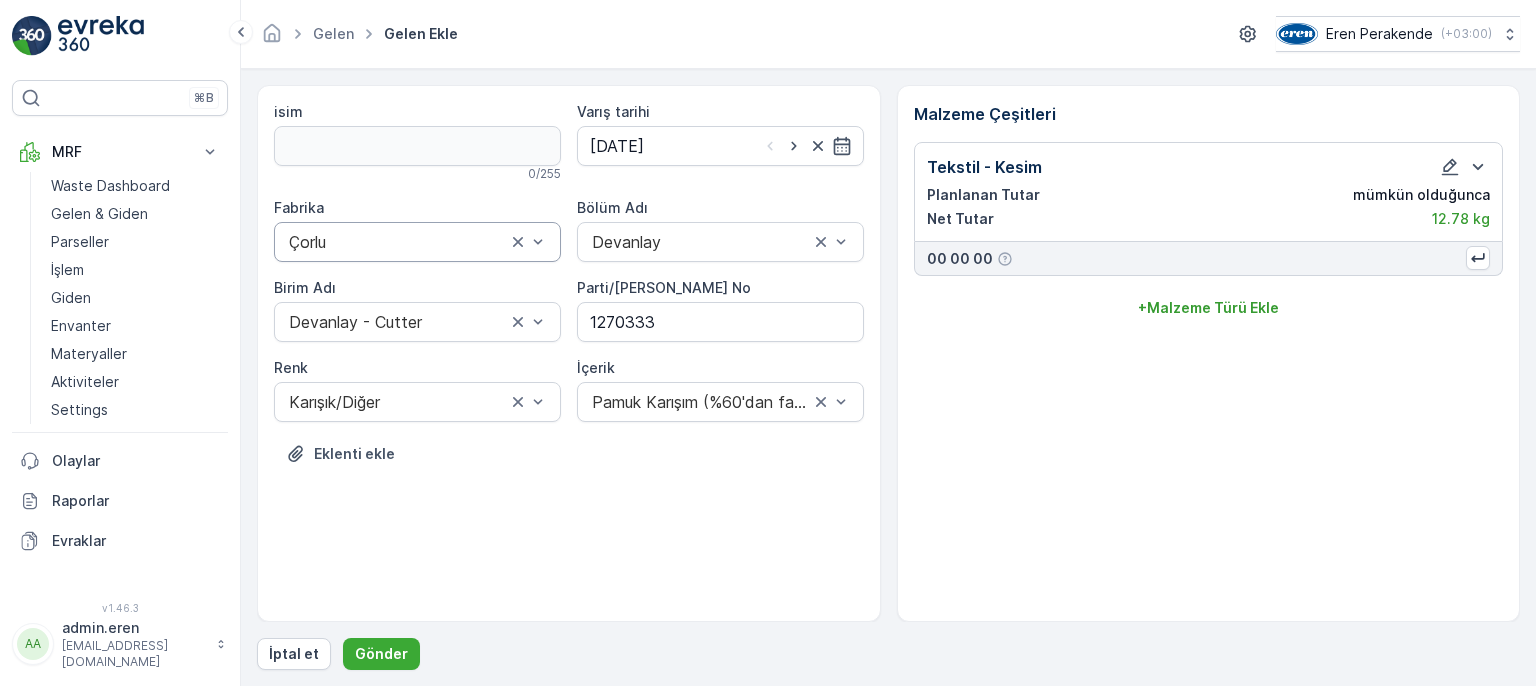 scroll, scrollTop: 0, scrollLeft: 0, axis: both 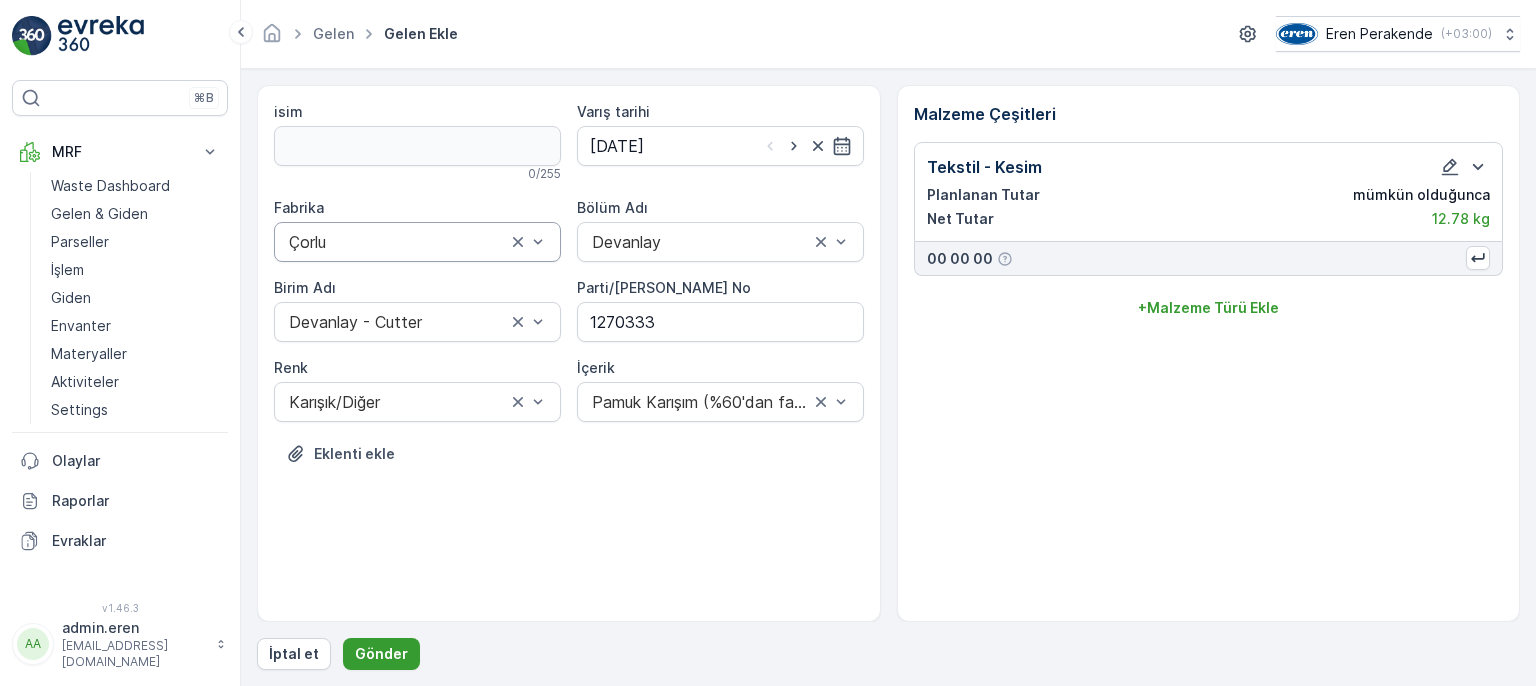 click on "Gönder" at bounding box center [381, 654] 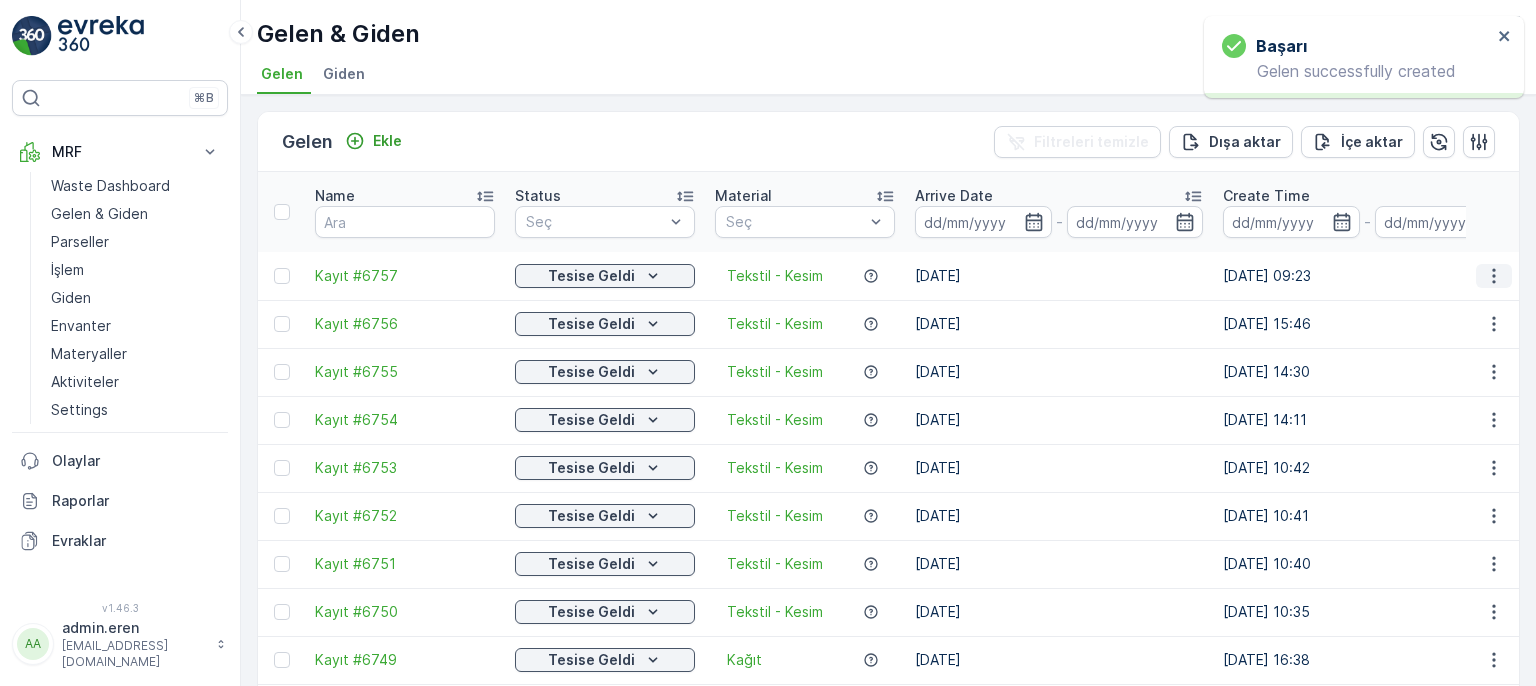 click at bounding box center [1494, 276] 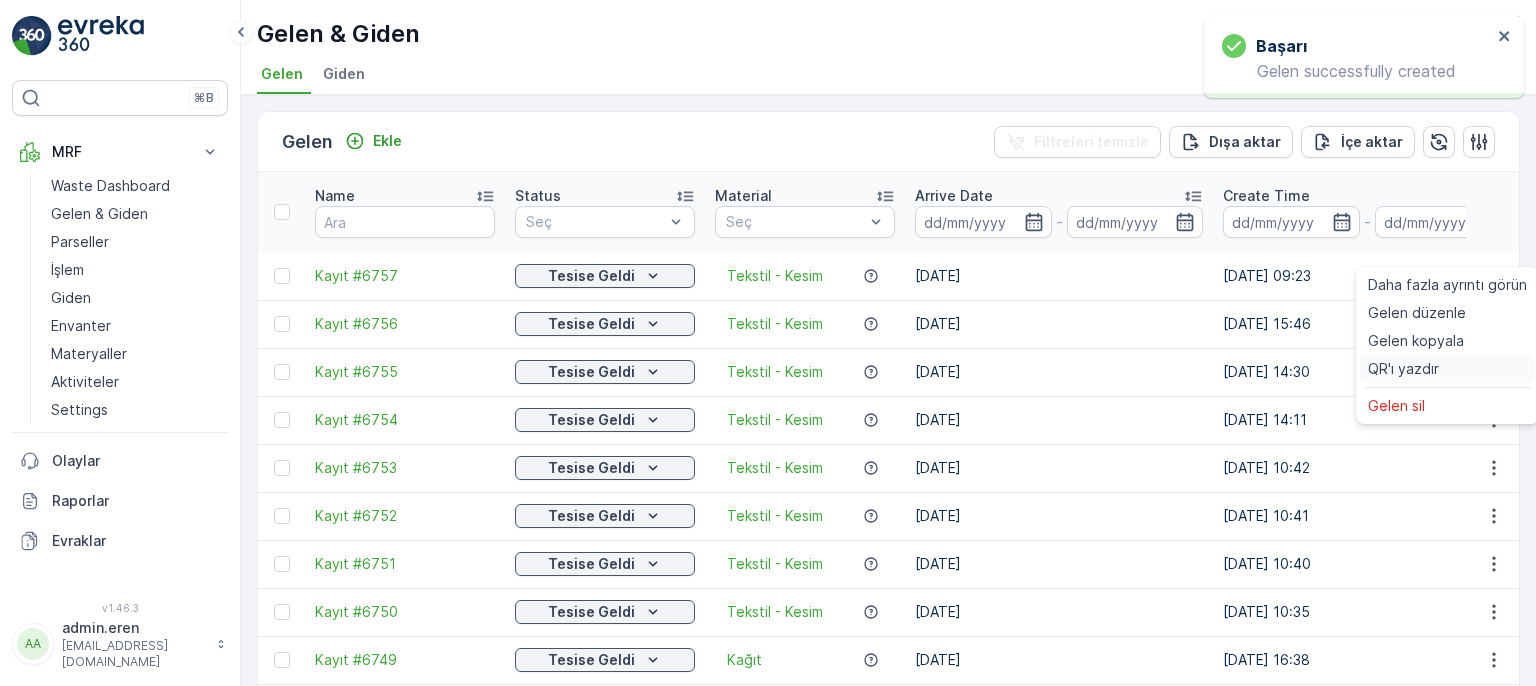 click on "QR'ı yazdır" at bounding box center (1403, 369) 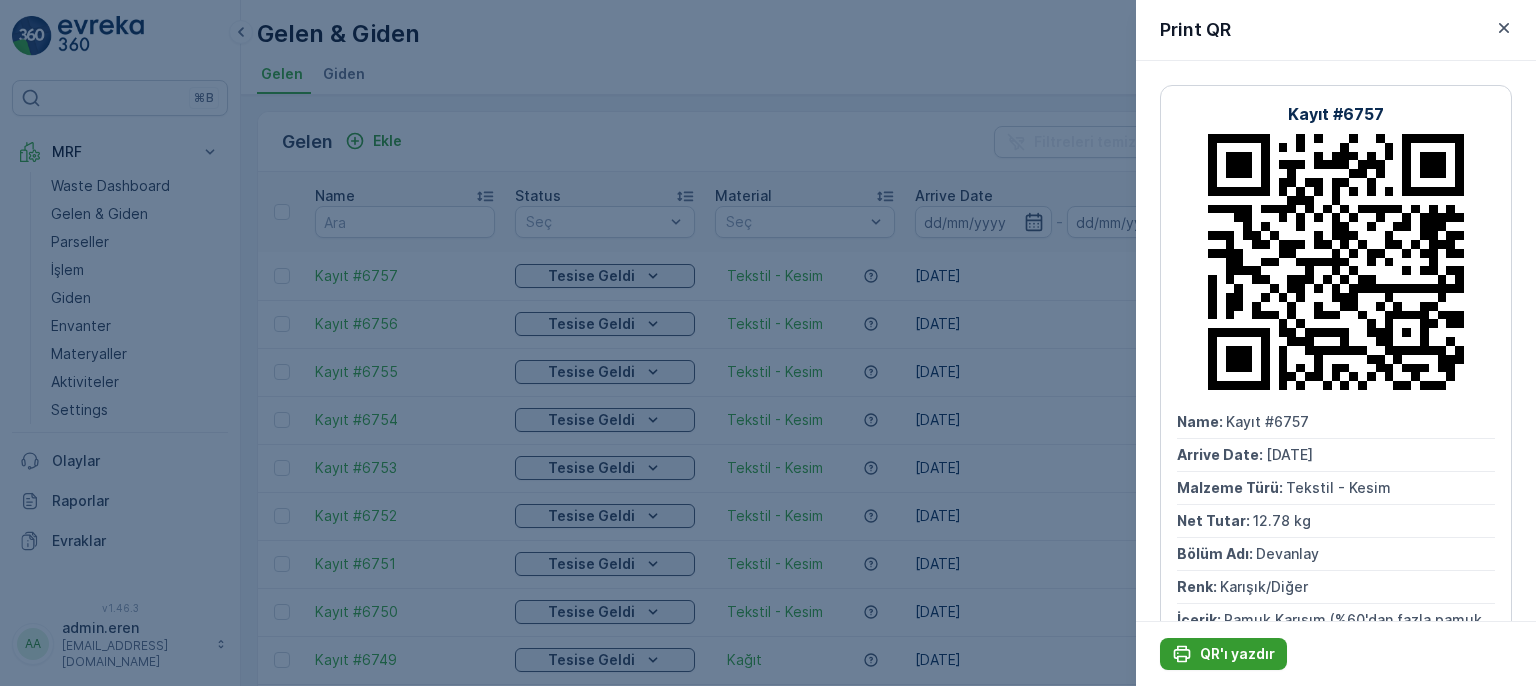 click on "QR'ı yazdır" at bounding box center (1237, 654) 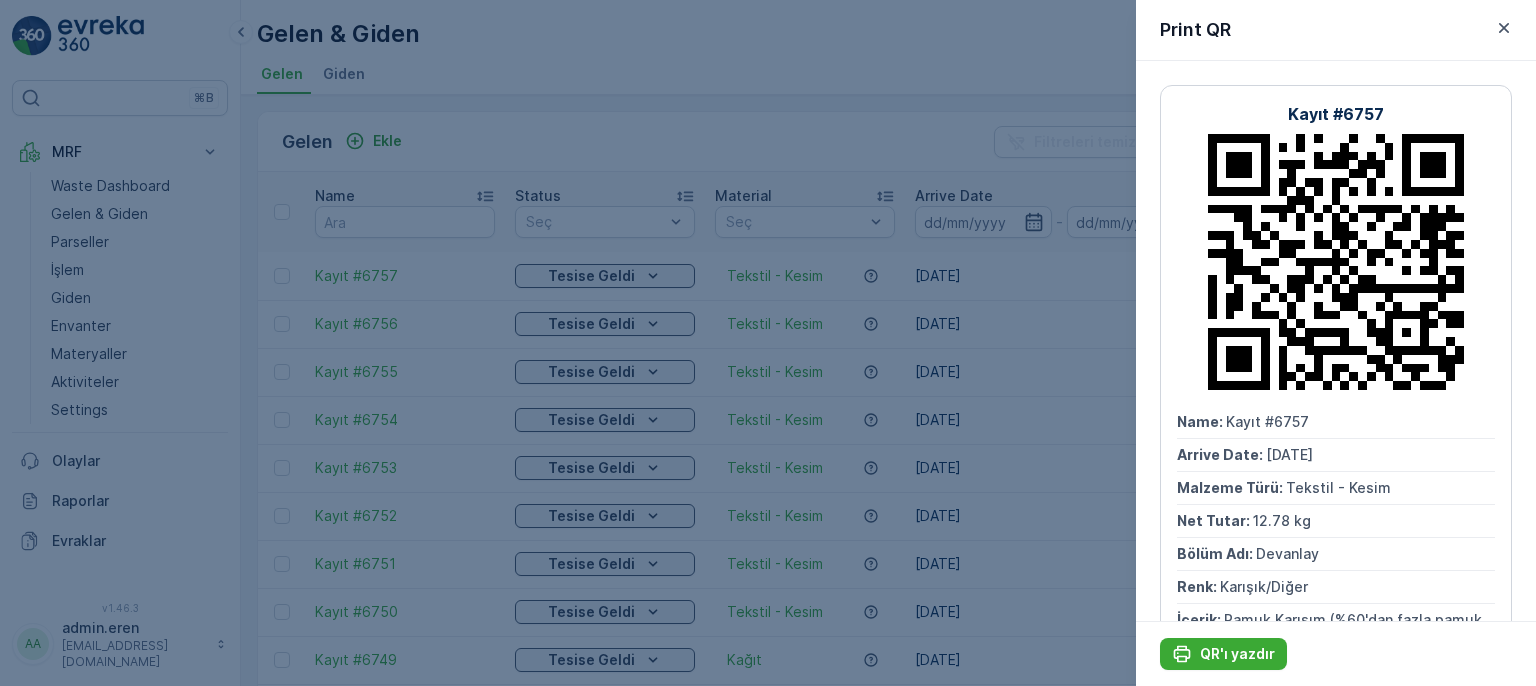 scroll, scrollTop: 0, scrollLeft: 0, axis: both 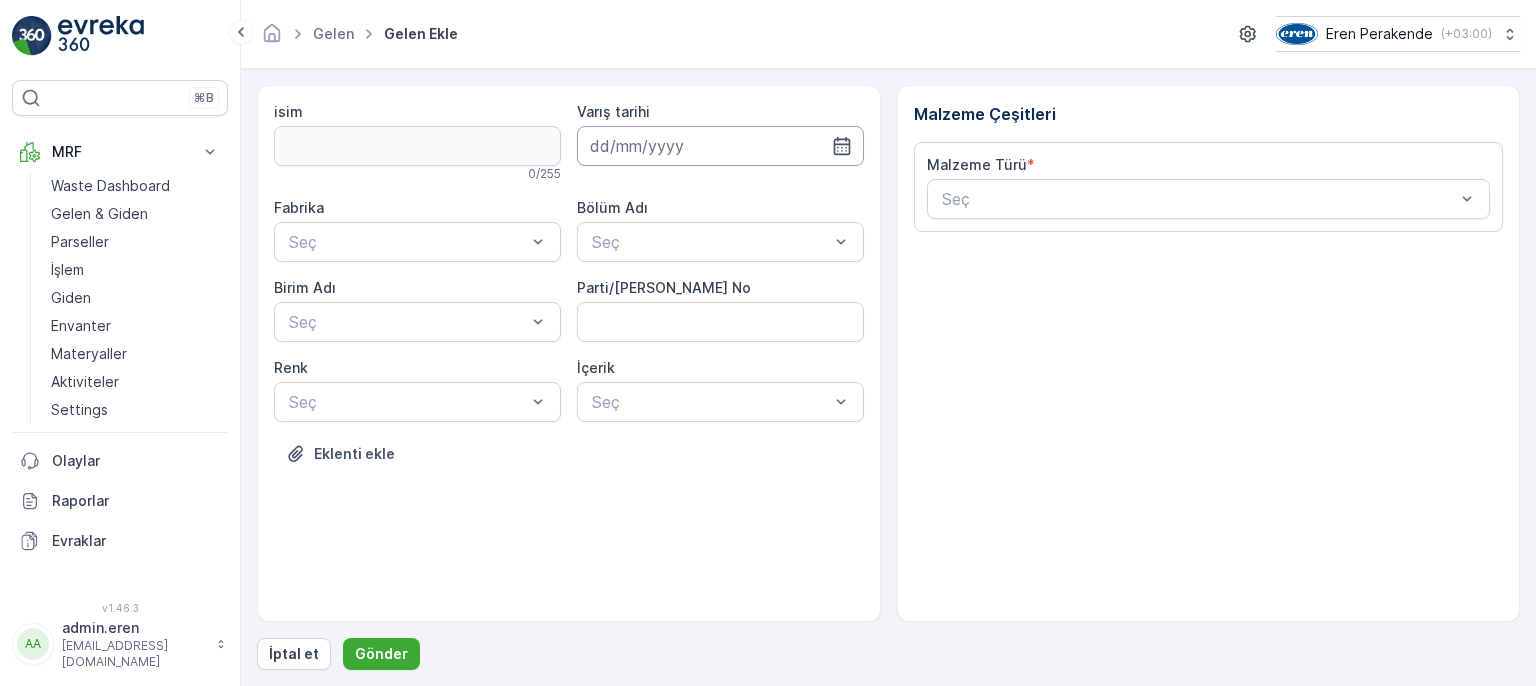 click at bounding box center (720, 146) 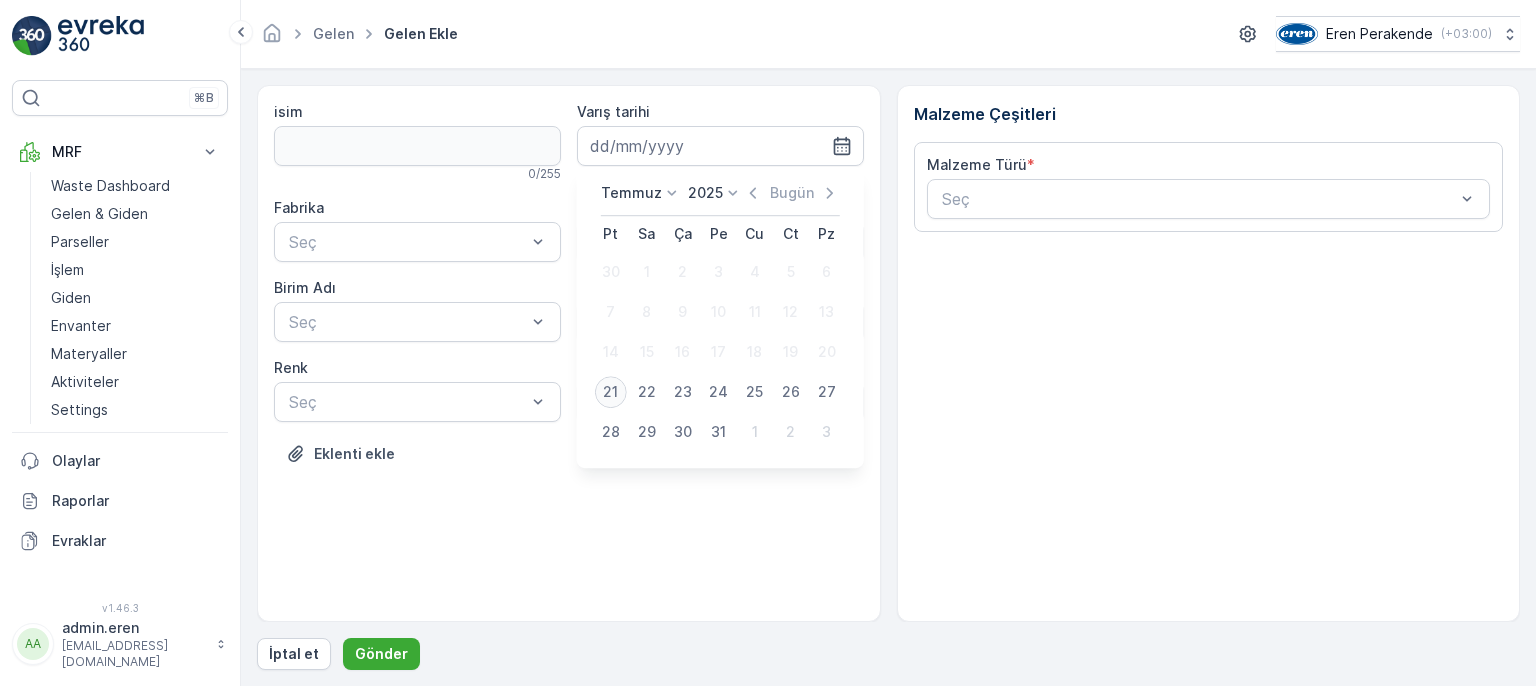 click on "21" at bounding box center [611, 392] 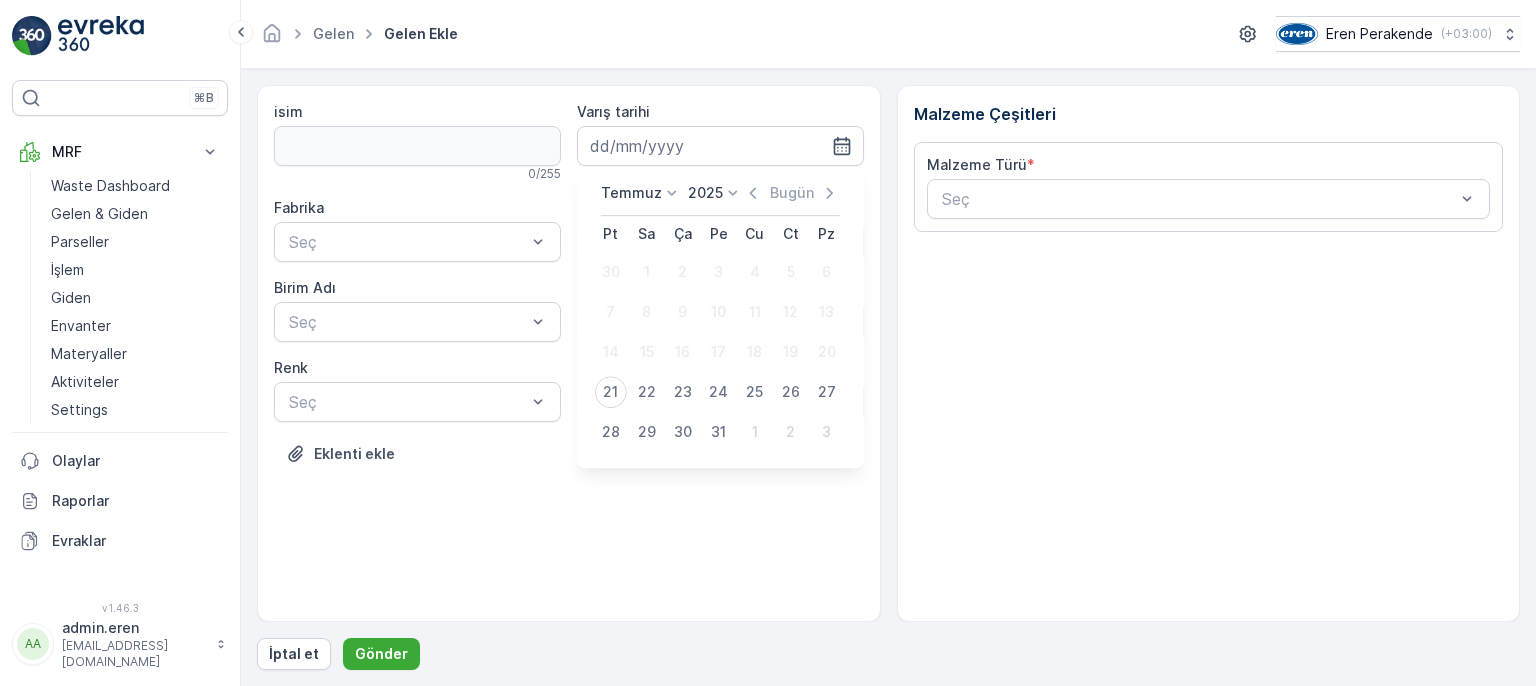 type on "[DATE]" 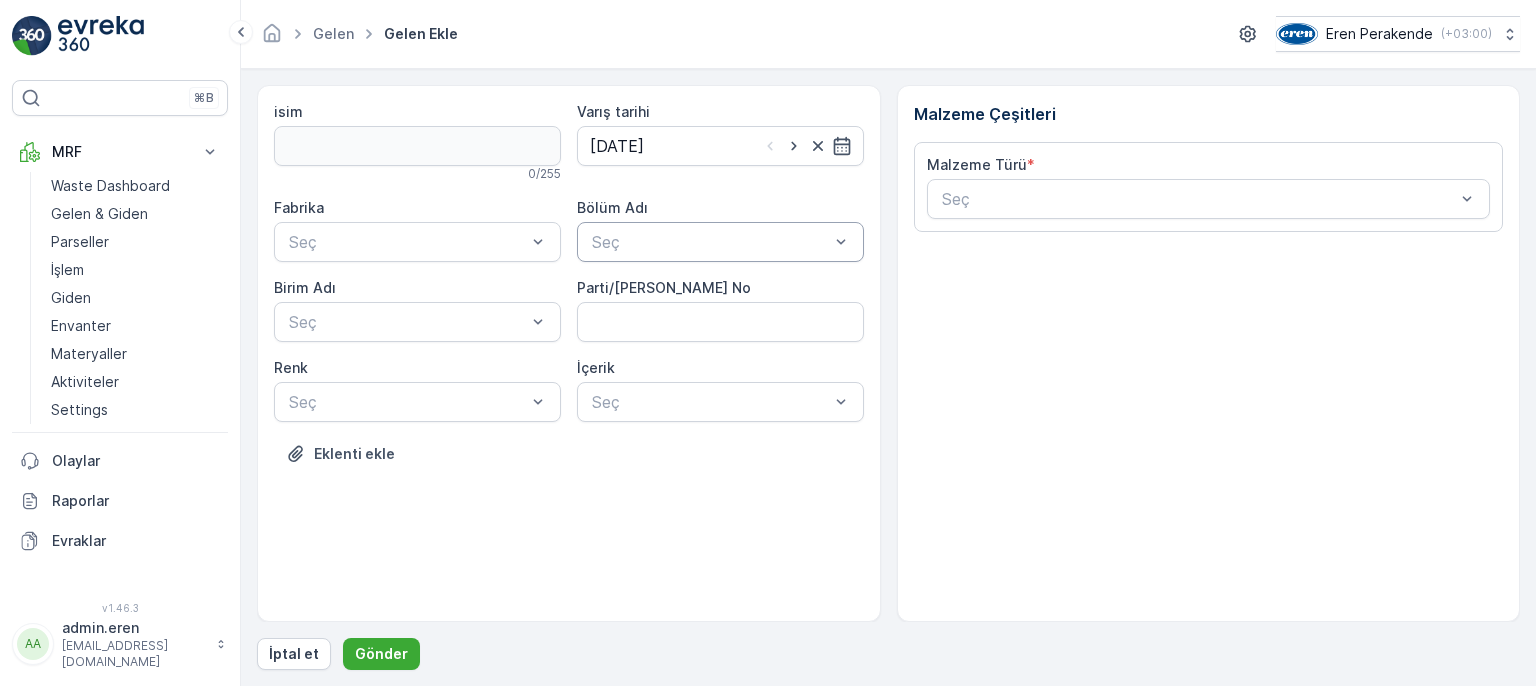 click at bounding box center (710, 242) 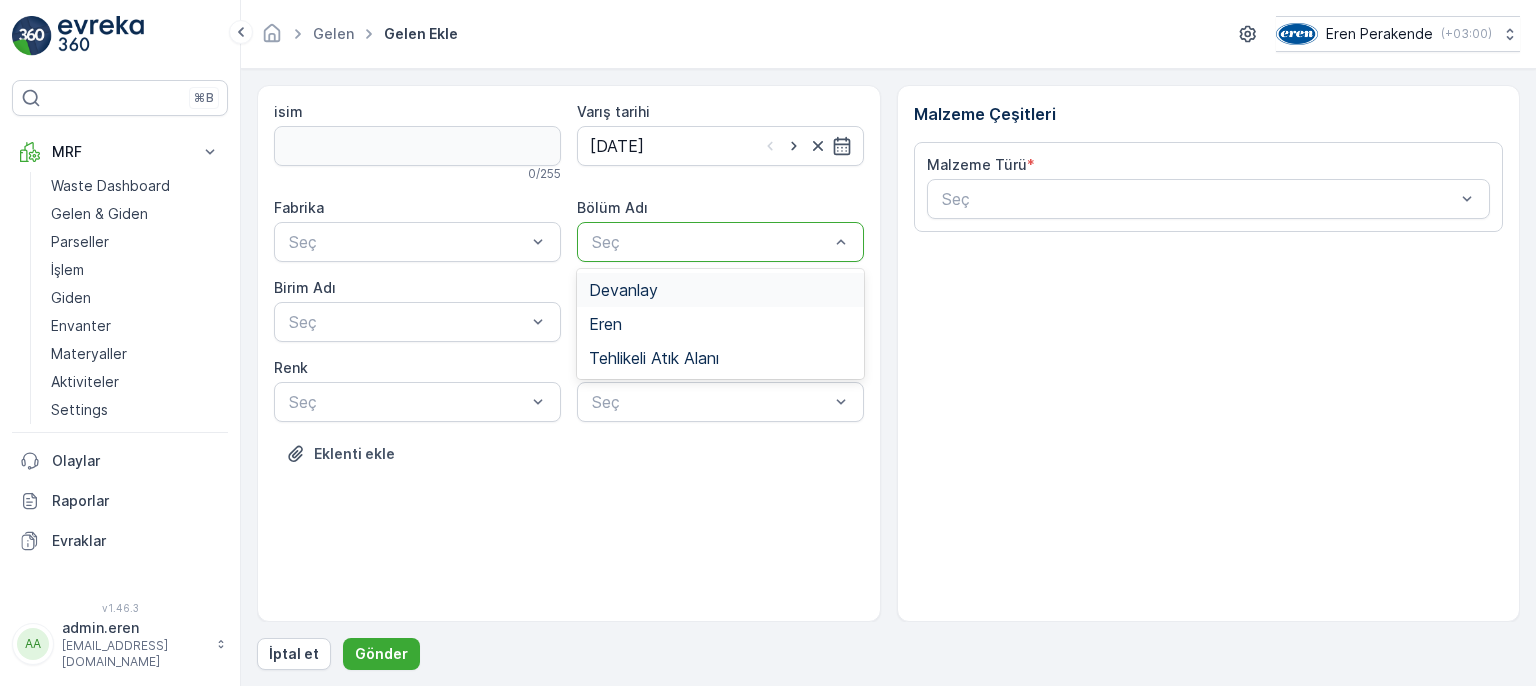 click on "Devanlay" at bounding box center (720, 290) 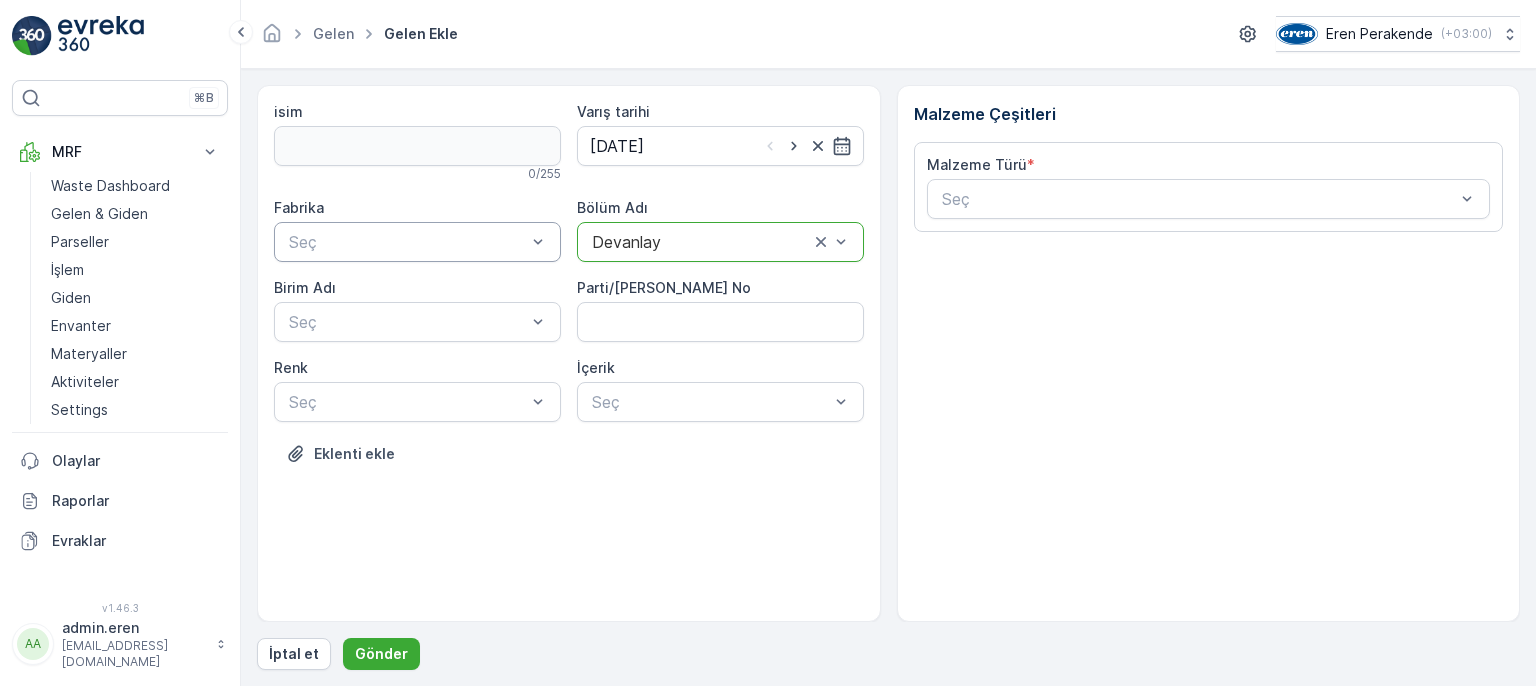 click at bounding box center [407, 242] 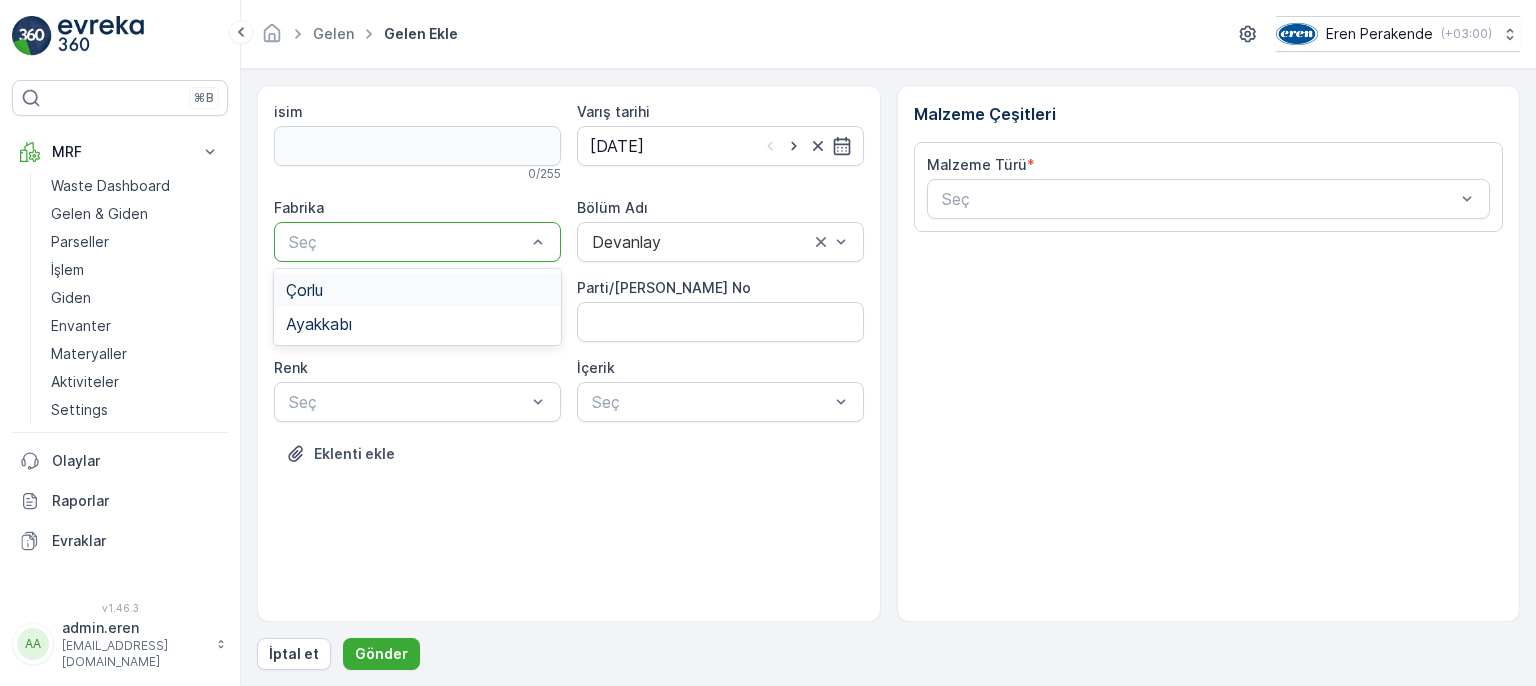 click on "Çorlu" at bounding box center [417, 290] 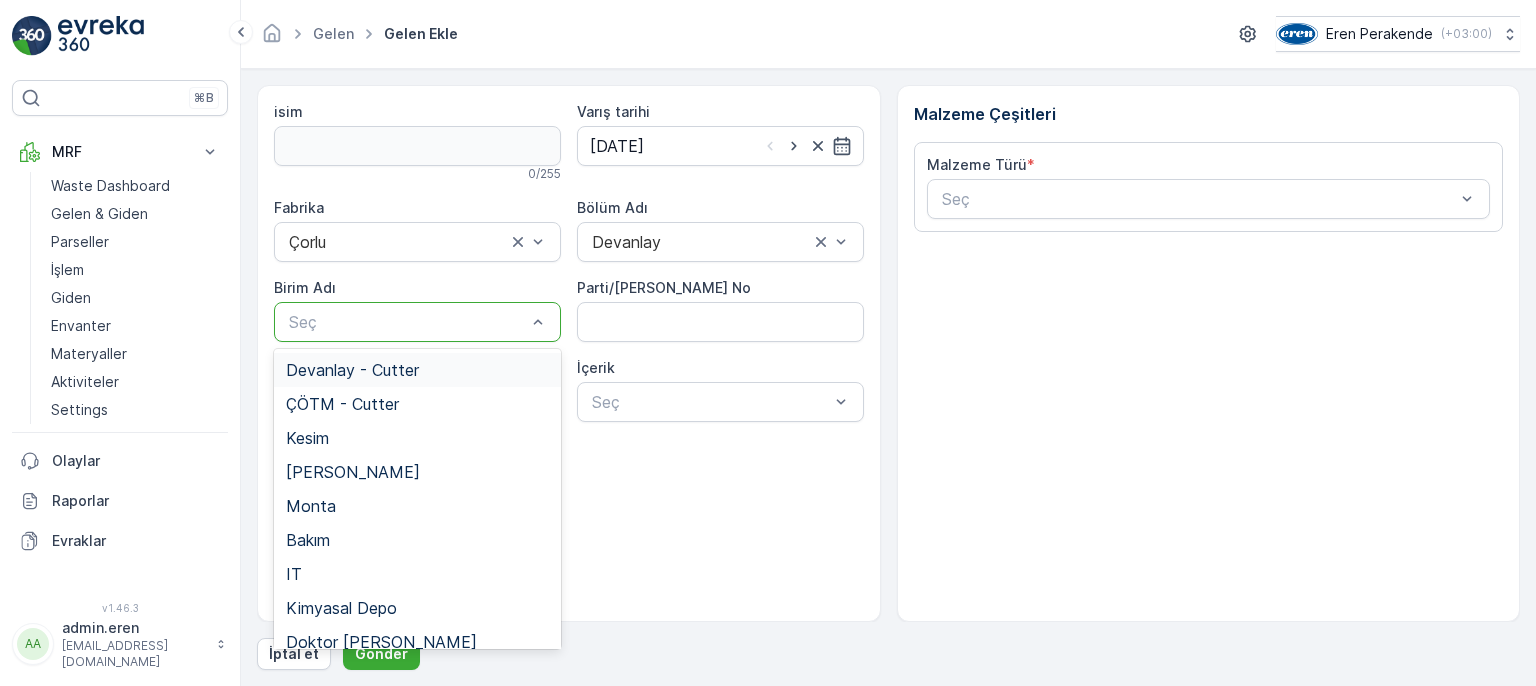 click at bounding box center [407, 322] 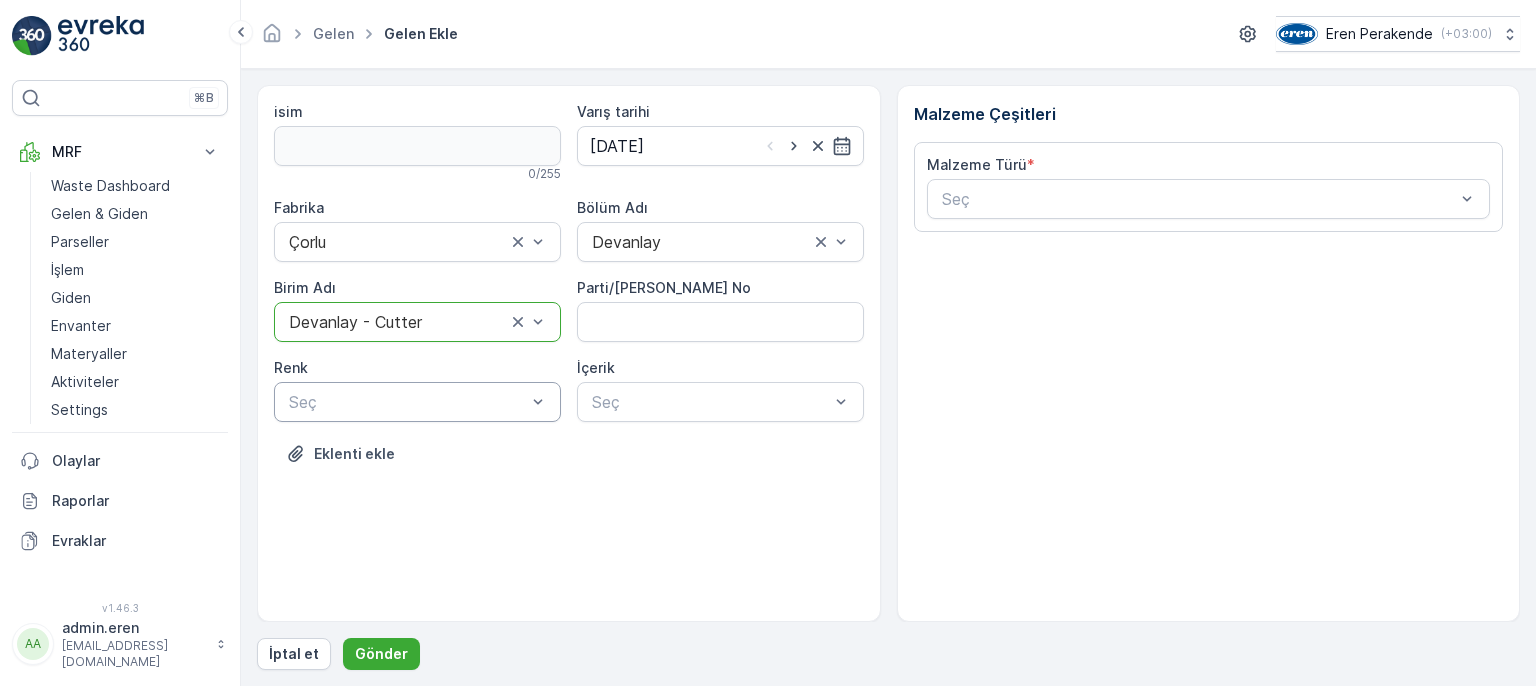 click at bounding box center [407, 402] 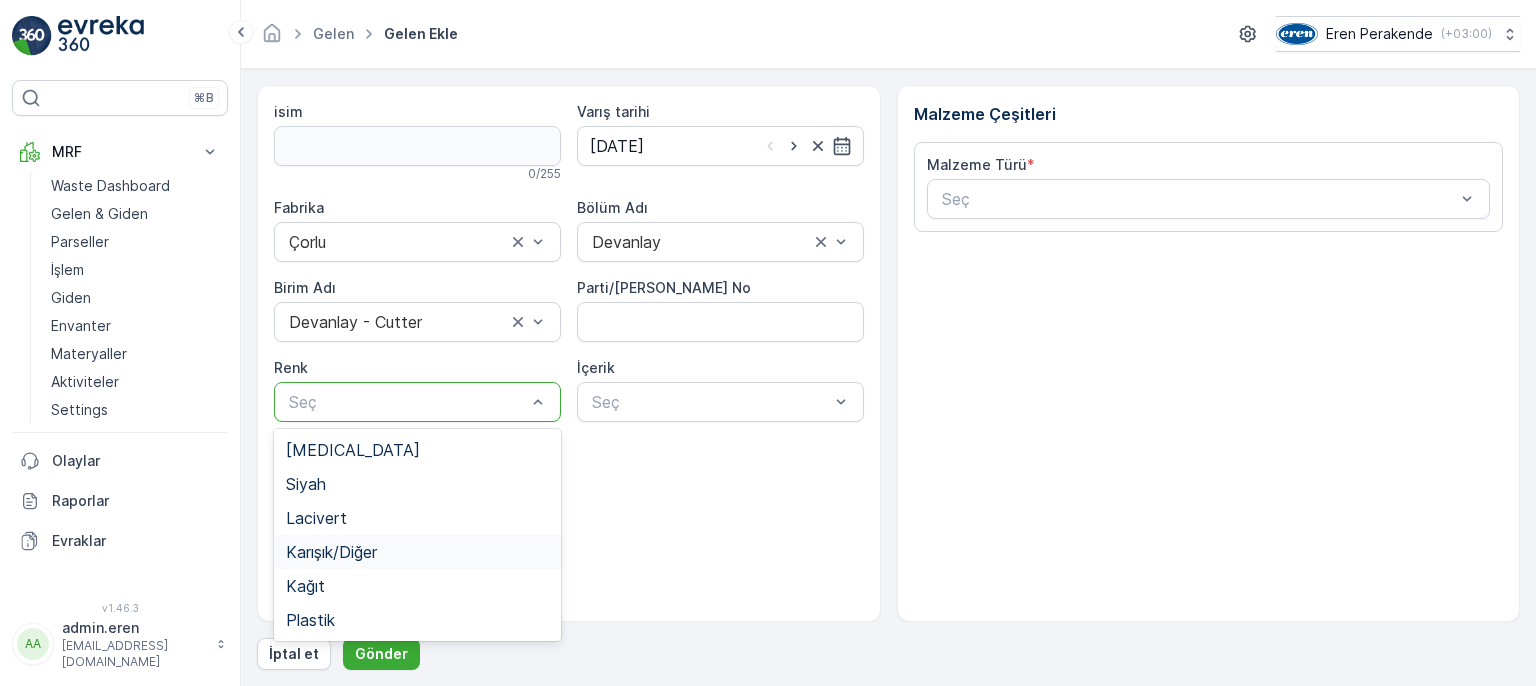 click on "Karışık/Diğer" at bounding box center [331, 552] 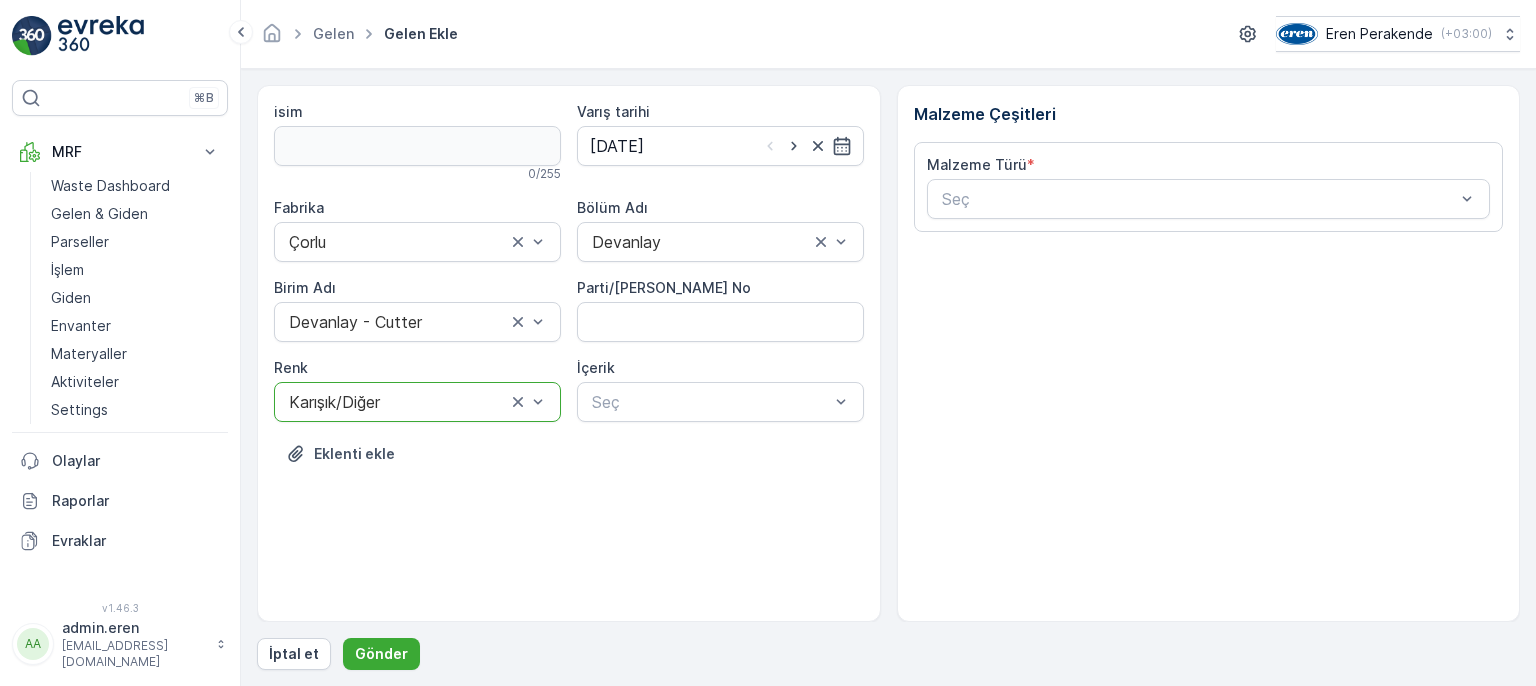 click on "Parti/[PERSON_NAME] No" at bounding box center (720, 322) 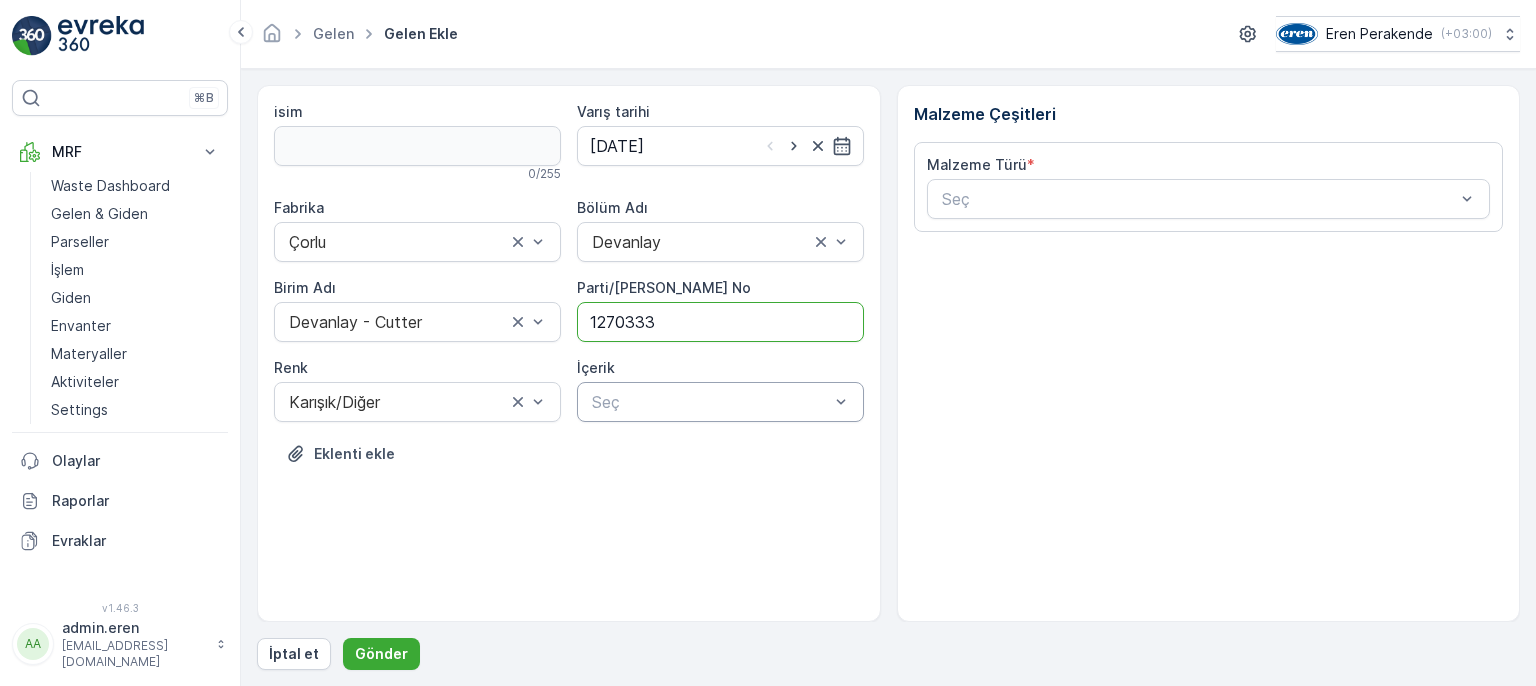 type on "1270333" 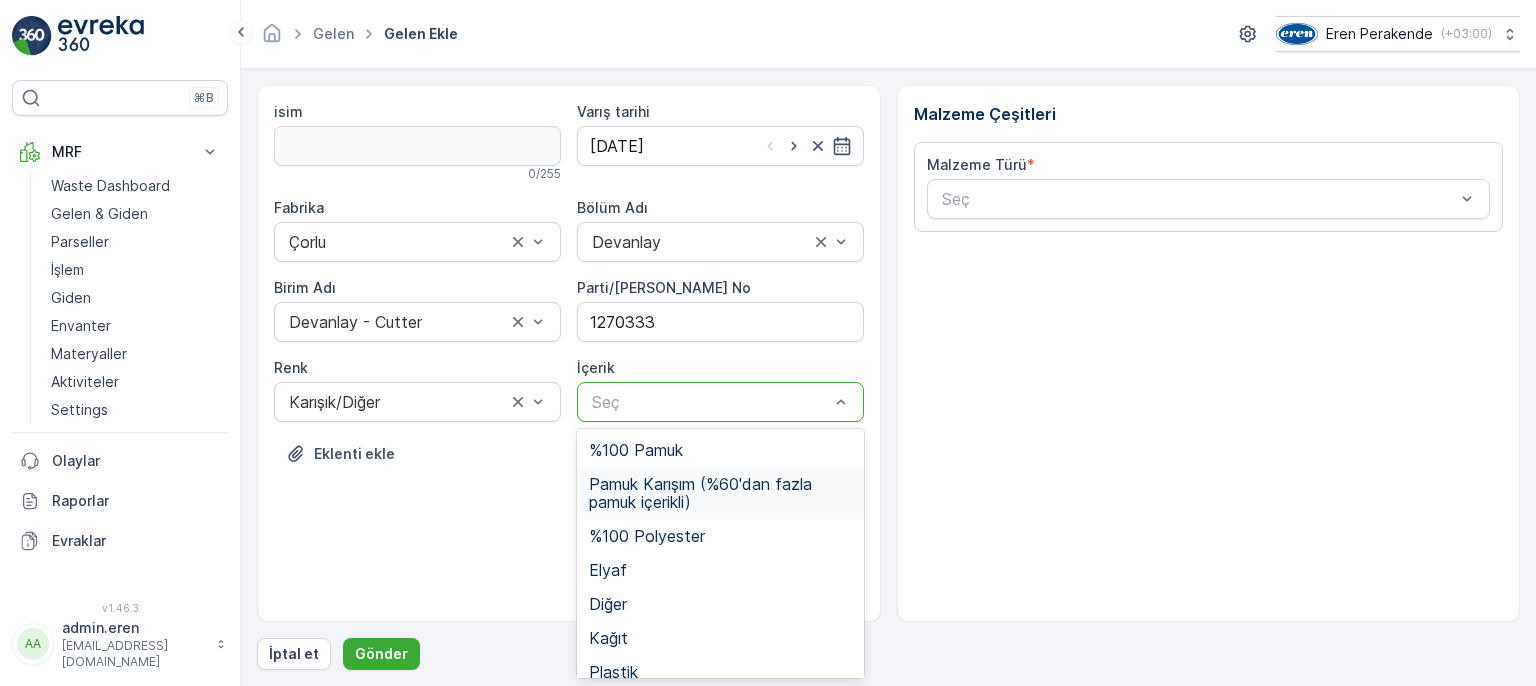 click on "Pamuk Karışım (%60'dan fazla pamuk içerikli)" at bounding box center [720, 493] 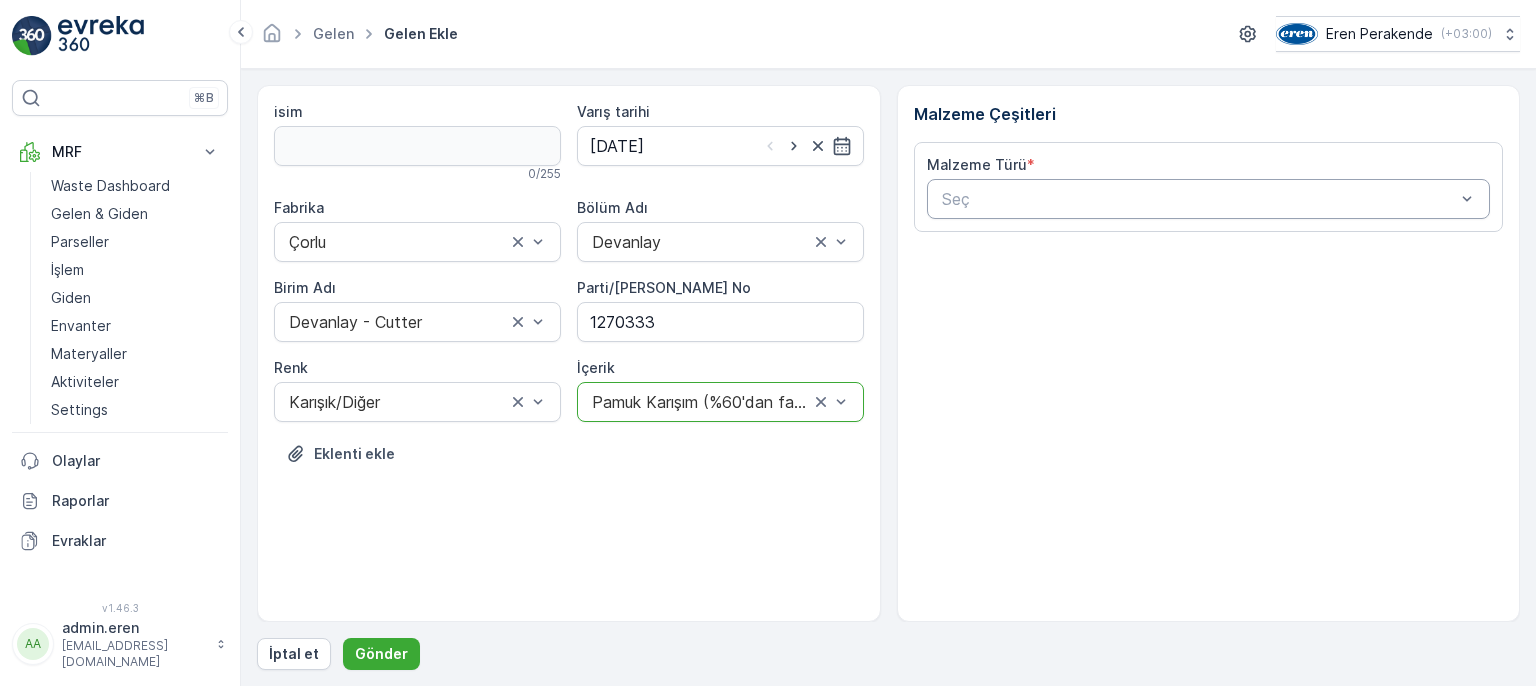 click at bounding box center [1199, 199] 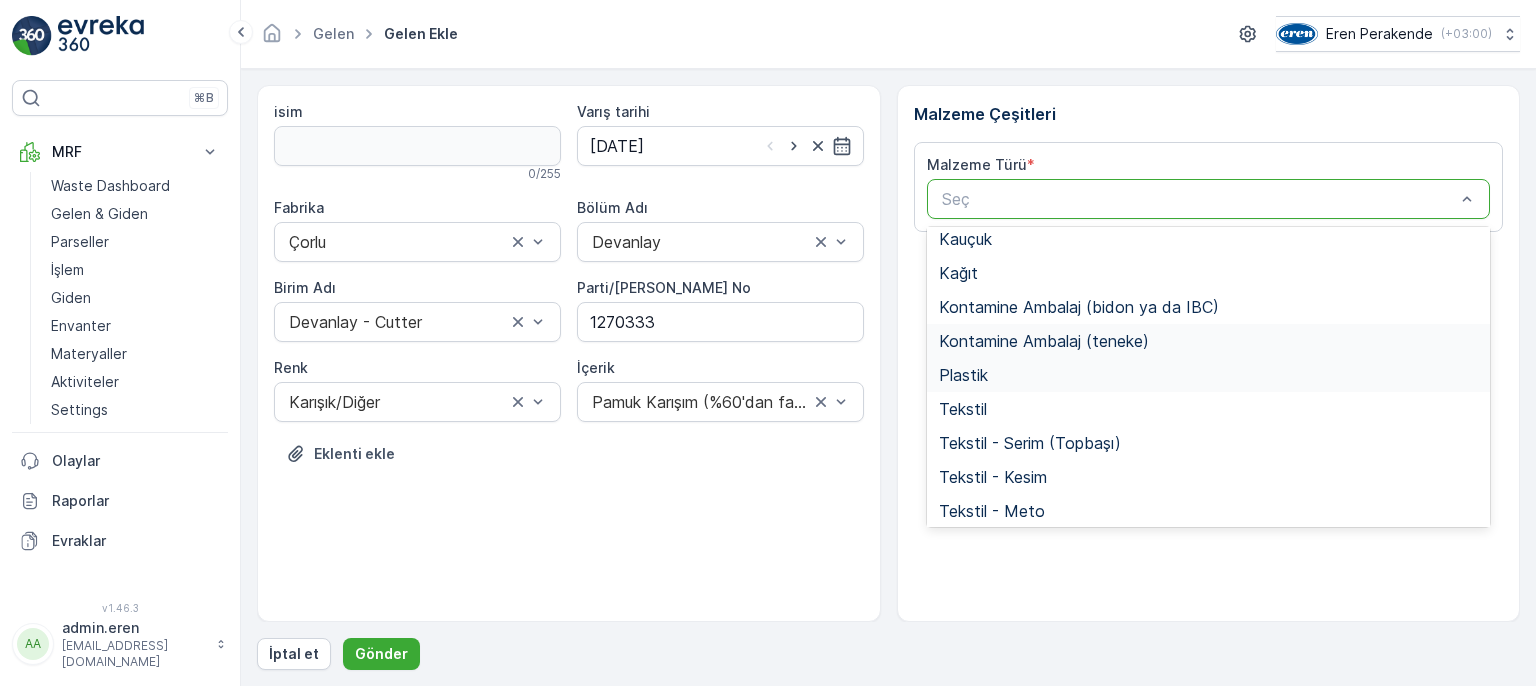 scroll, scrollTop: 300, scrollLeft: 0, axis: vertical 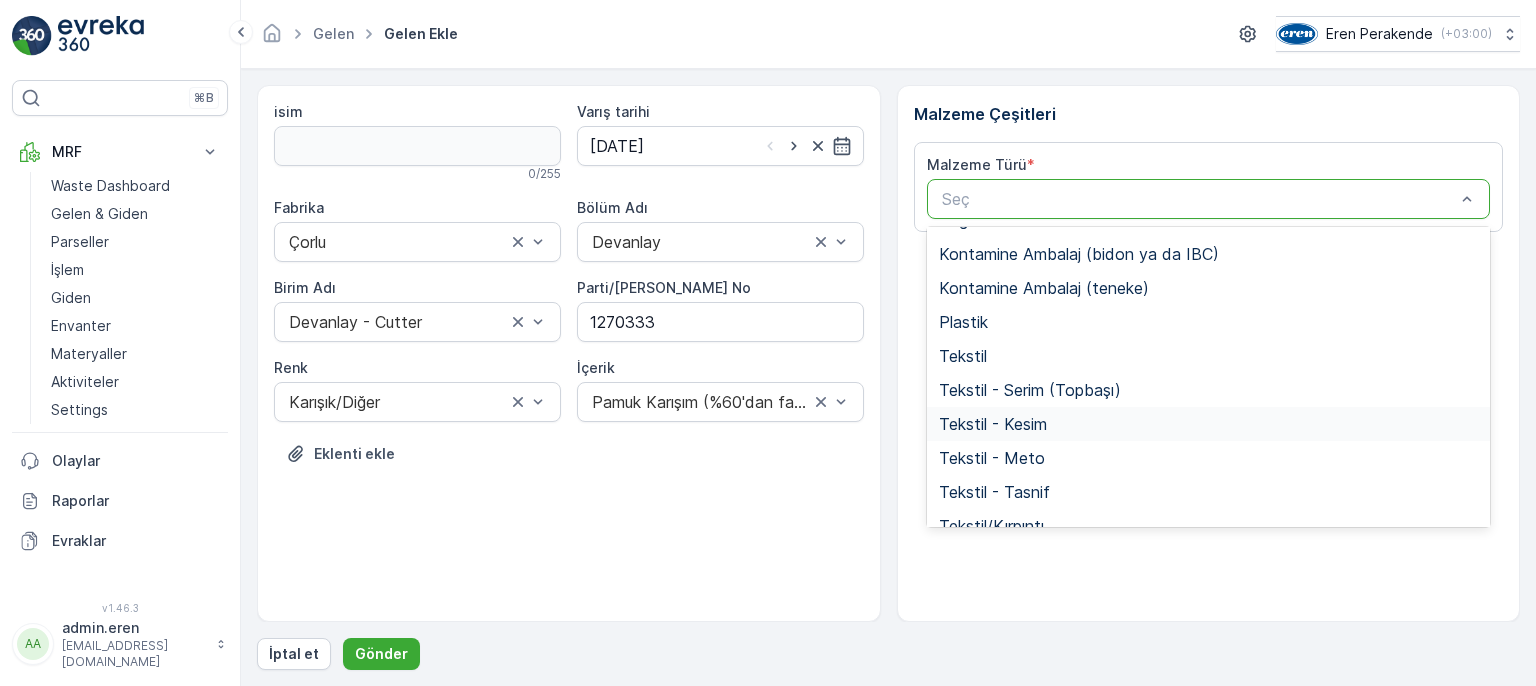 click on "Tekstil - Kesim" at bounding box center [993, 424] 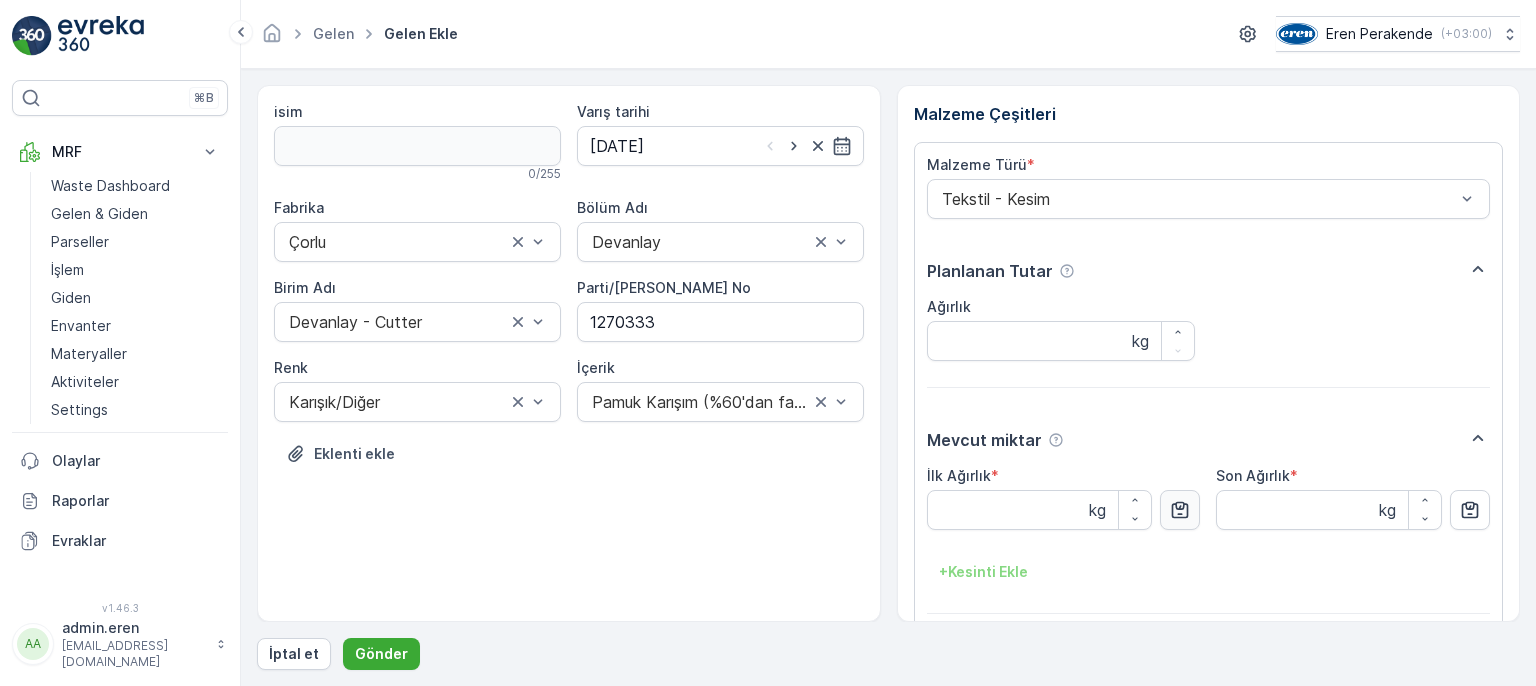 click 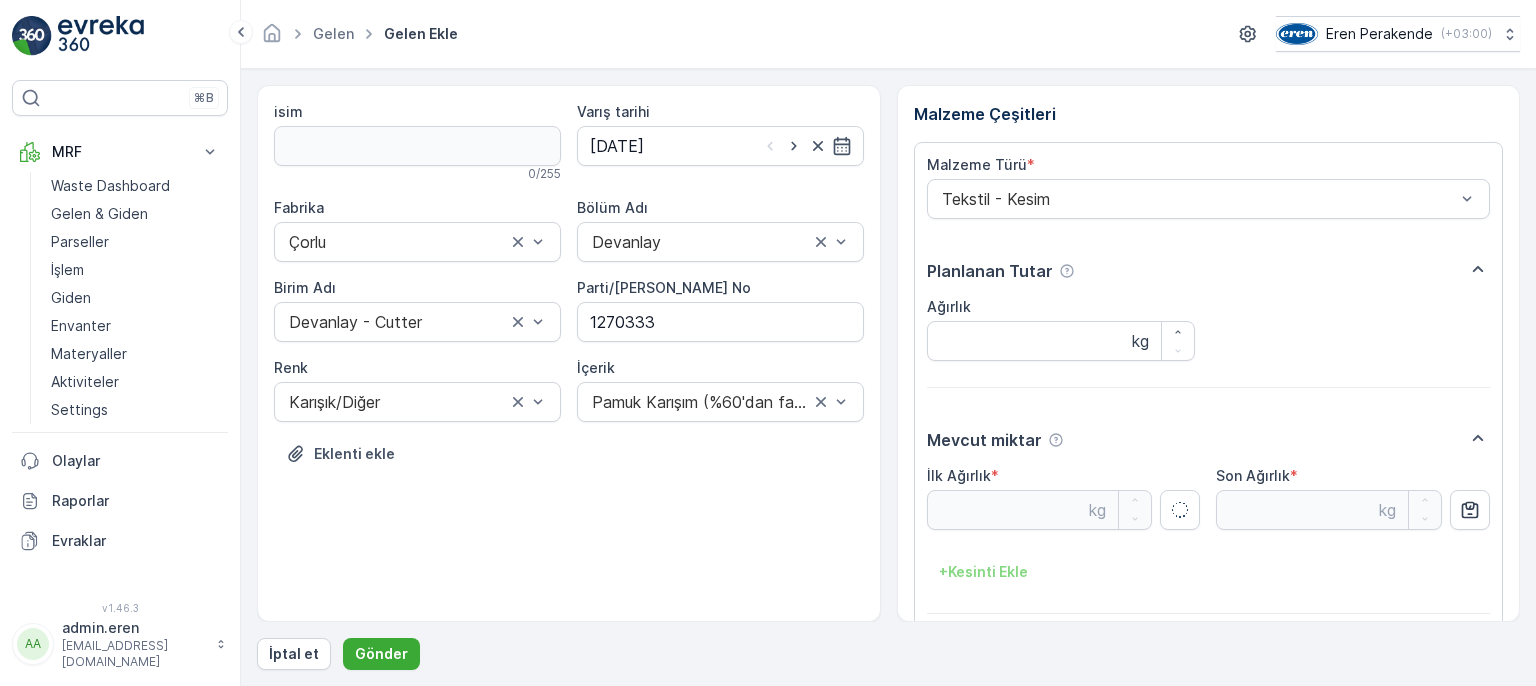 type on "19.46" 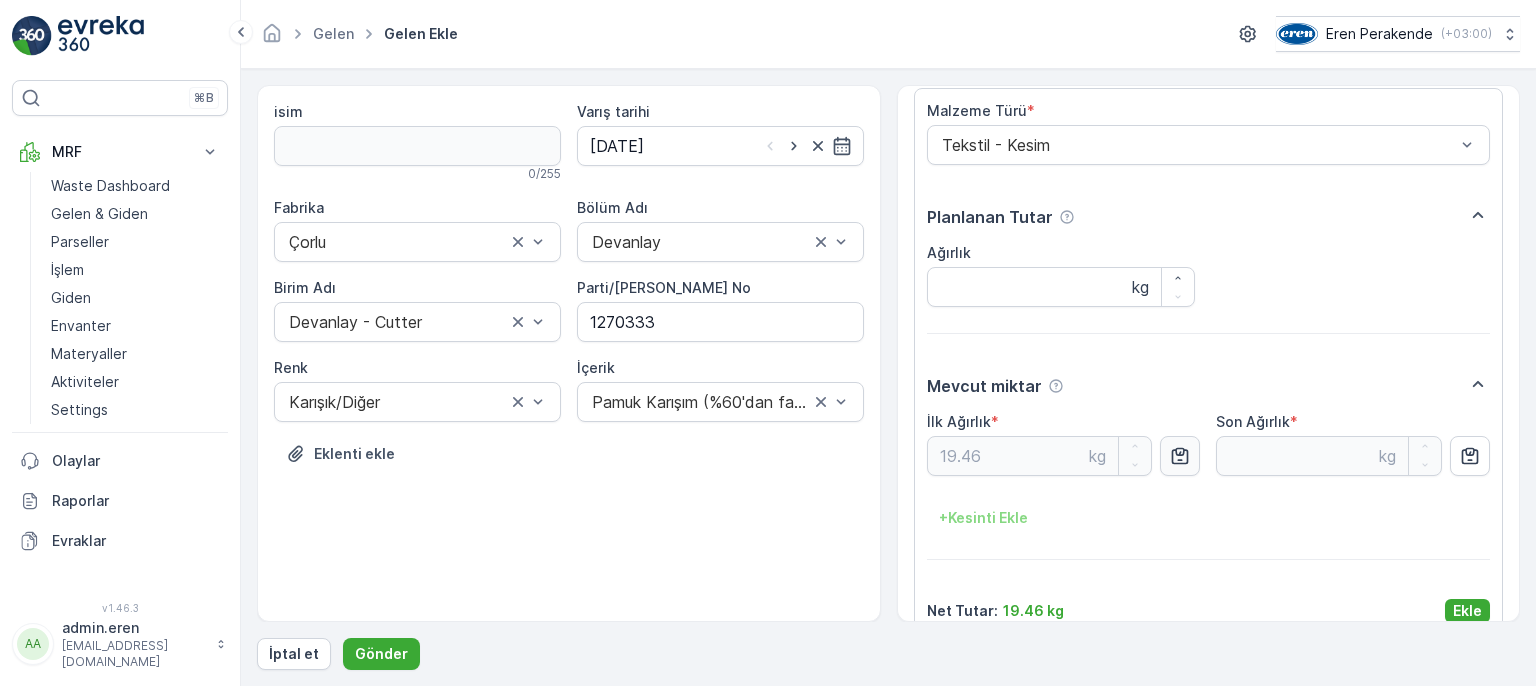 scroll, scrollTop: 84, scrollLeft: 0, axis: vertical 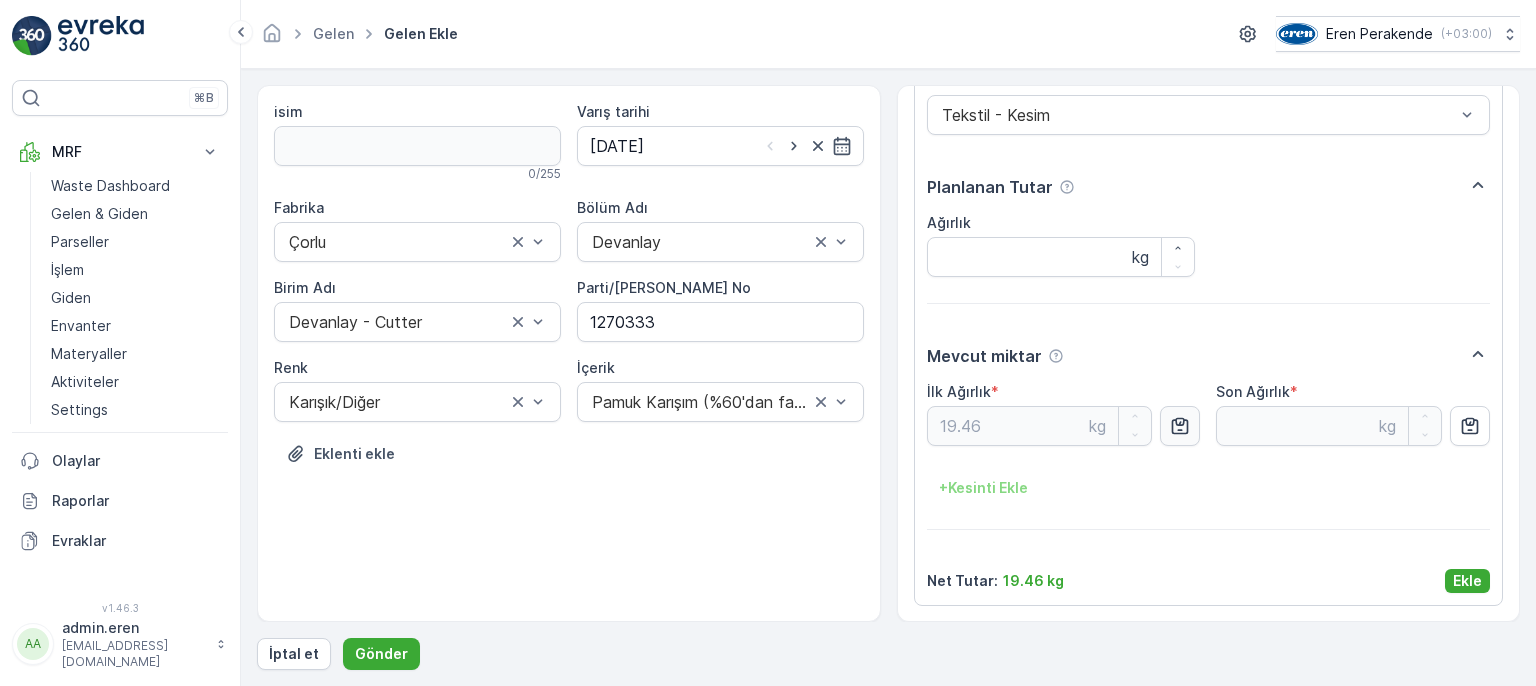click on "Ekle" at bounding box center (1467, 581) 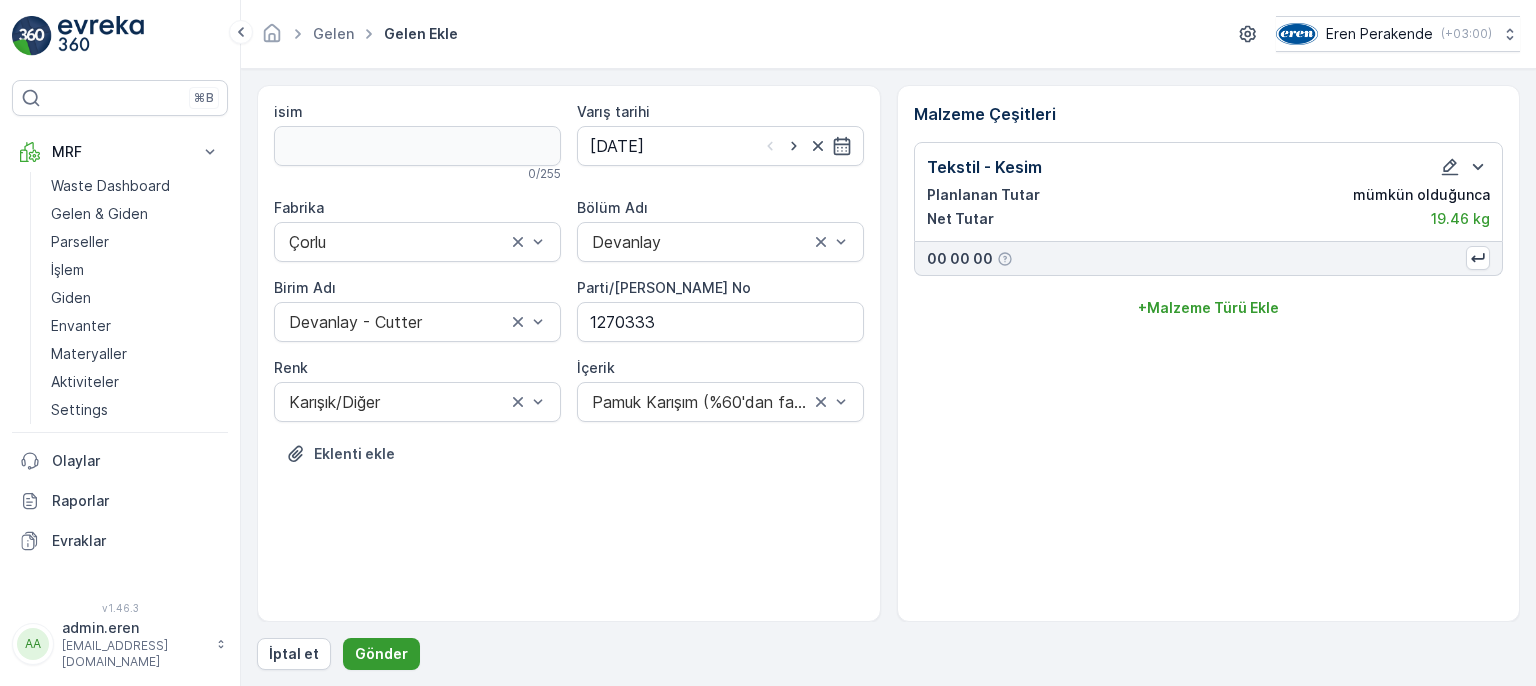 click on "Gönder" at bounding box center (381, 654) 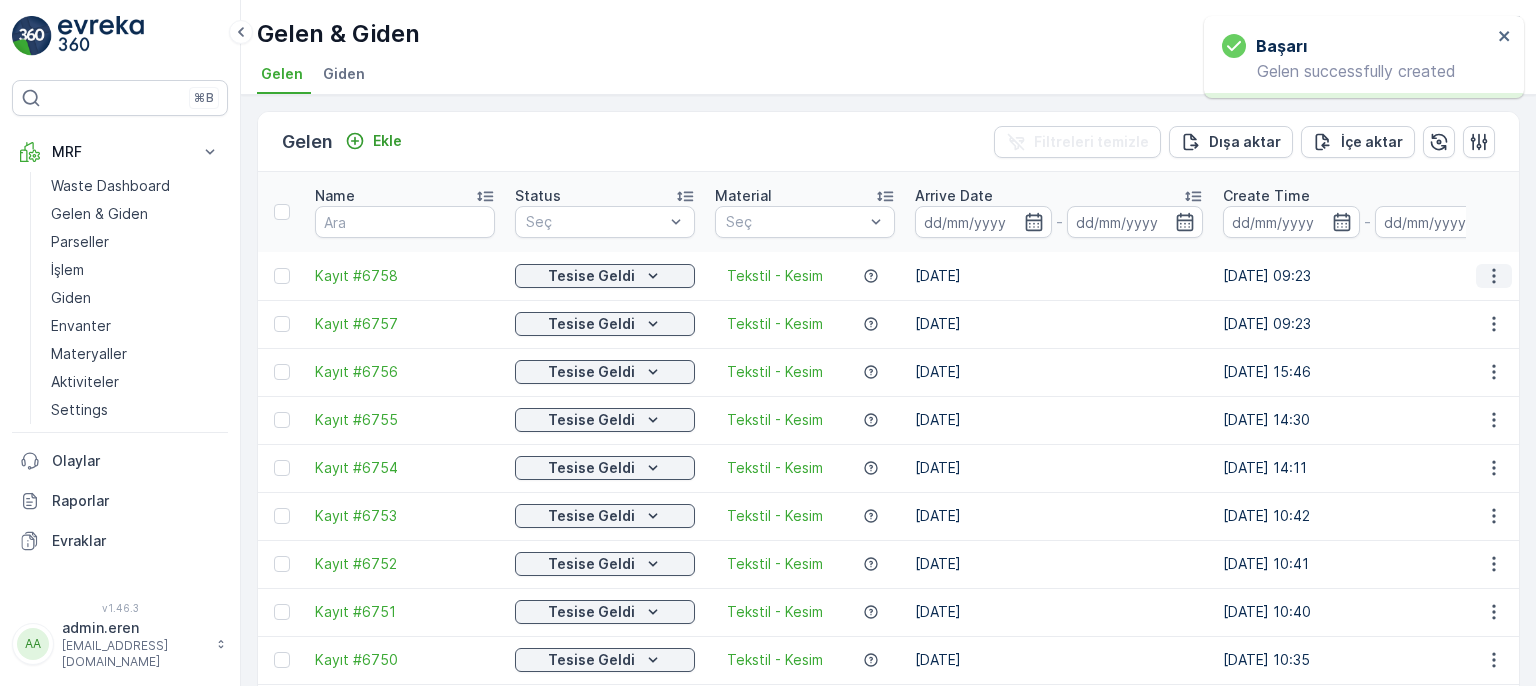 click at bounding box center (1494, 276) 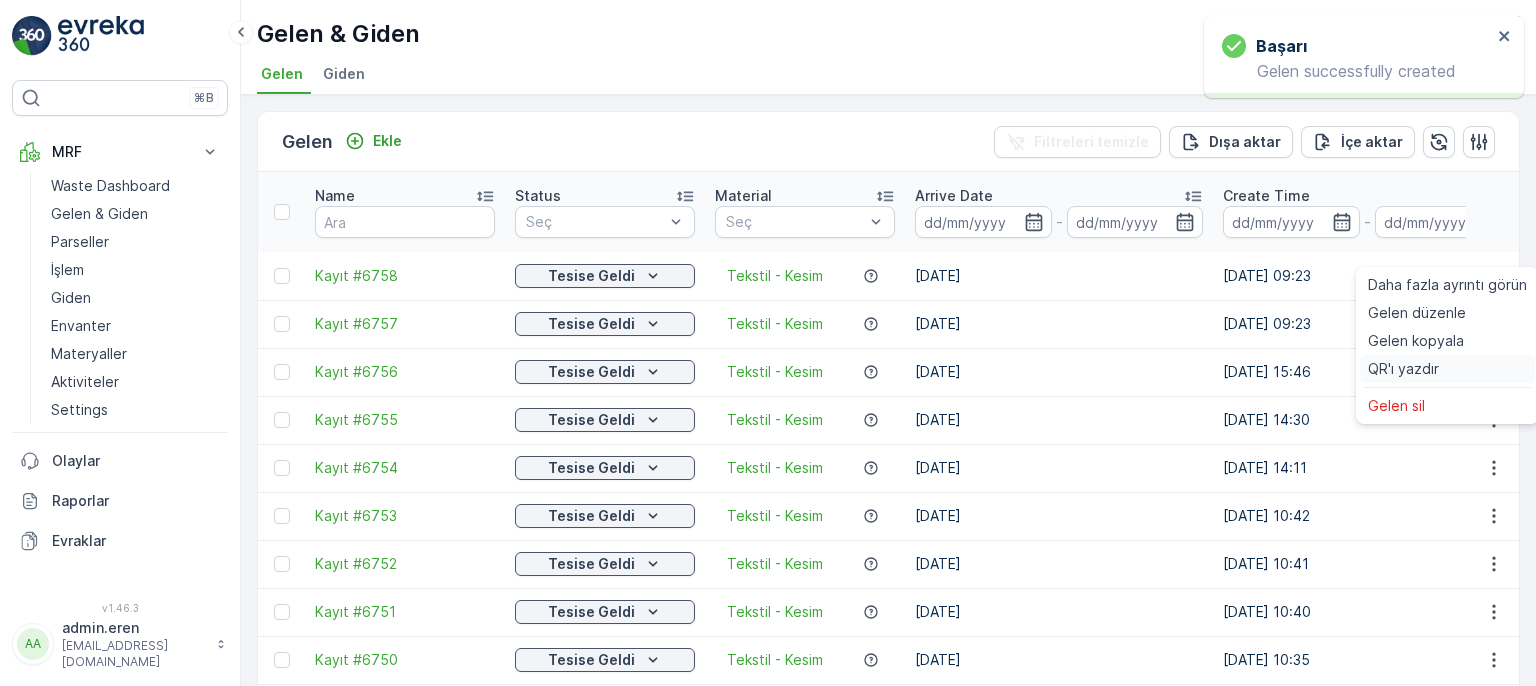 click on "QR'ı yazdır" at bounding box center [1403, 369] 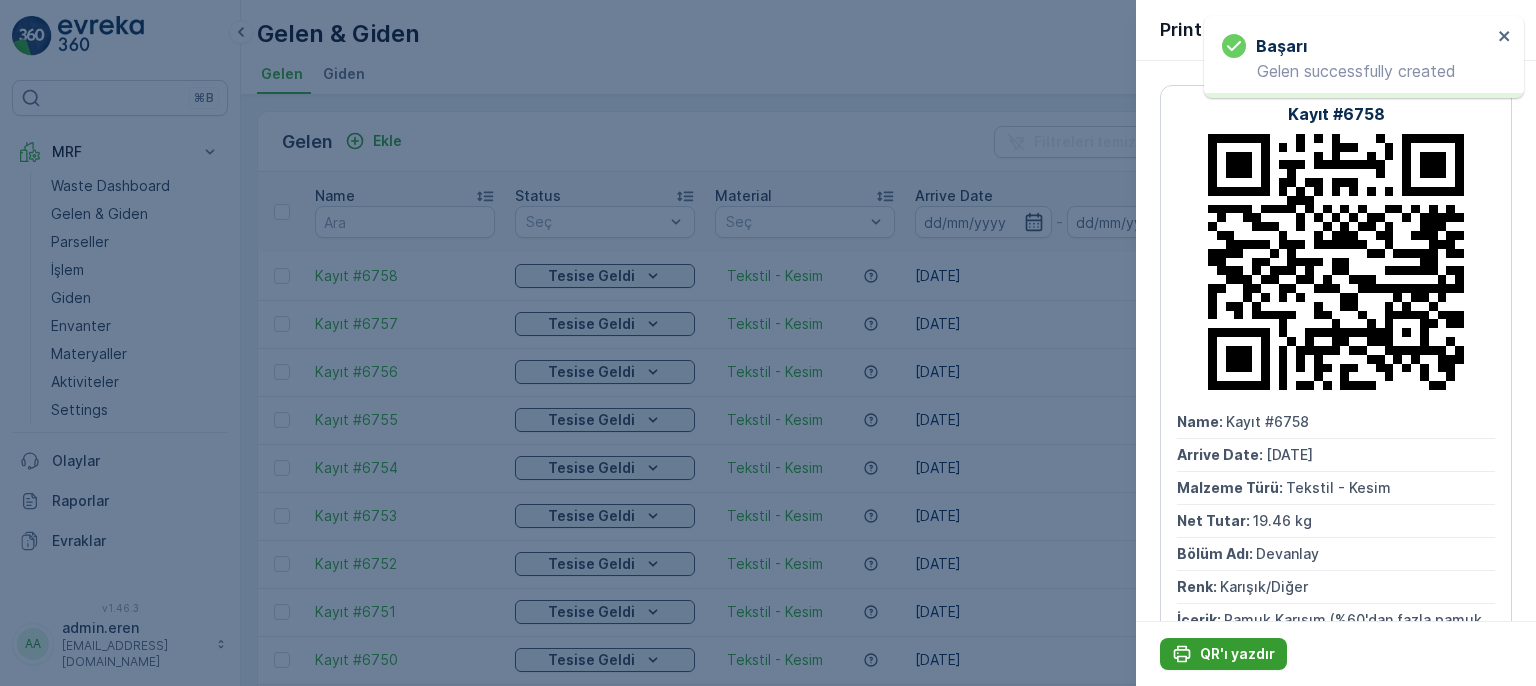 click on "QR'ı yazdır" at bounding box center [1237, 654] 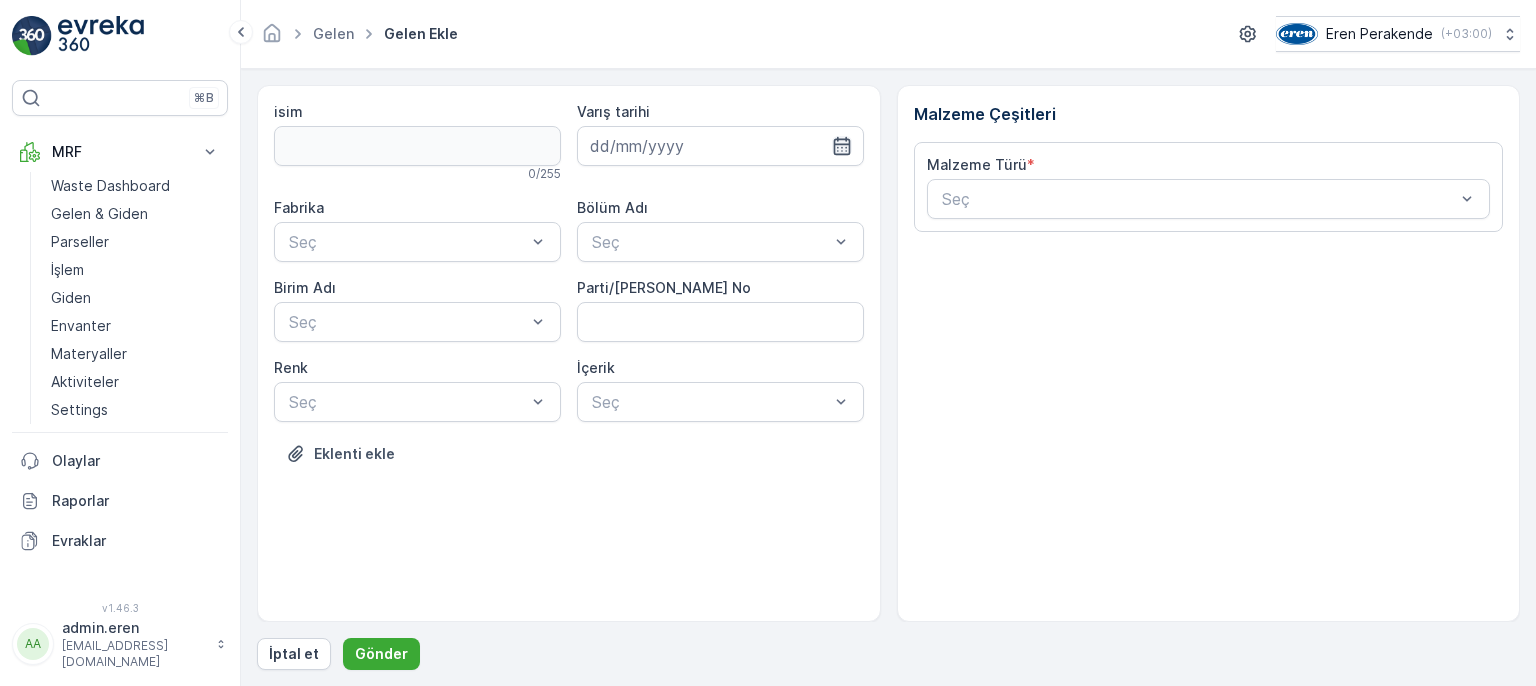 click 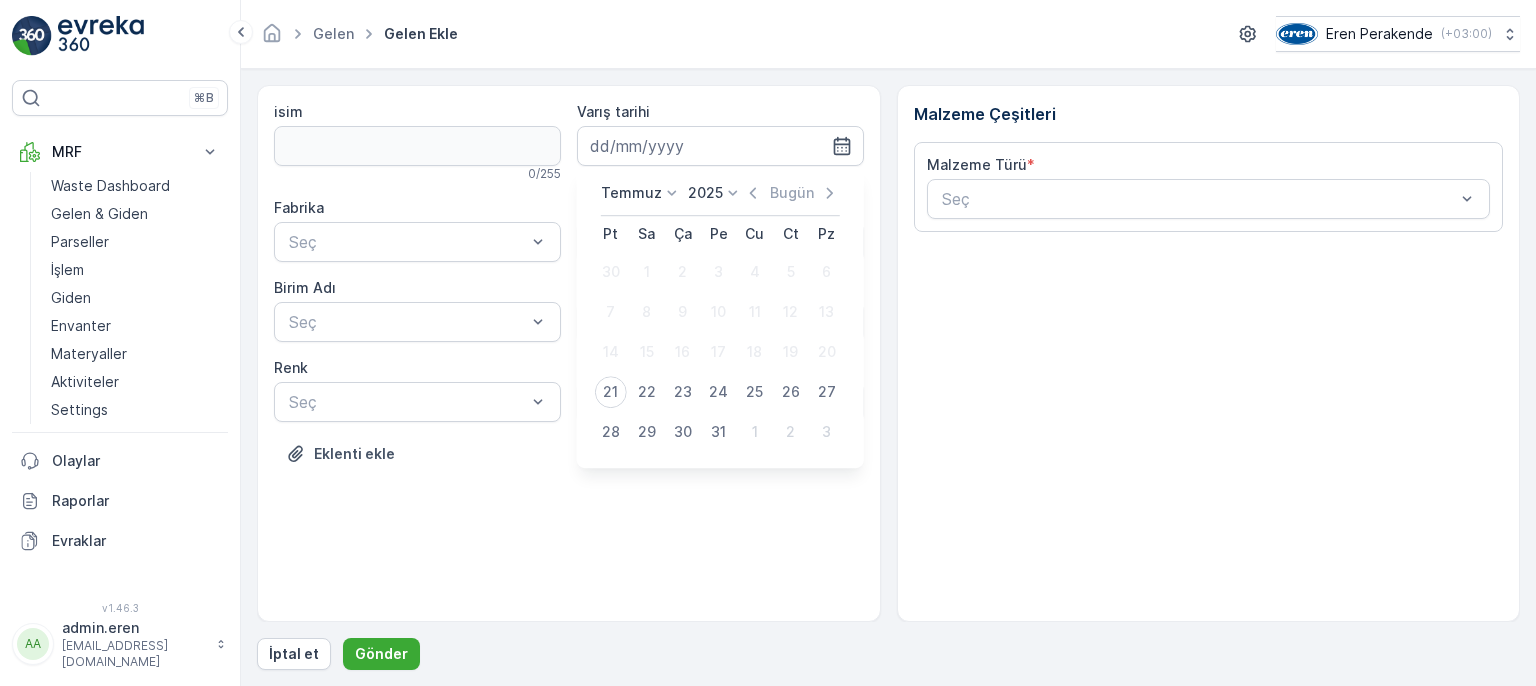 click on "Temmuz 2025 Bugün Pt Sa Ça Pe Cu Ct Pz 30 1 2 3 4 5 6 7 8 9 10 11 12 13 14 15 16 17 18 19 20 21 22 23 24 25 26 27 28 29 30 31 1 2 3" at bounding box center (720, 317) 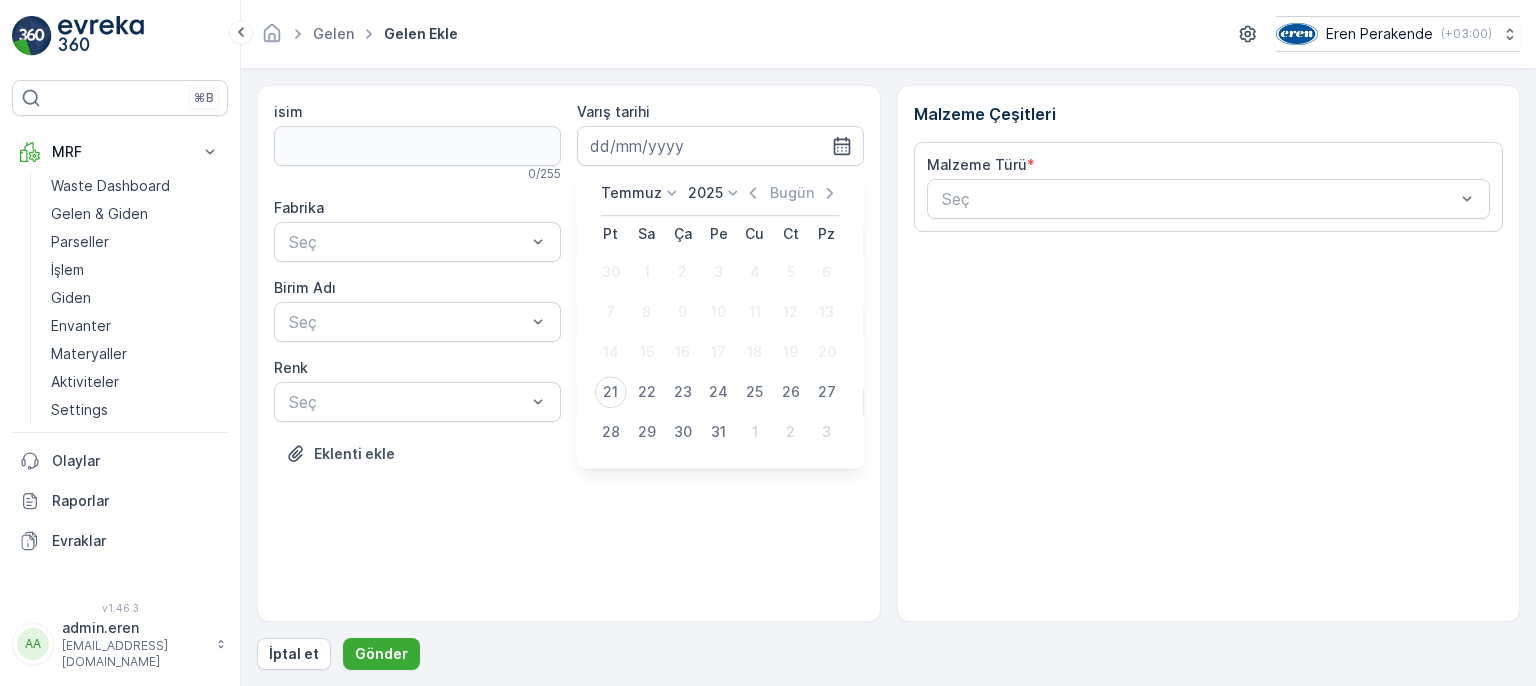click on "21" at bounding box center [611, 392] 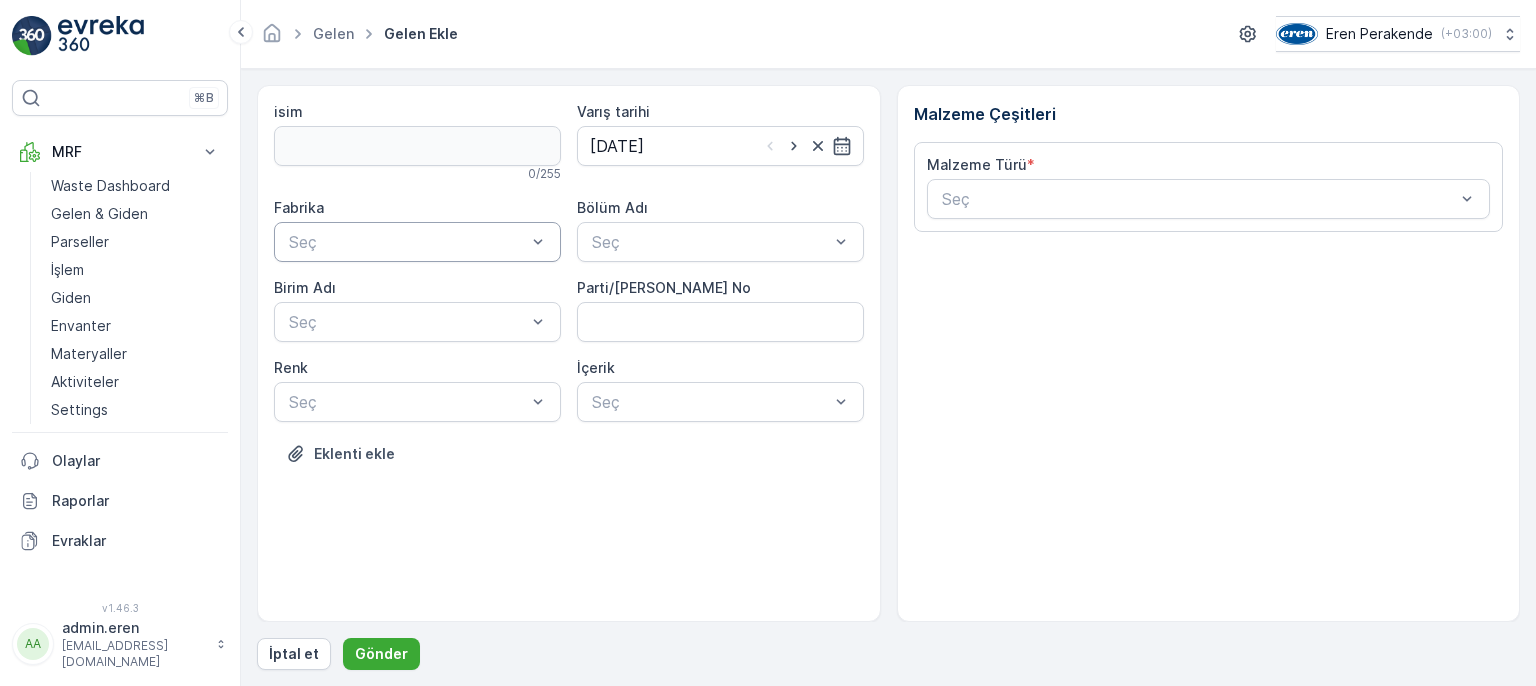 click at bounding box center [407, 242] 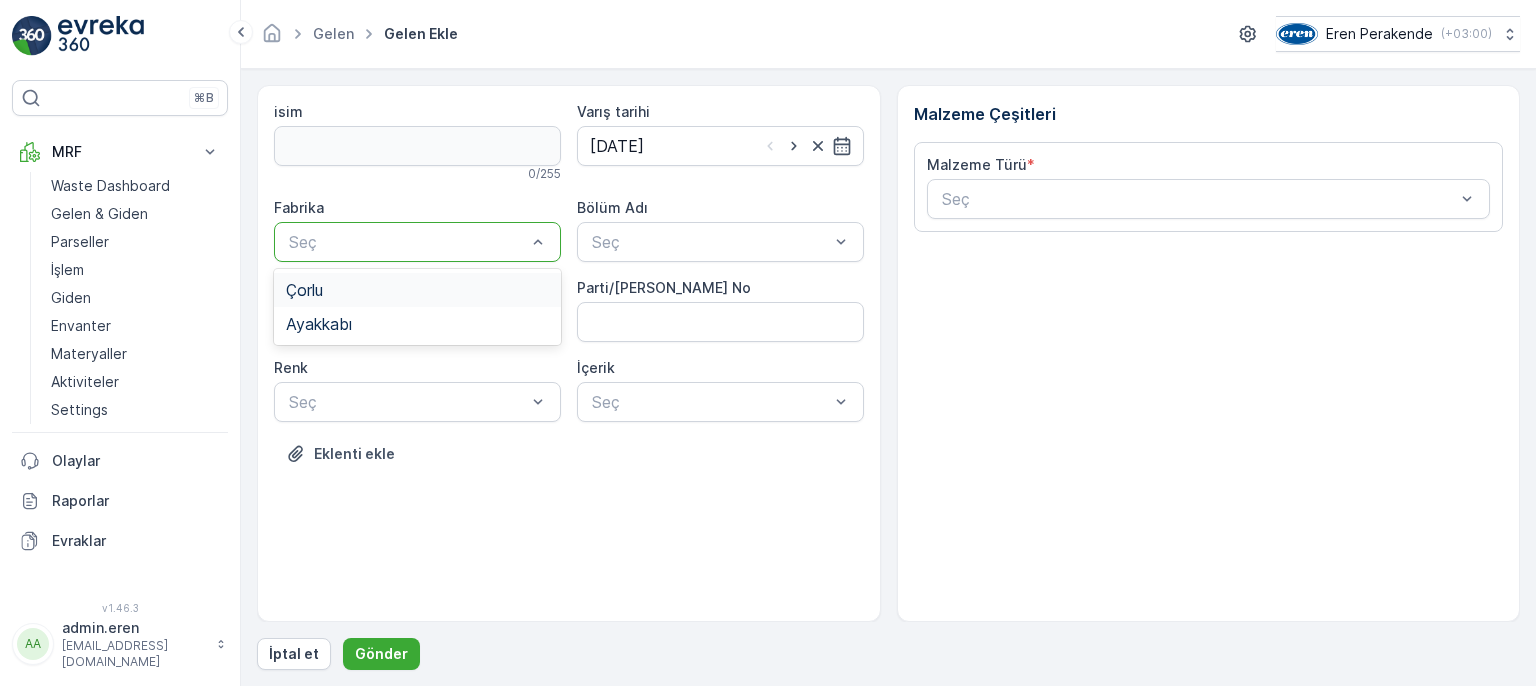 click on "Çorlu" at bounding box center [417, 290] 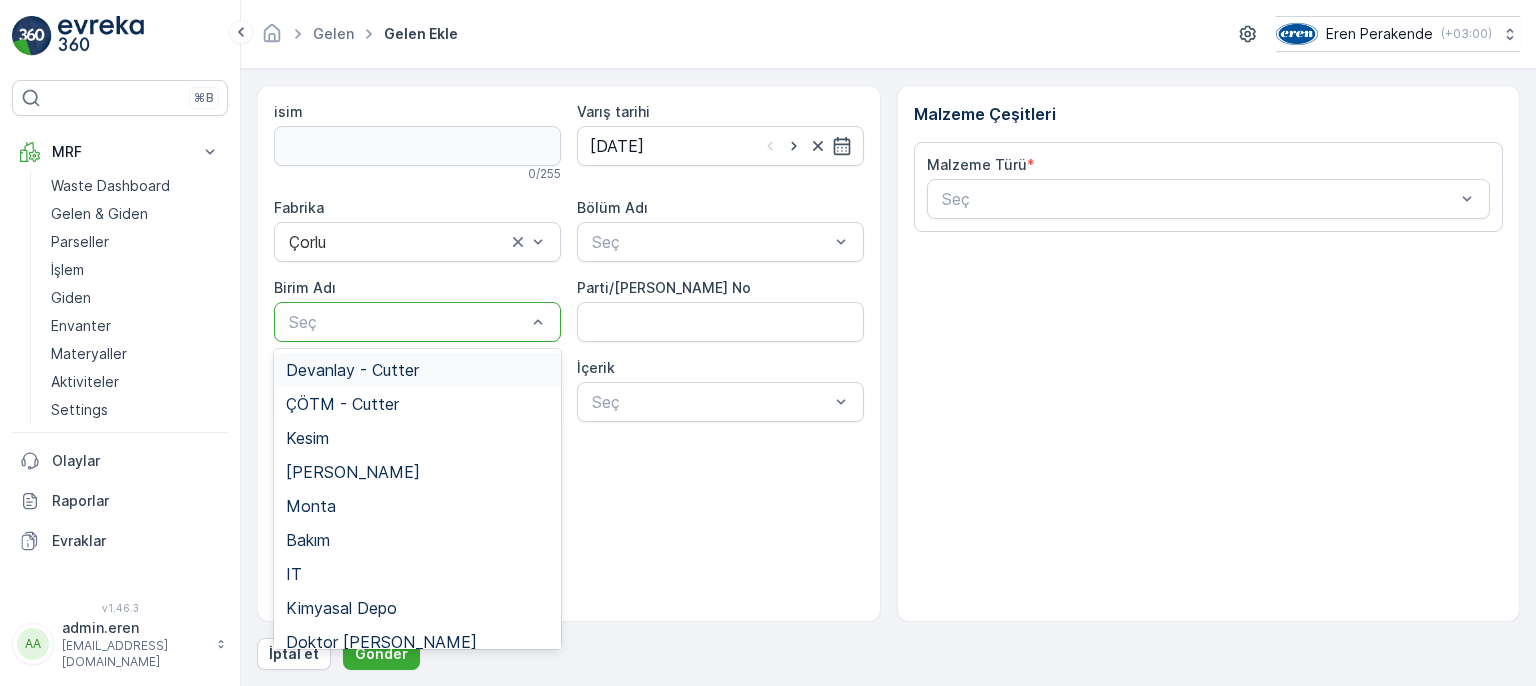 click on "Devanlay  - Cutter" at bounding box center (352, 370) 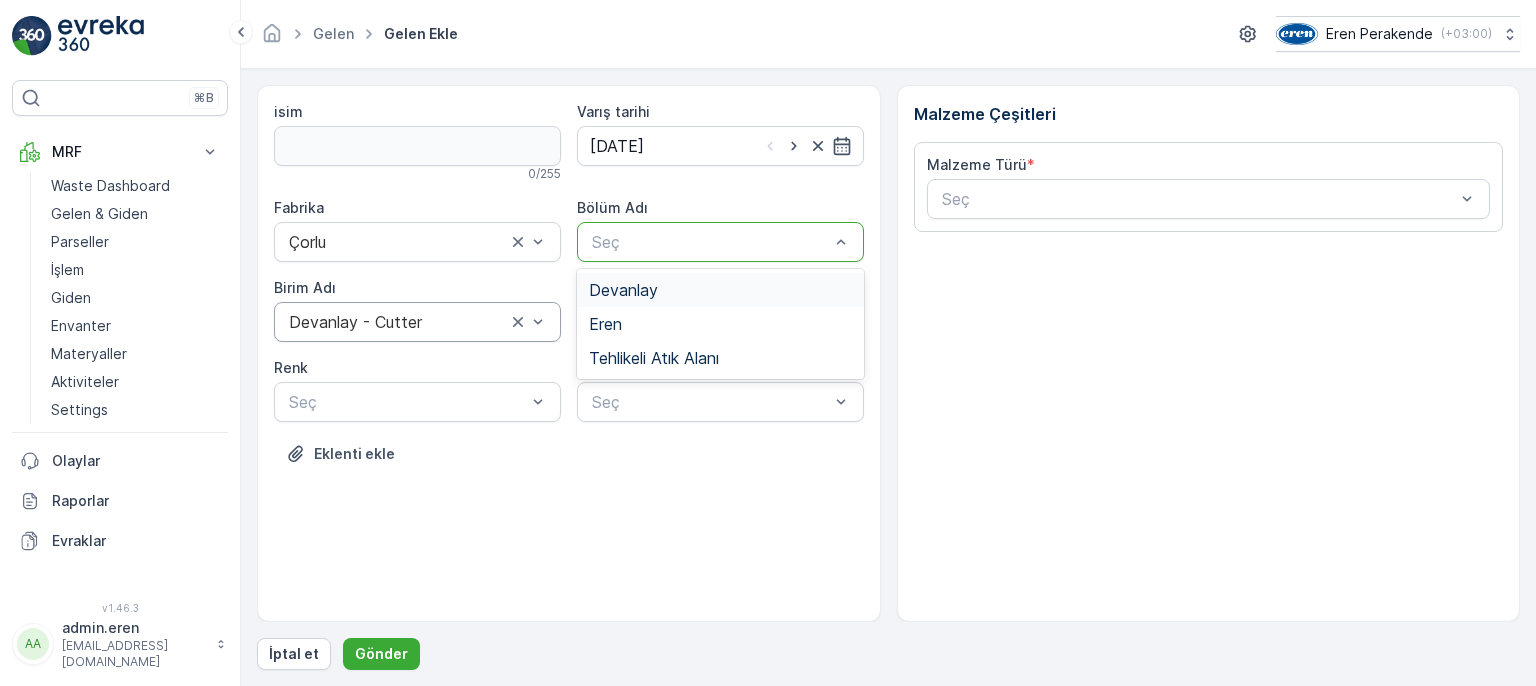 click on "Devanlay" at bounding box center [720, 290] 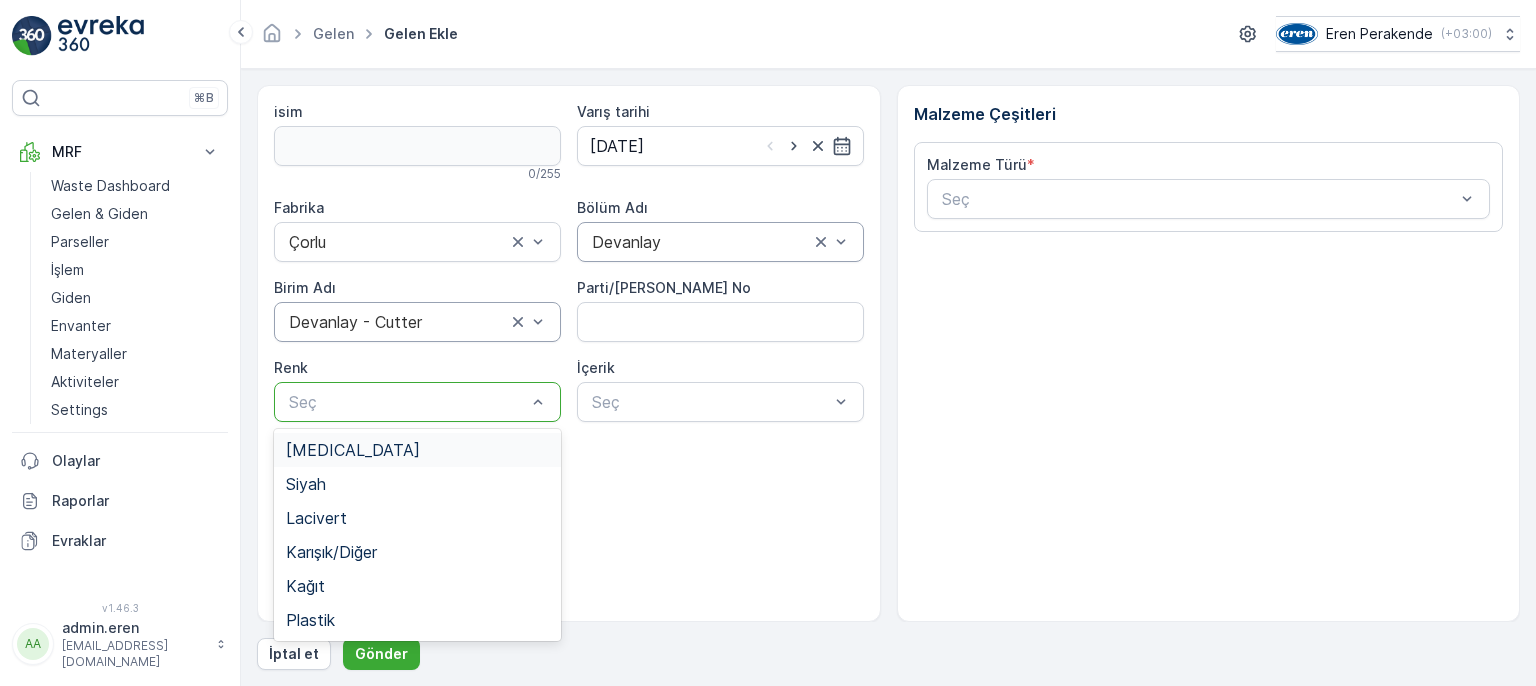 click at bounding box center (407, 402) 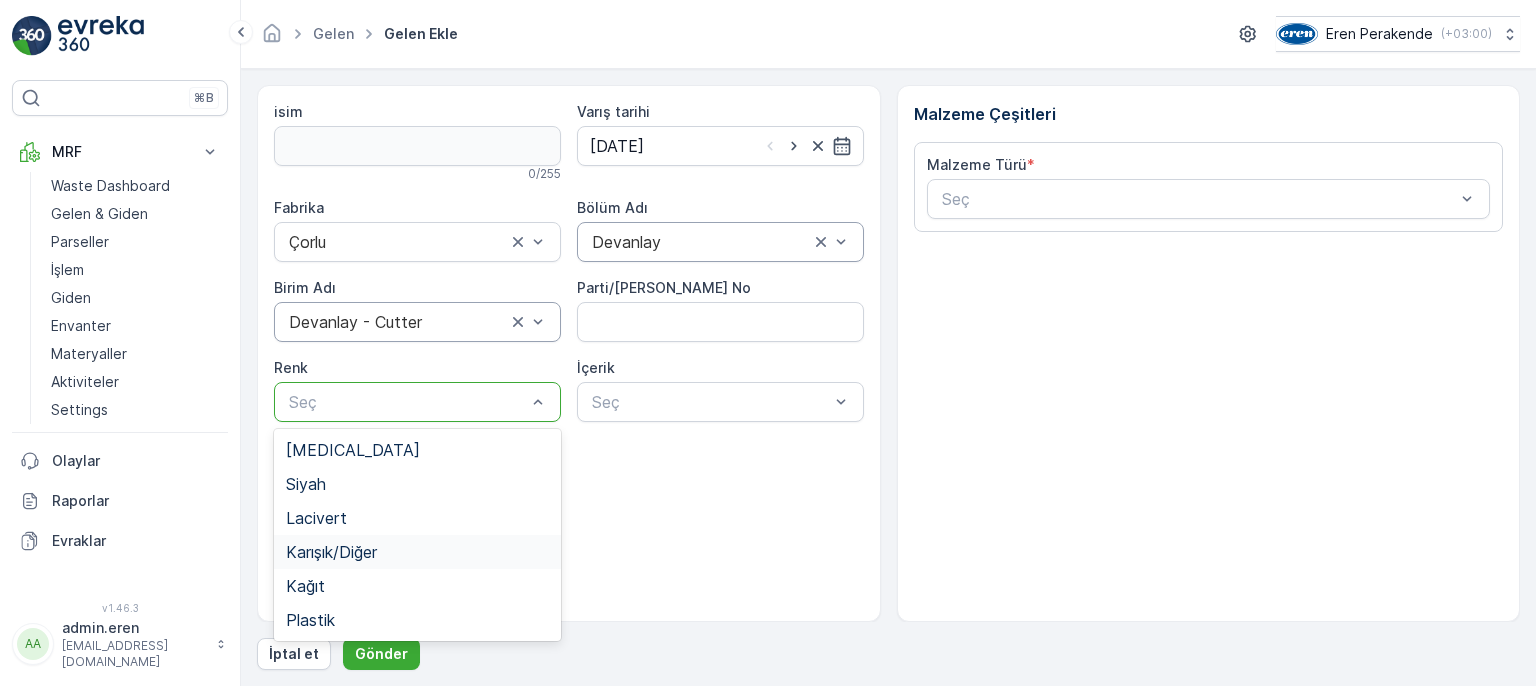 click on "Karışık/Diğer" at bounding box center (331, 552) 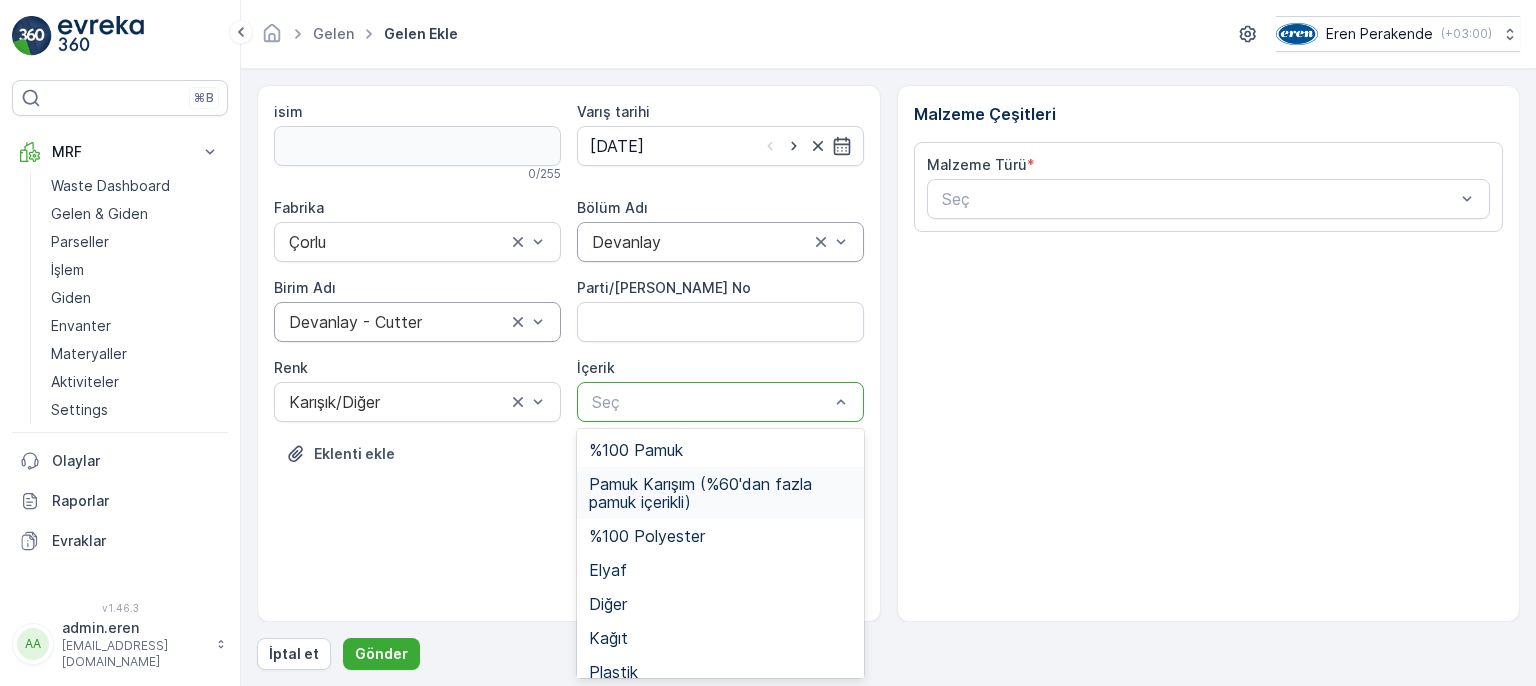 click on "Pamuk Karışım (%60'dan fazla pamuk içerikli)" at bounding box center [720, 493] 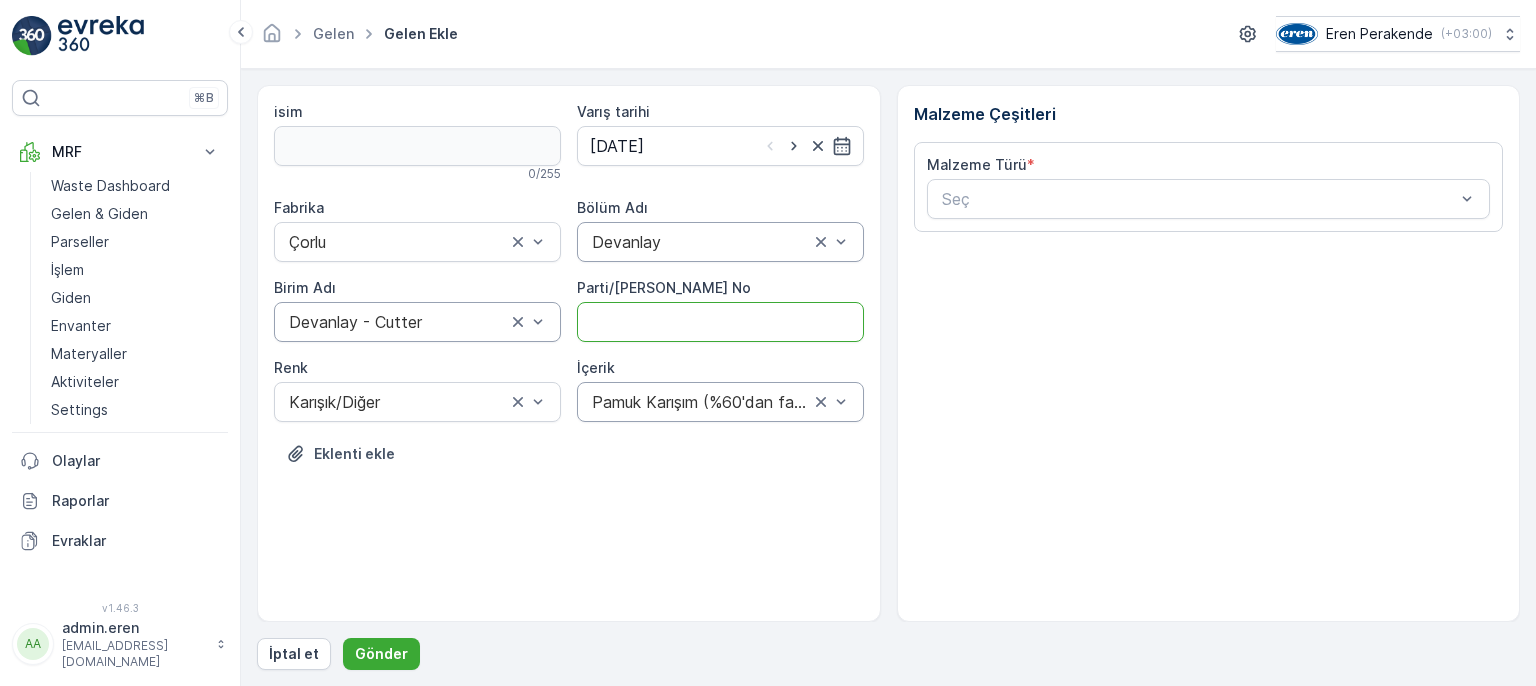 click on "Parti/[PERSON_NAME] No" at bounding box center (720, 322) 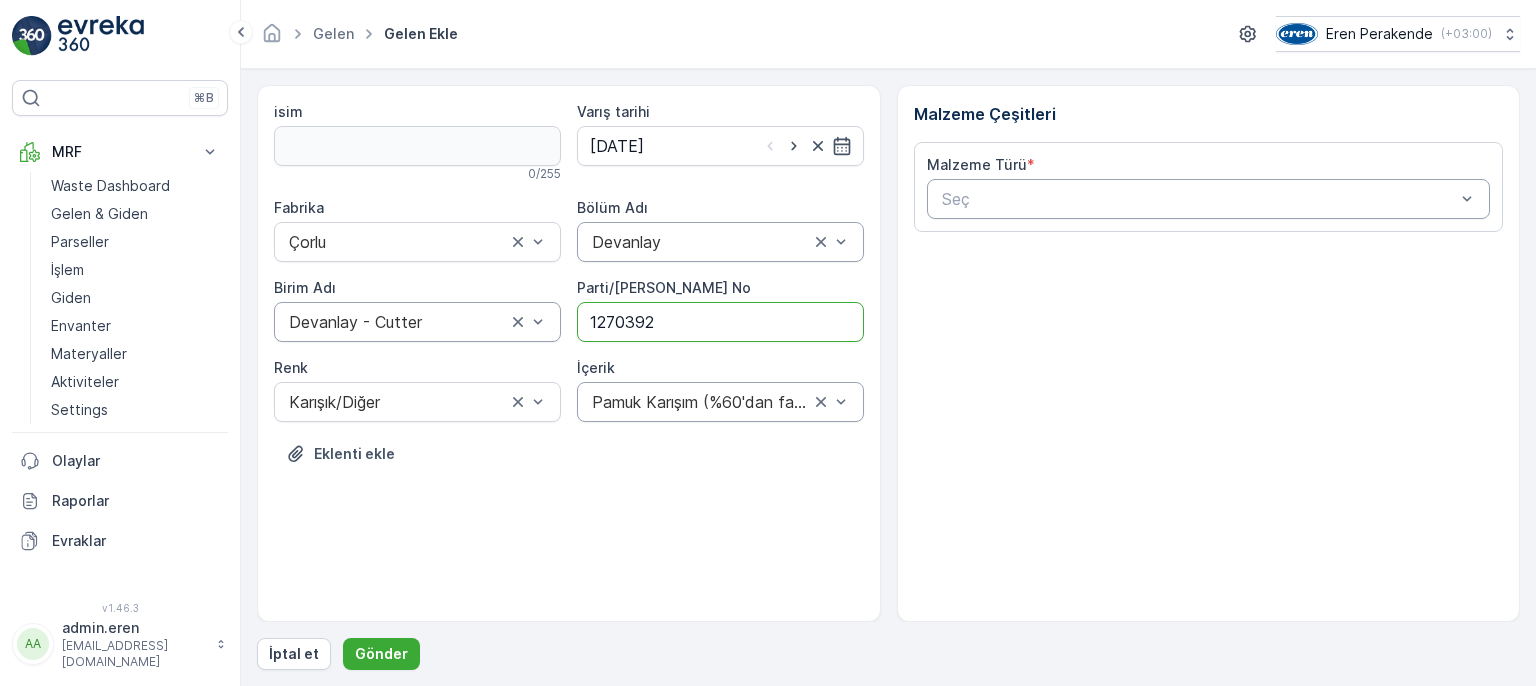 type on "1270392" 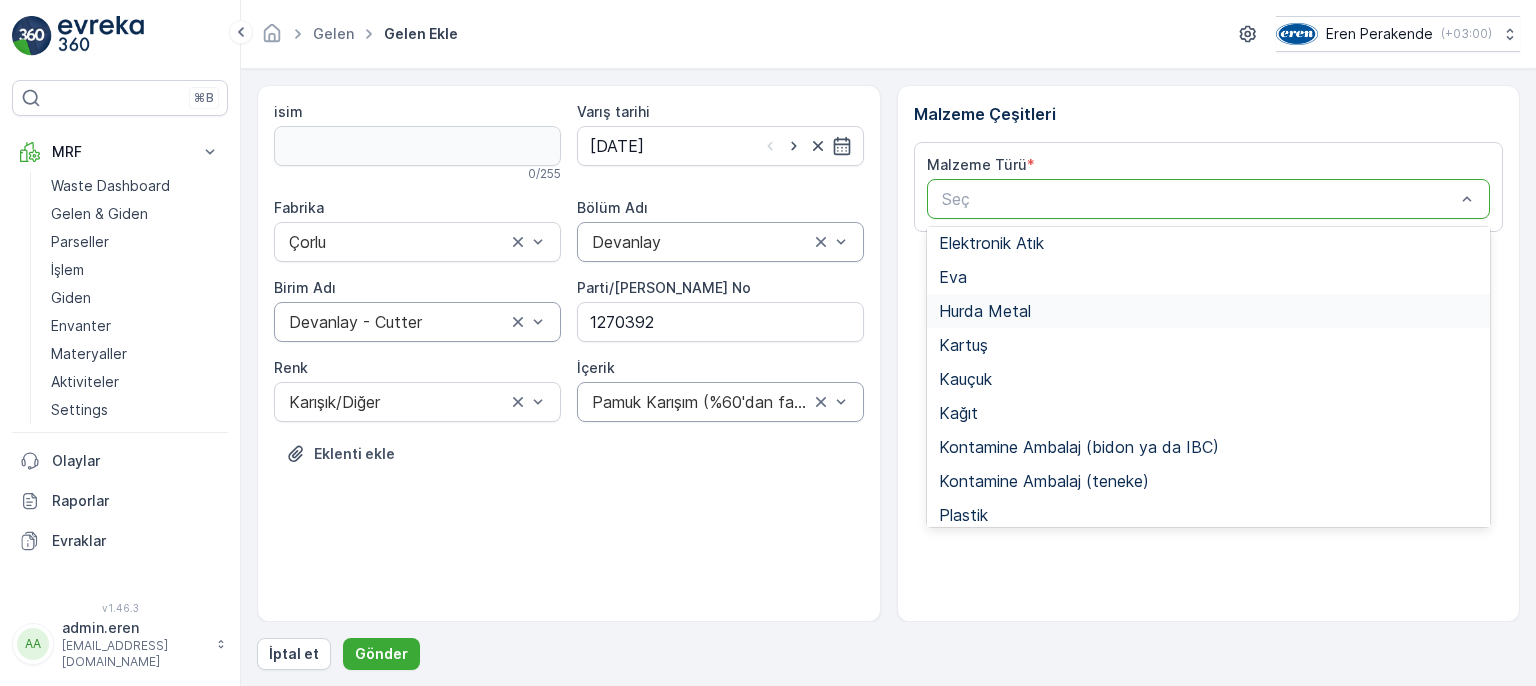 scroll, scrollTop: 300, scrollLeft: 0, axis: vertical 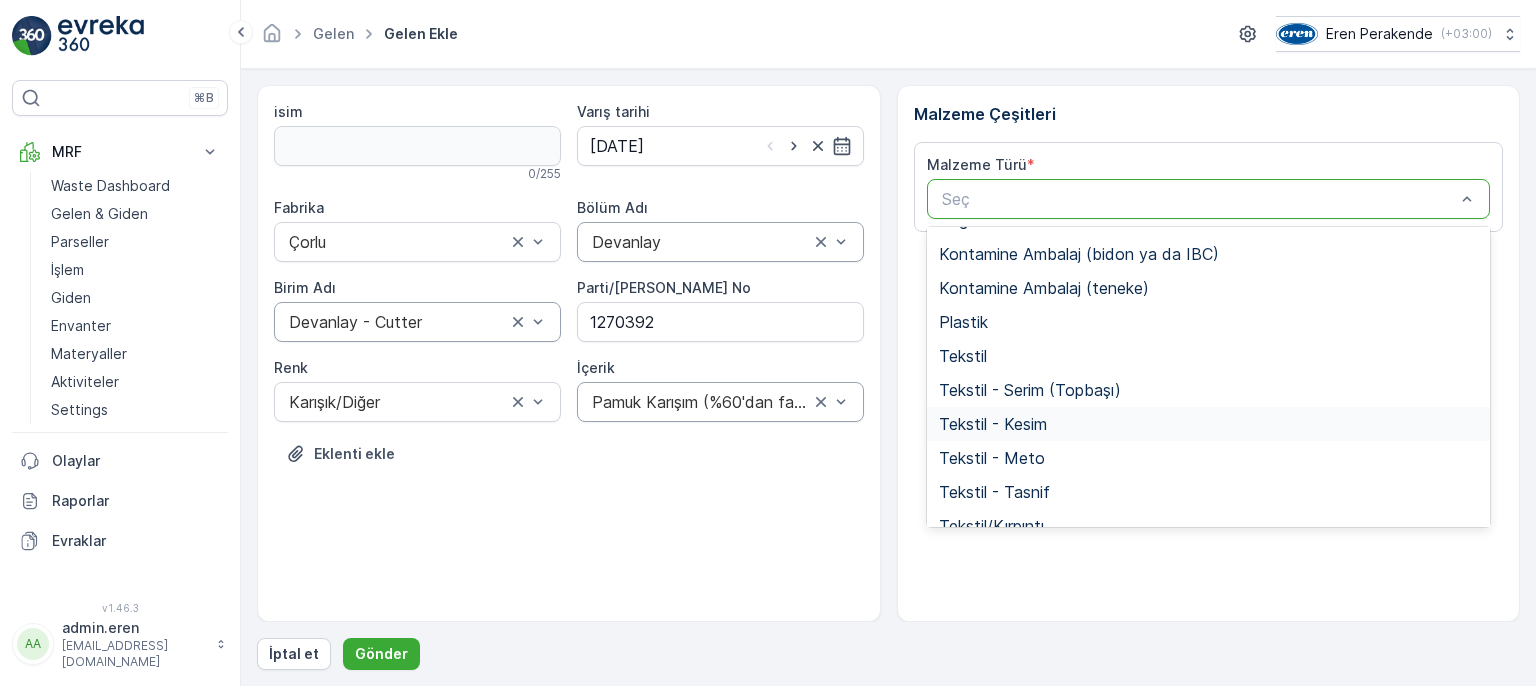 click on "Tekstil - Kesim" at bounding box center (993, 424) 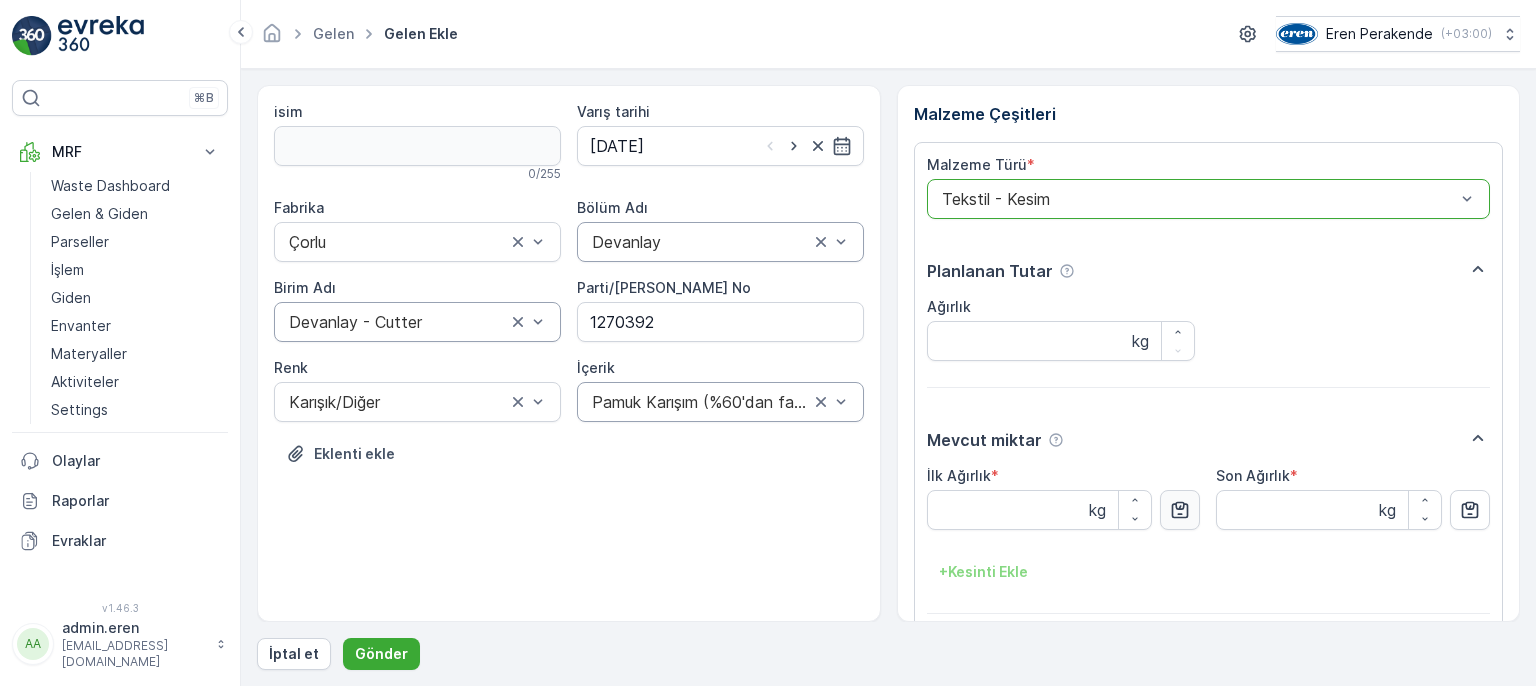click 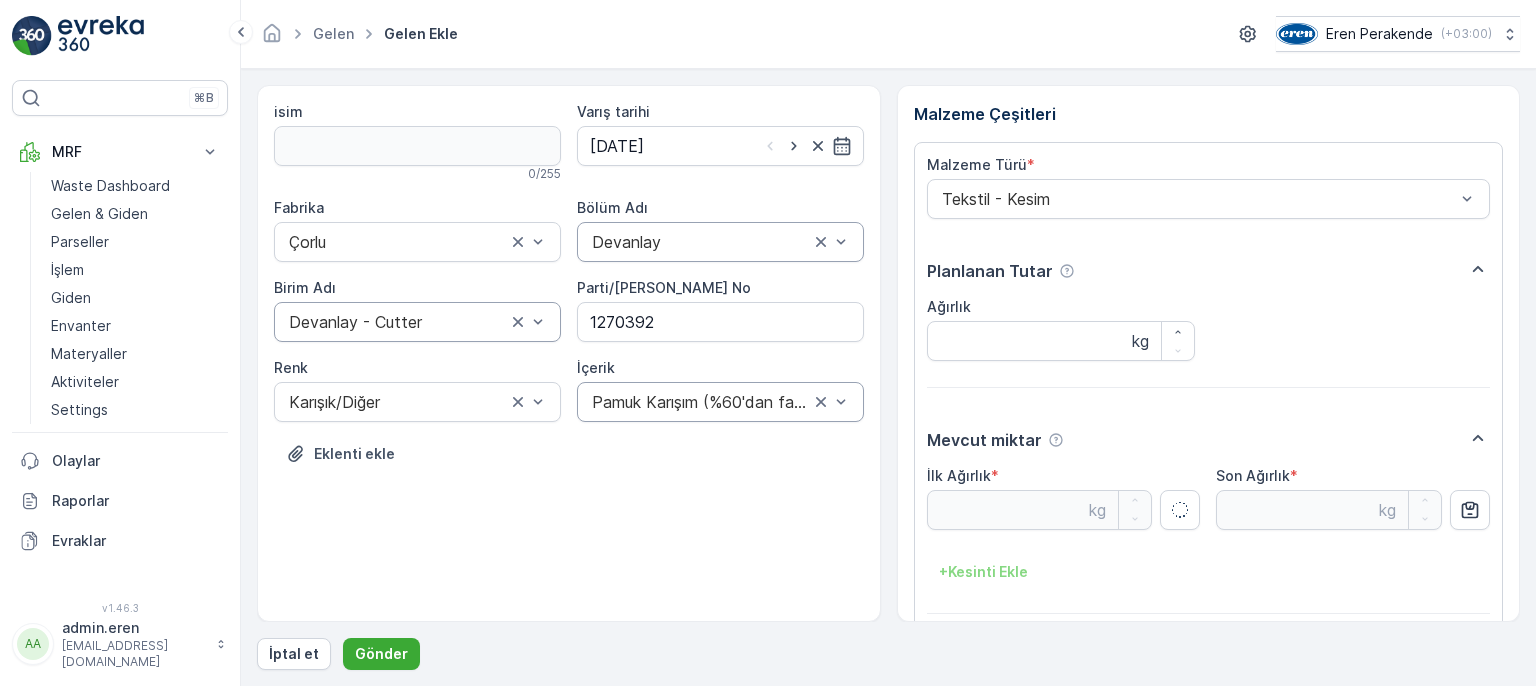 type on "3.26" 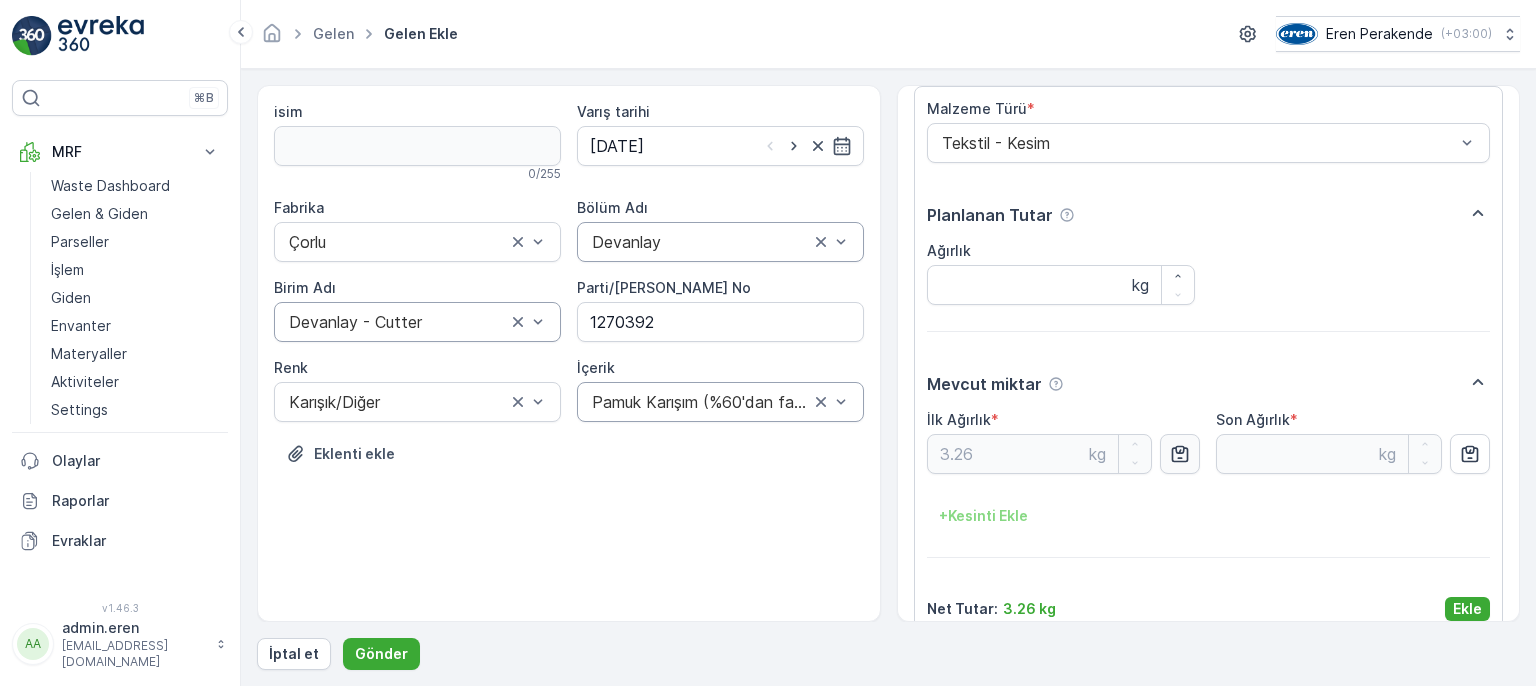 scroll, scrollTop: 84, scrollLeft: 0, axis: vertical 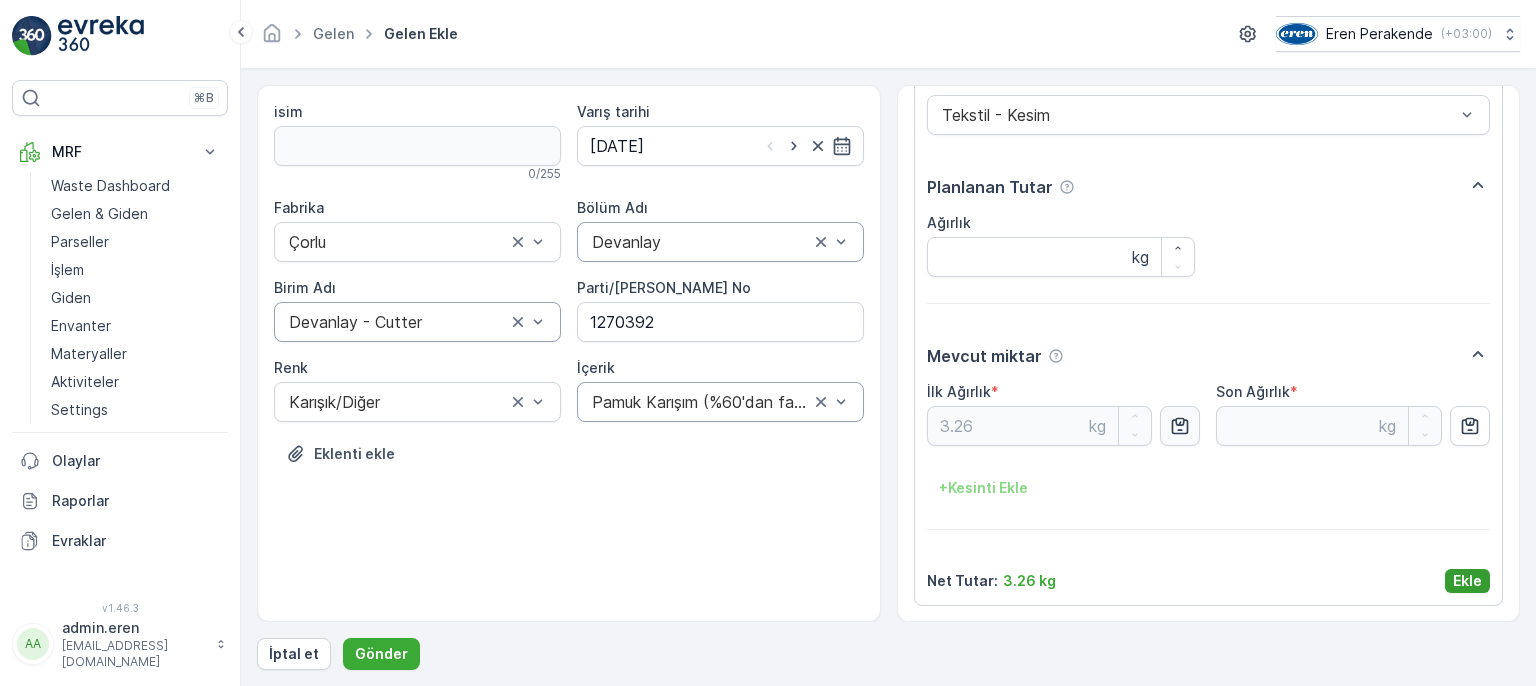 click on "Ekle" at bounding box center (1467, 581) 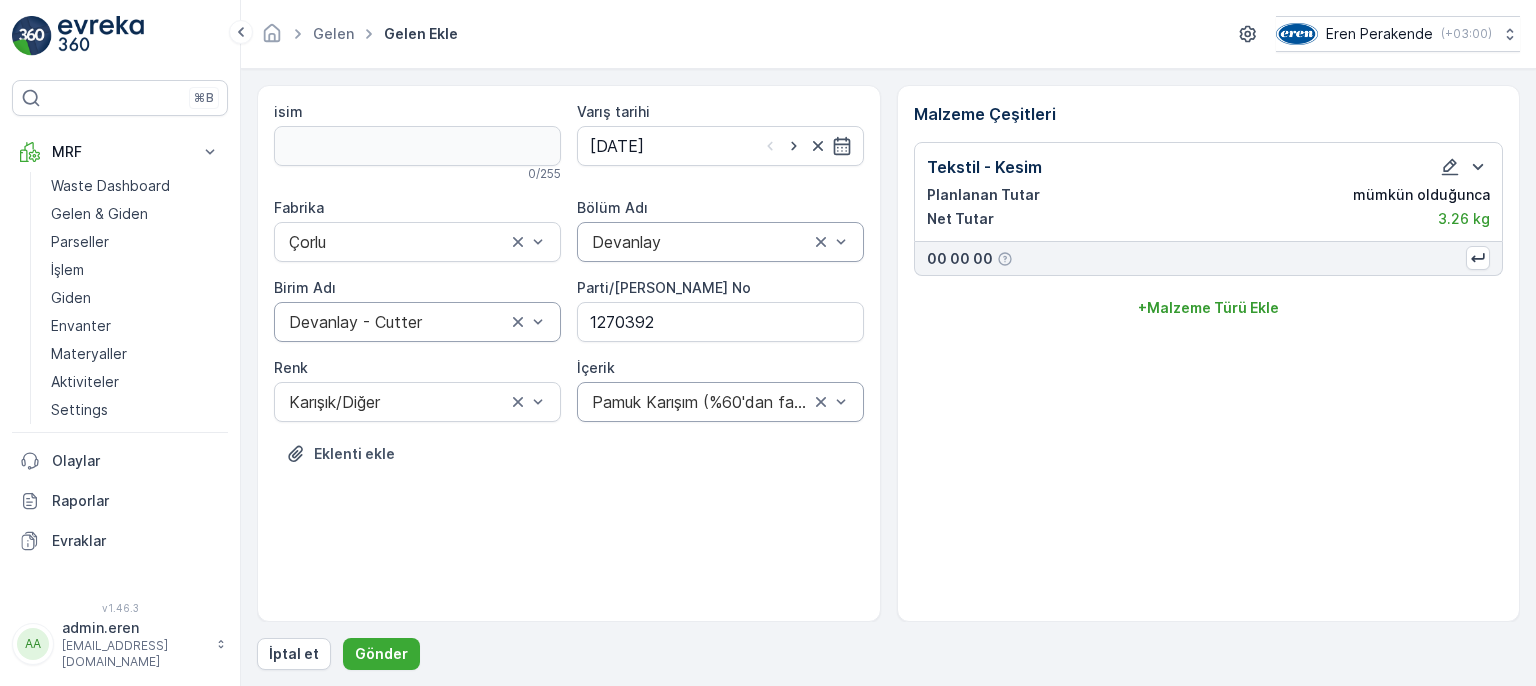 scroll, scrollTop: 0, scrollLeft: 0, axis: both 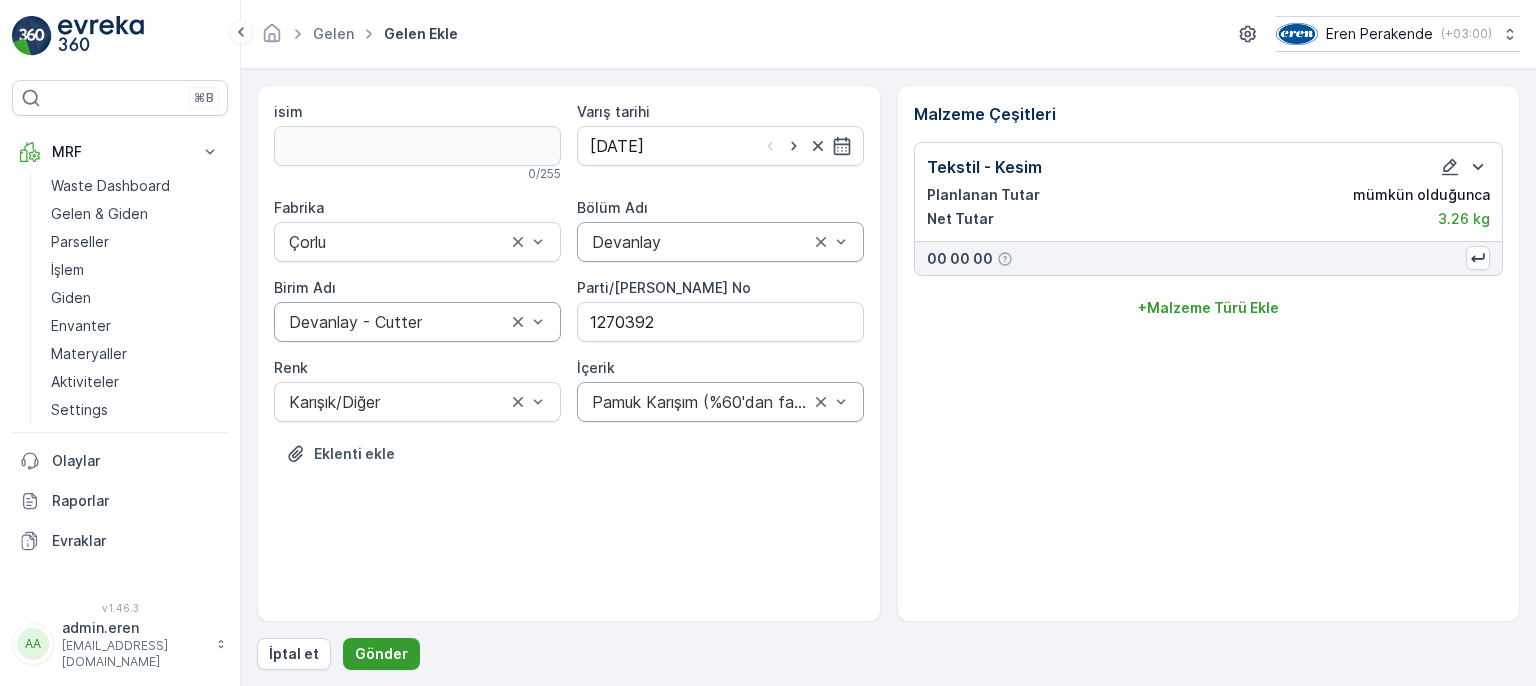 click on "Gönder" at bounding box center [381, 654] 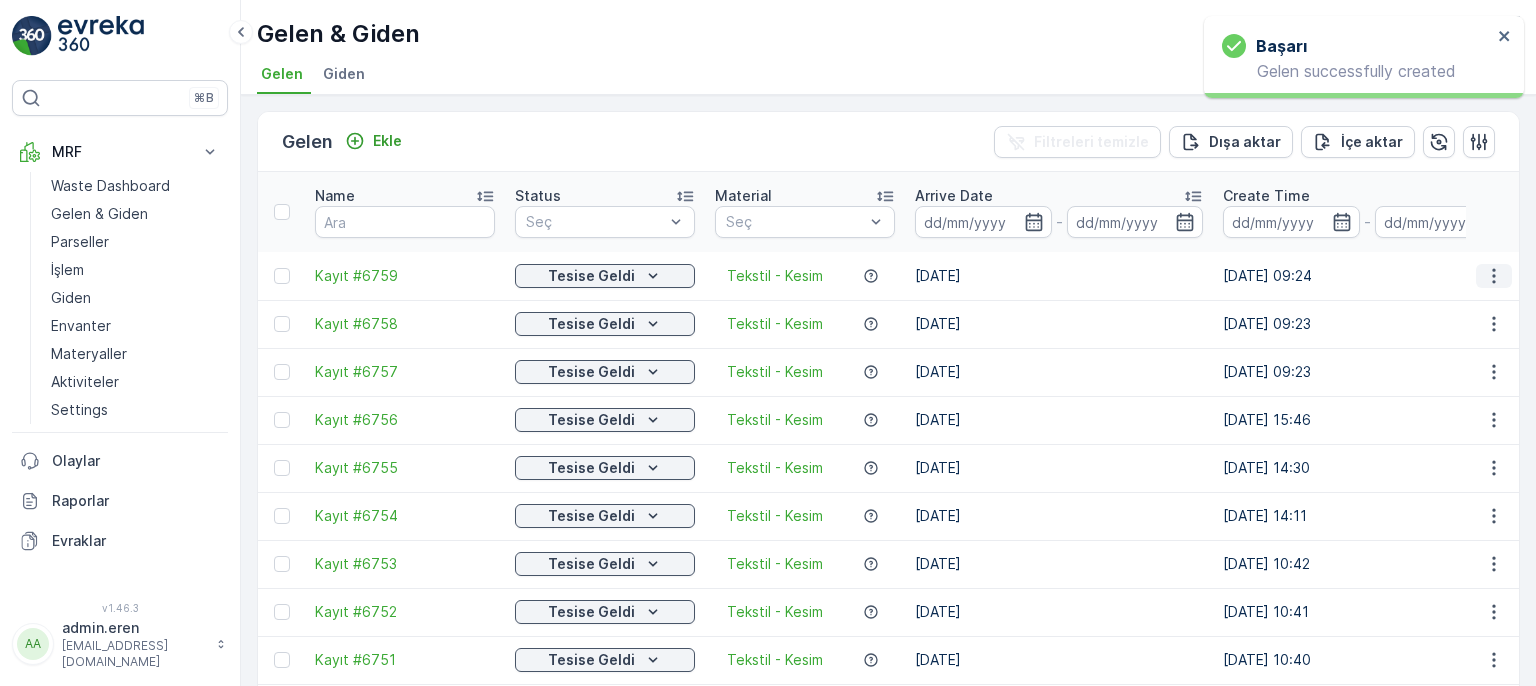 click 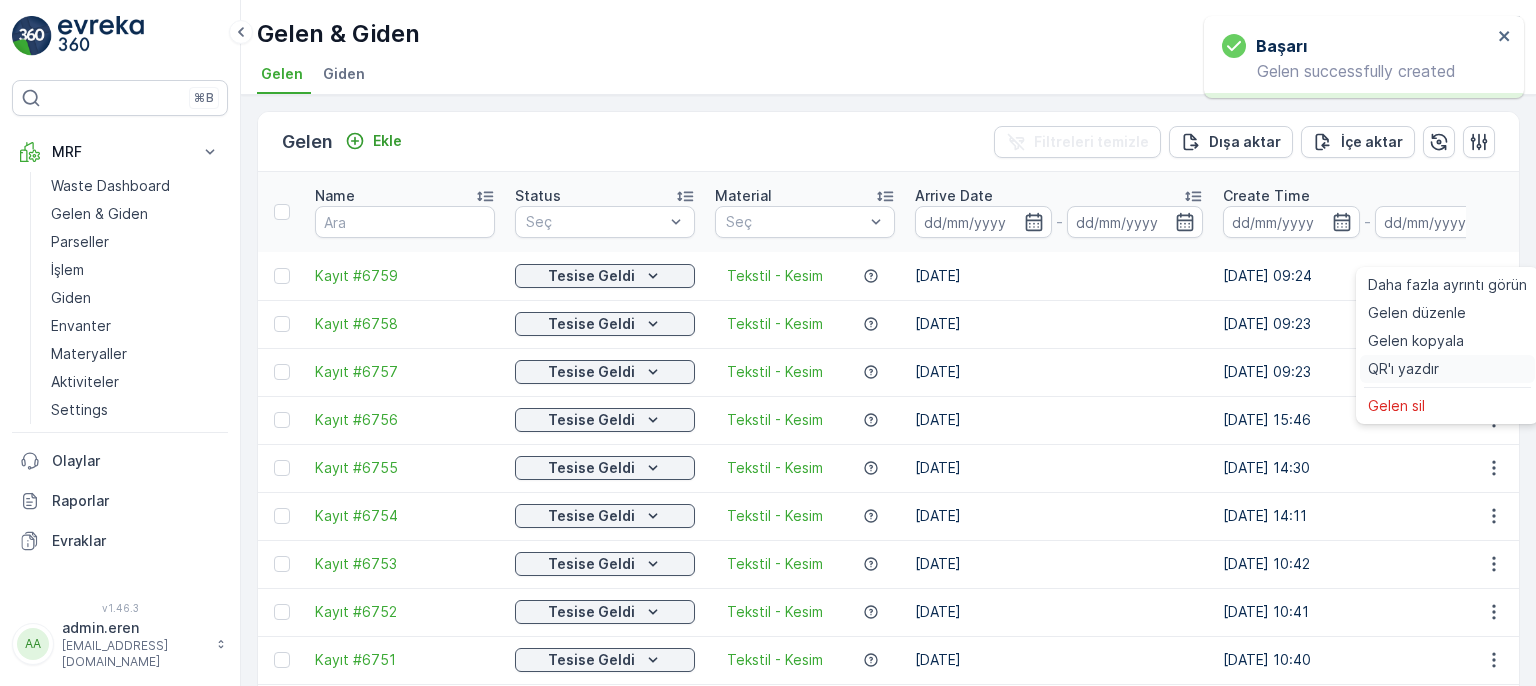 click on "QR'ı yazdır" at bounding box center (1403, 369) 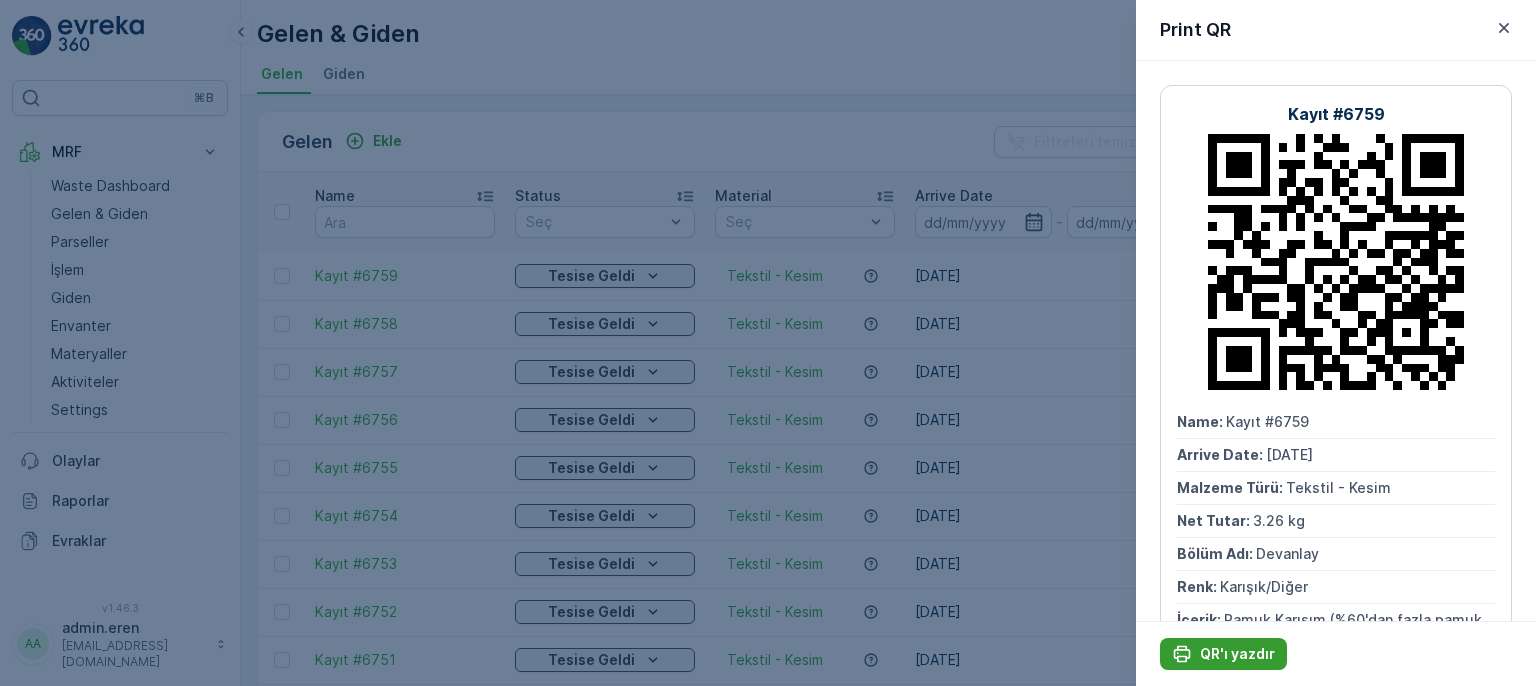 click on "QR'ı yazdır" at bounding box center (1237, 654) 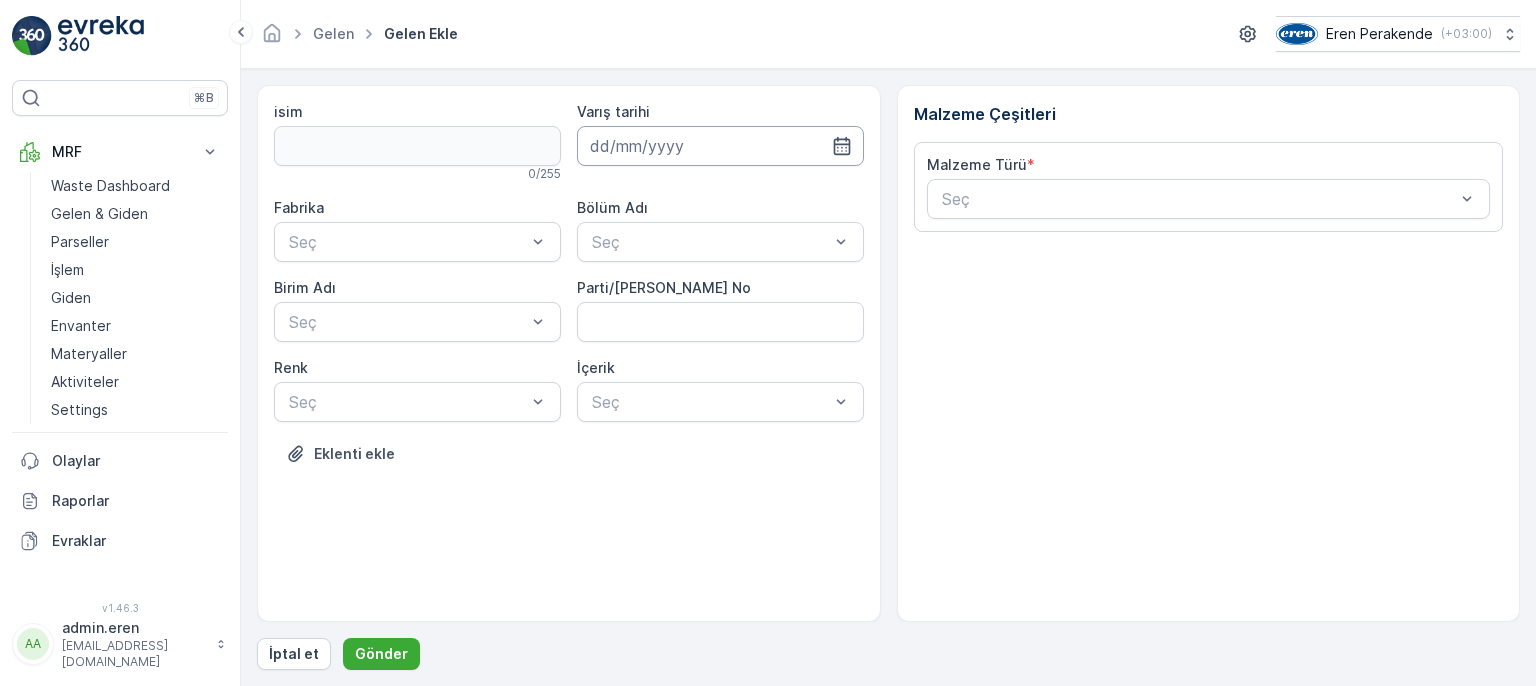 click at bounding box center (720, 146) 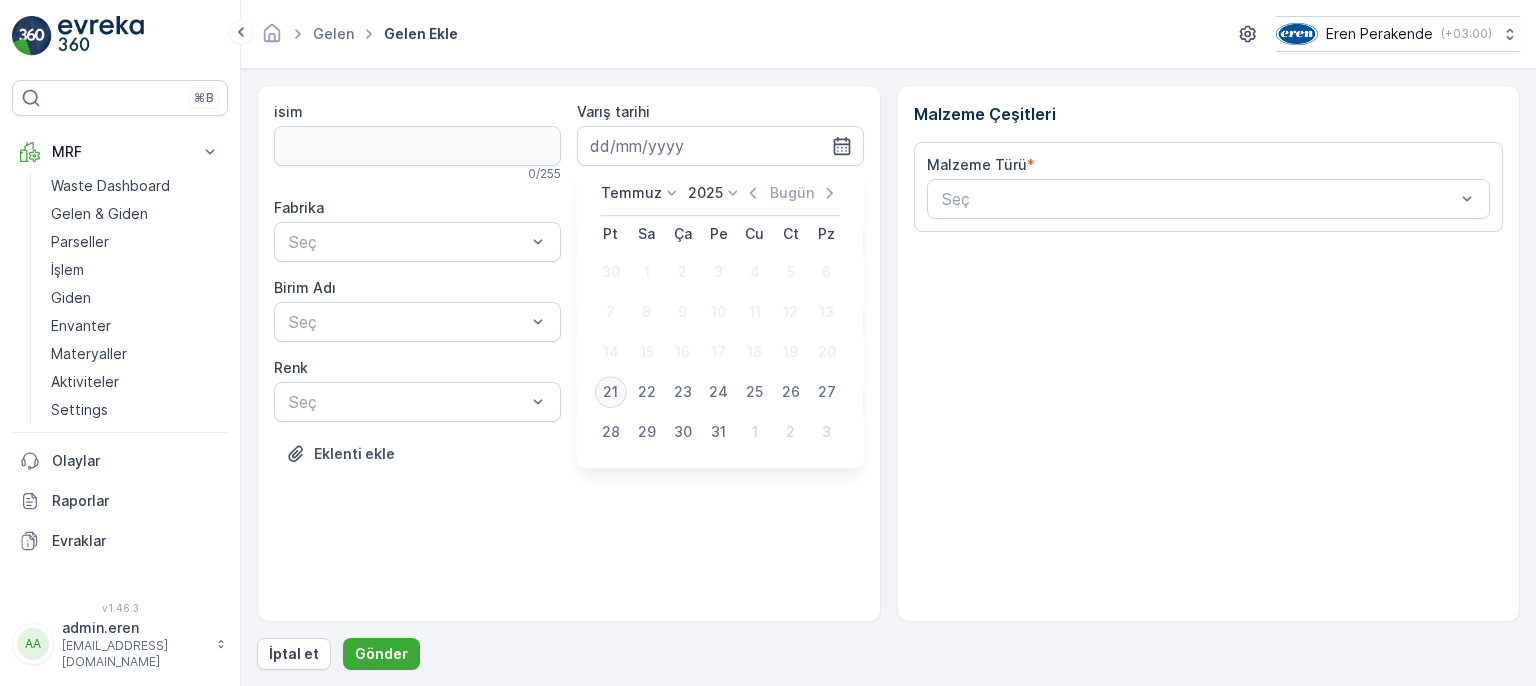 click on "21" at bounding box center [611, 392] 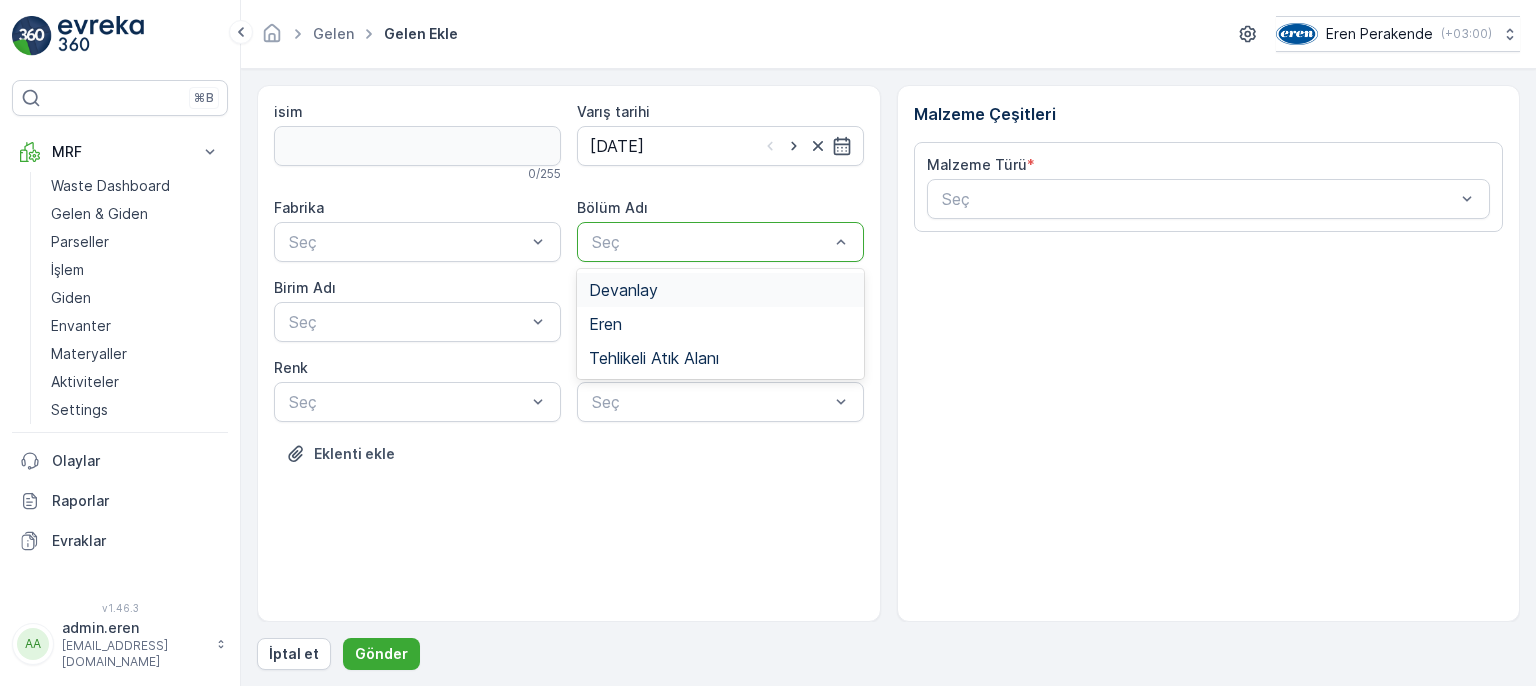 click on "Seç" at bounding box center (720, 242) 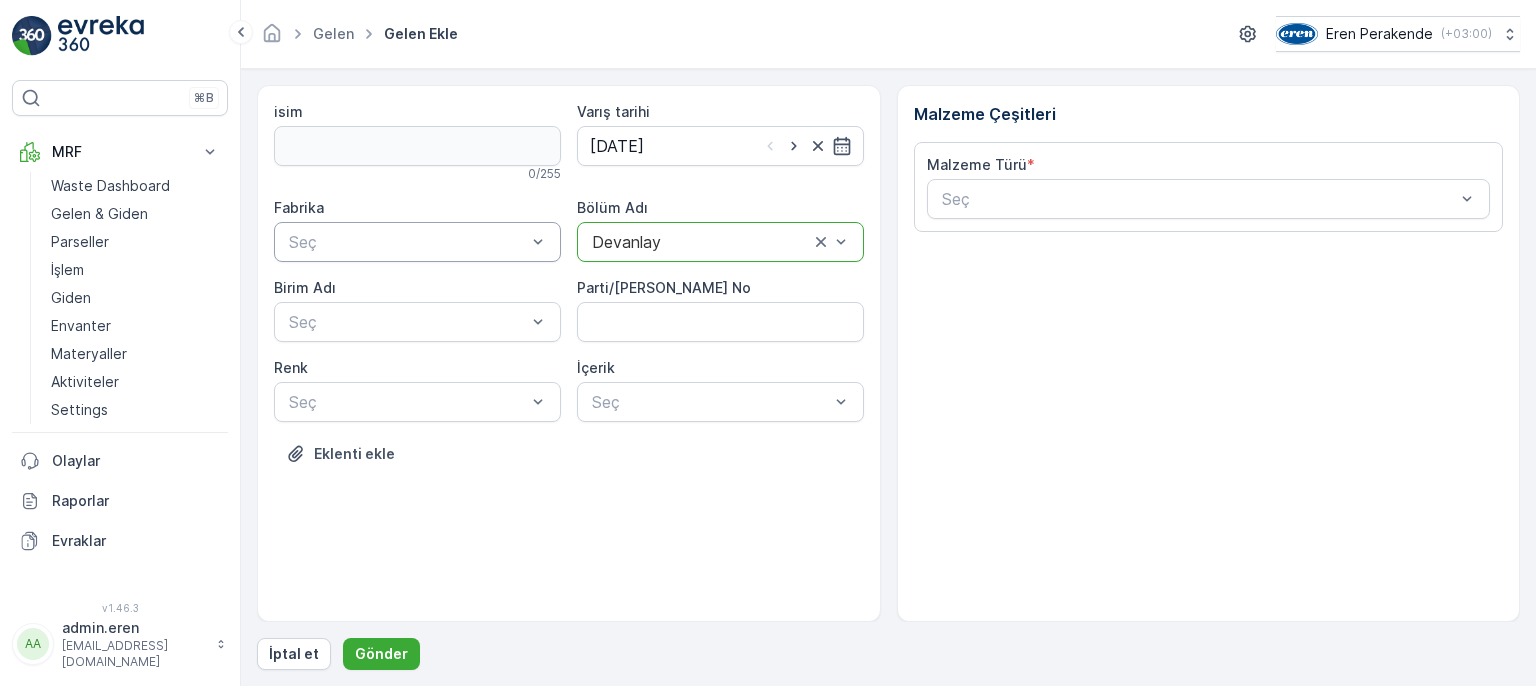 click on "Seç" at bounding box center [417, 242] 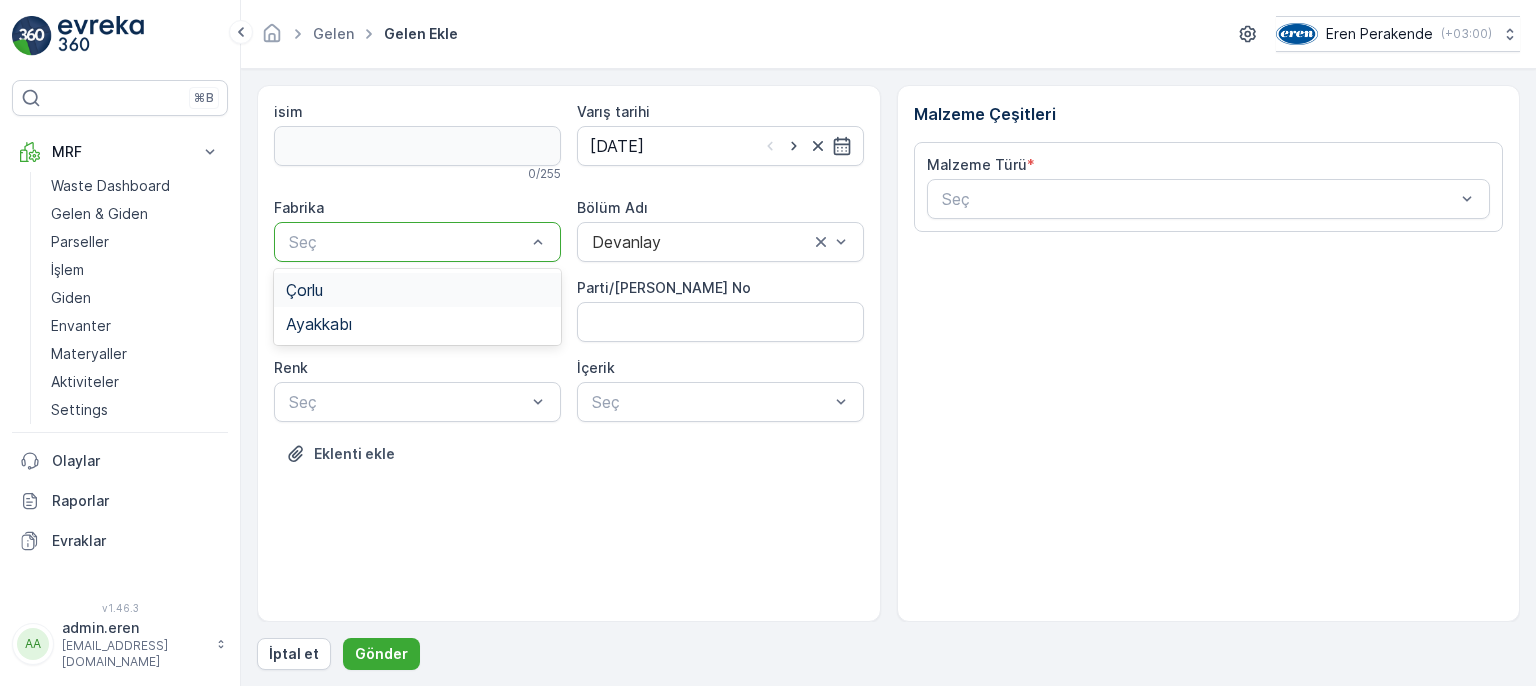 click on "Çorlu" at bounding box center [304, 290] 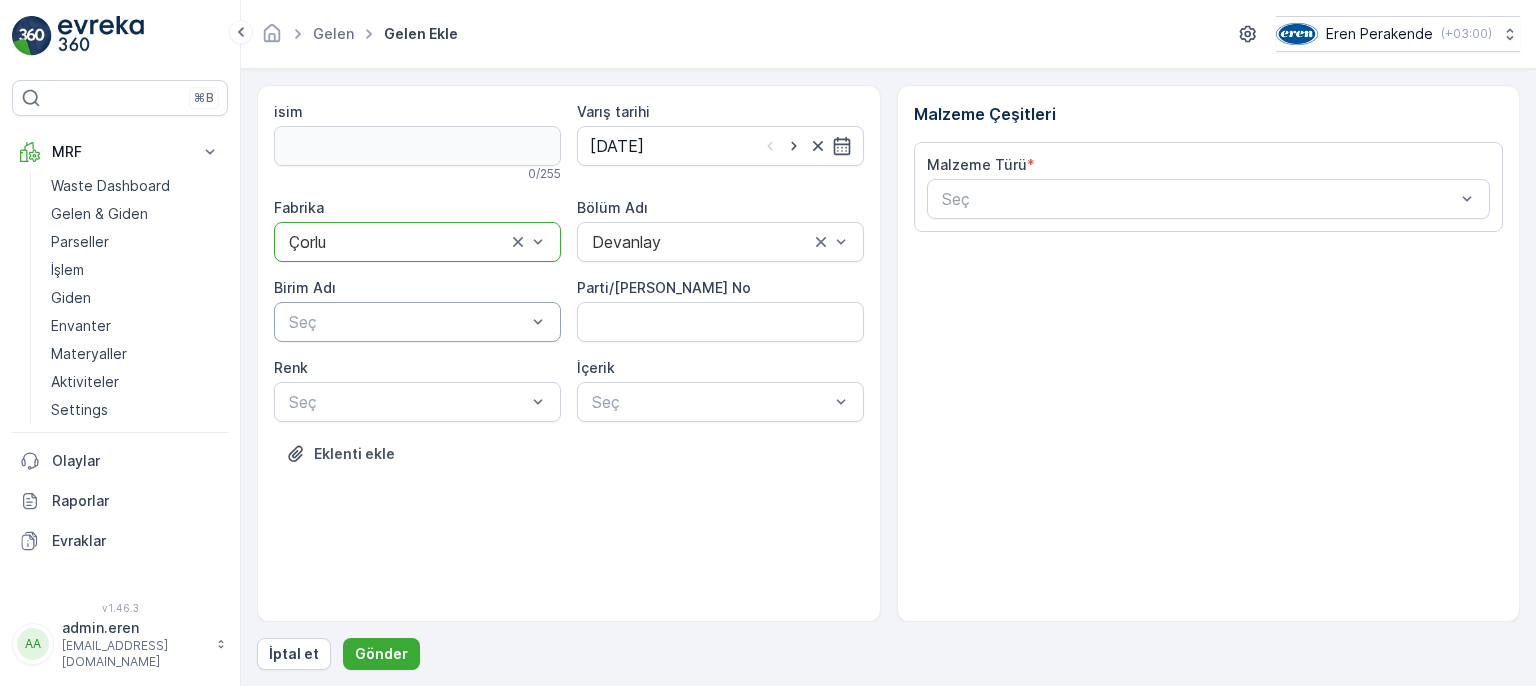 click at bounding box center [407, 322] 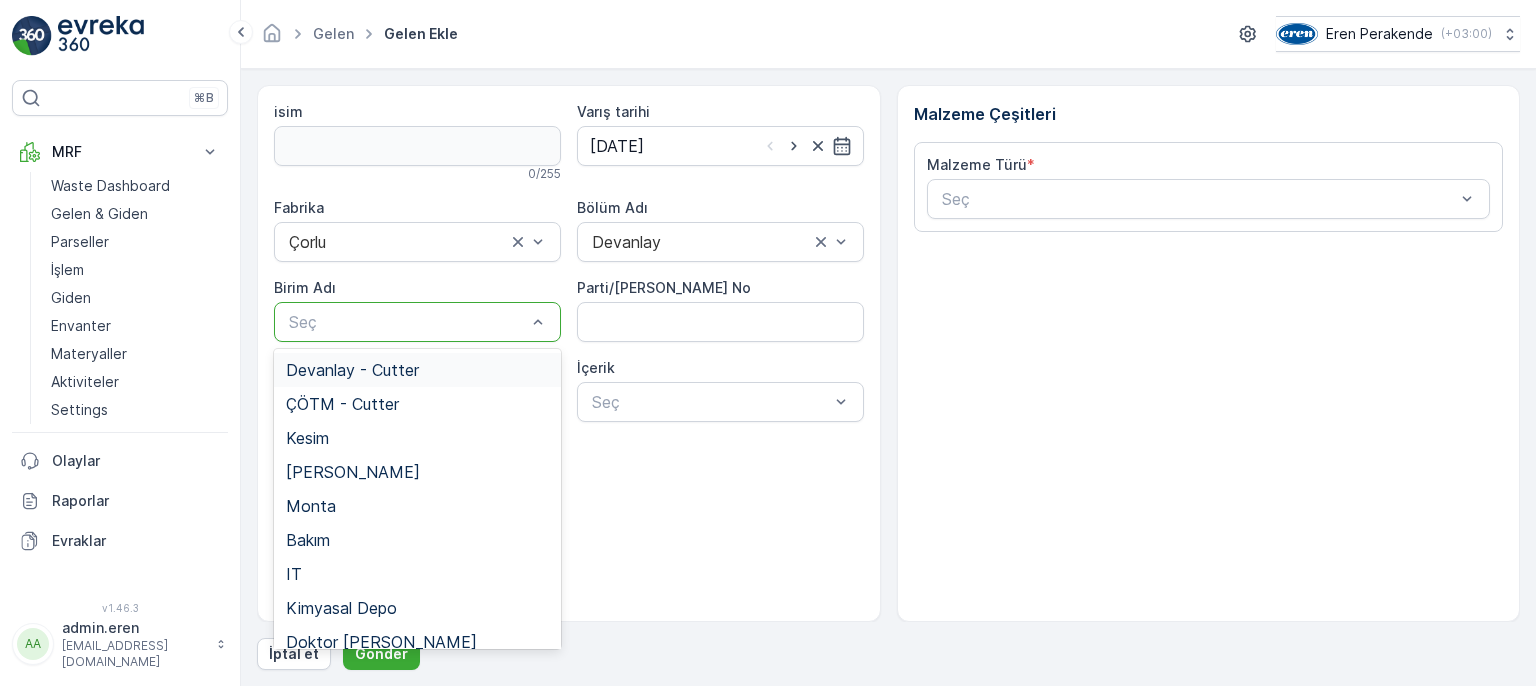 click on "Devanlay  - Cutter" at bounding box center (352, 370) 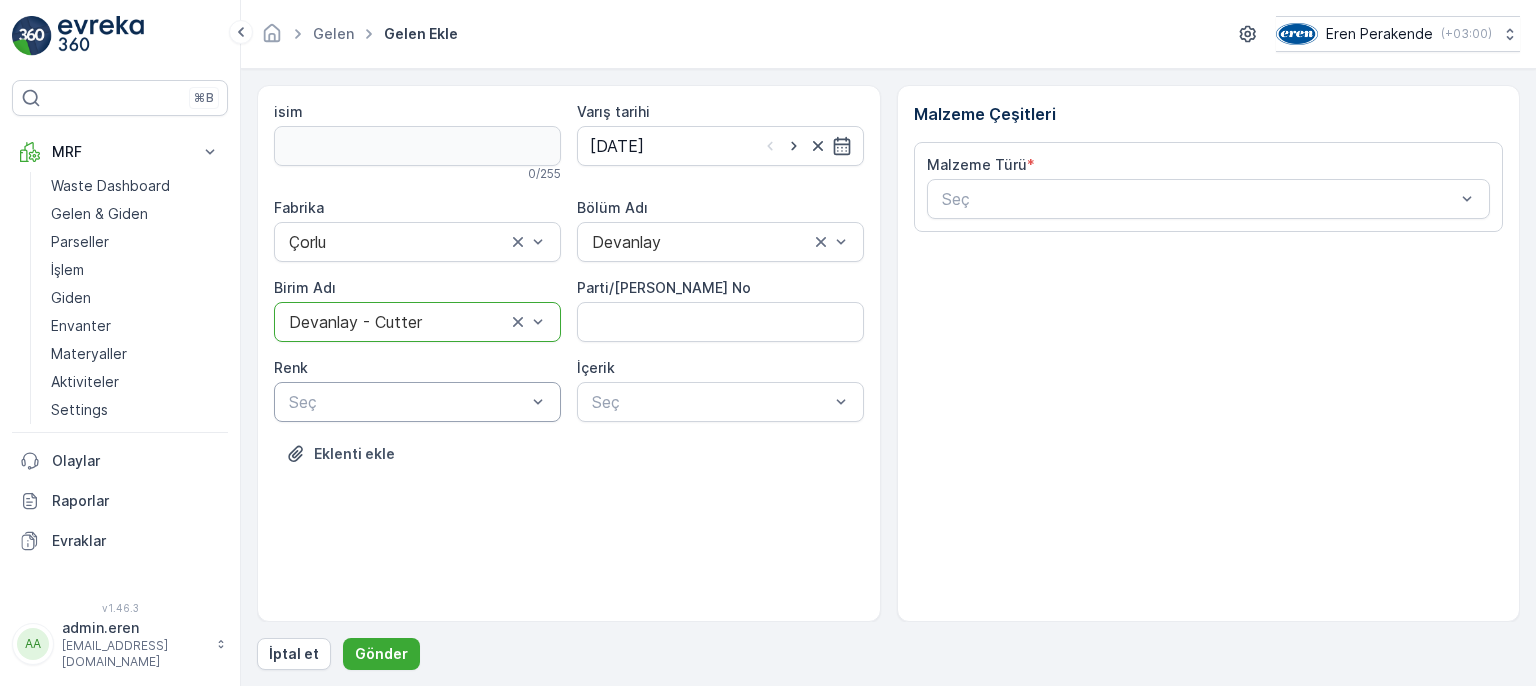 click at bounding box center [407, 402] 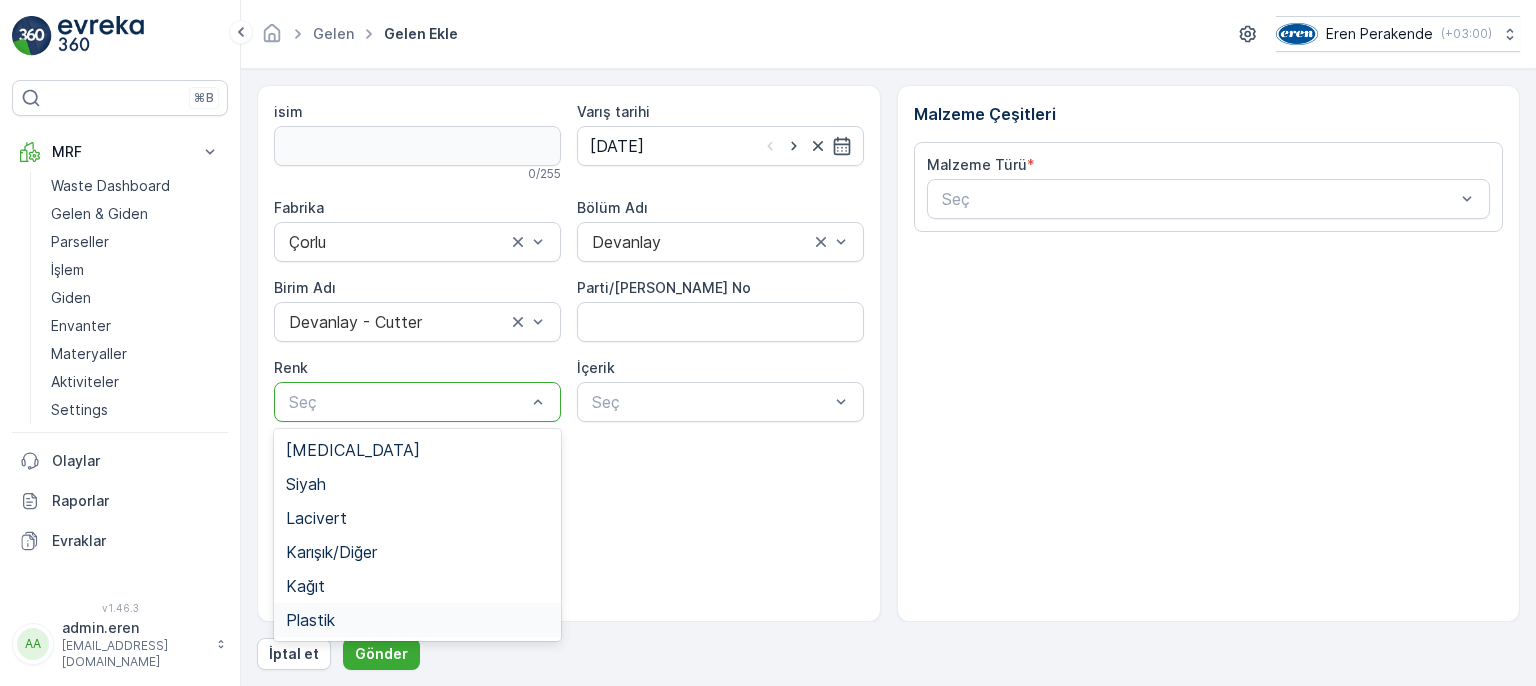 click on "Plastik" at bounding box center (417, 620) 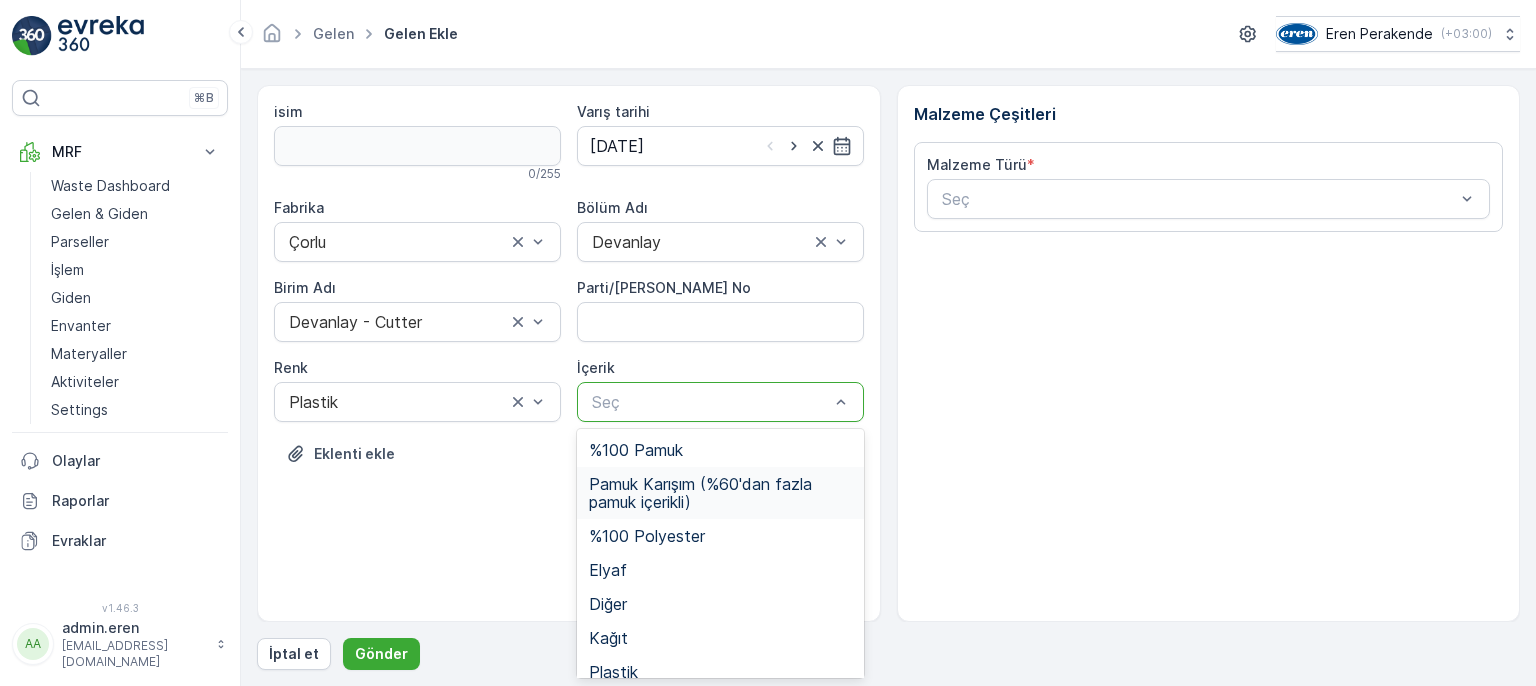 scroll, scrollTop: 15, scrollLeft: 0, axis: vertical 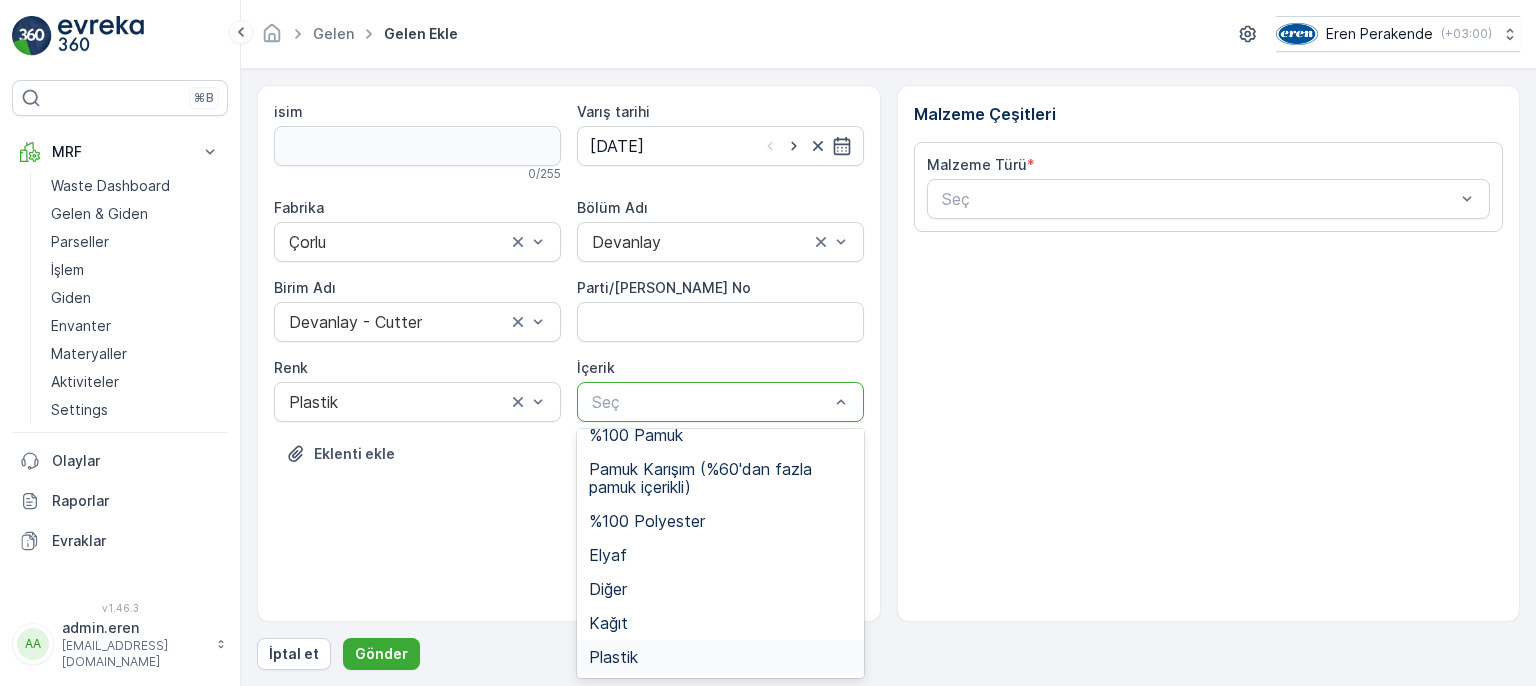 click on "Plastik" at bounding box center (720, 657) 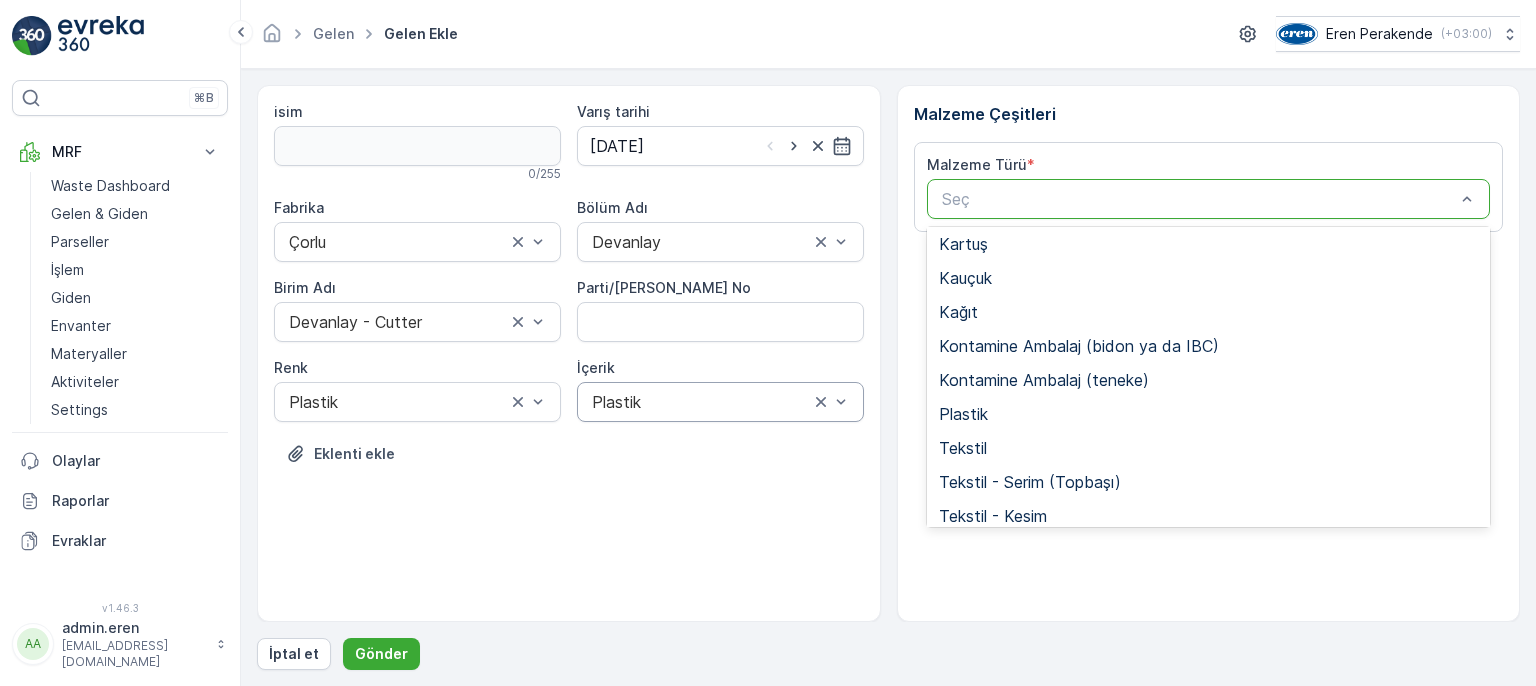 scroll, scrollTop: 388, scrollLeft: 0, axis: vertical 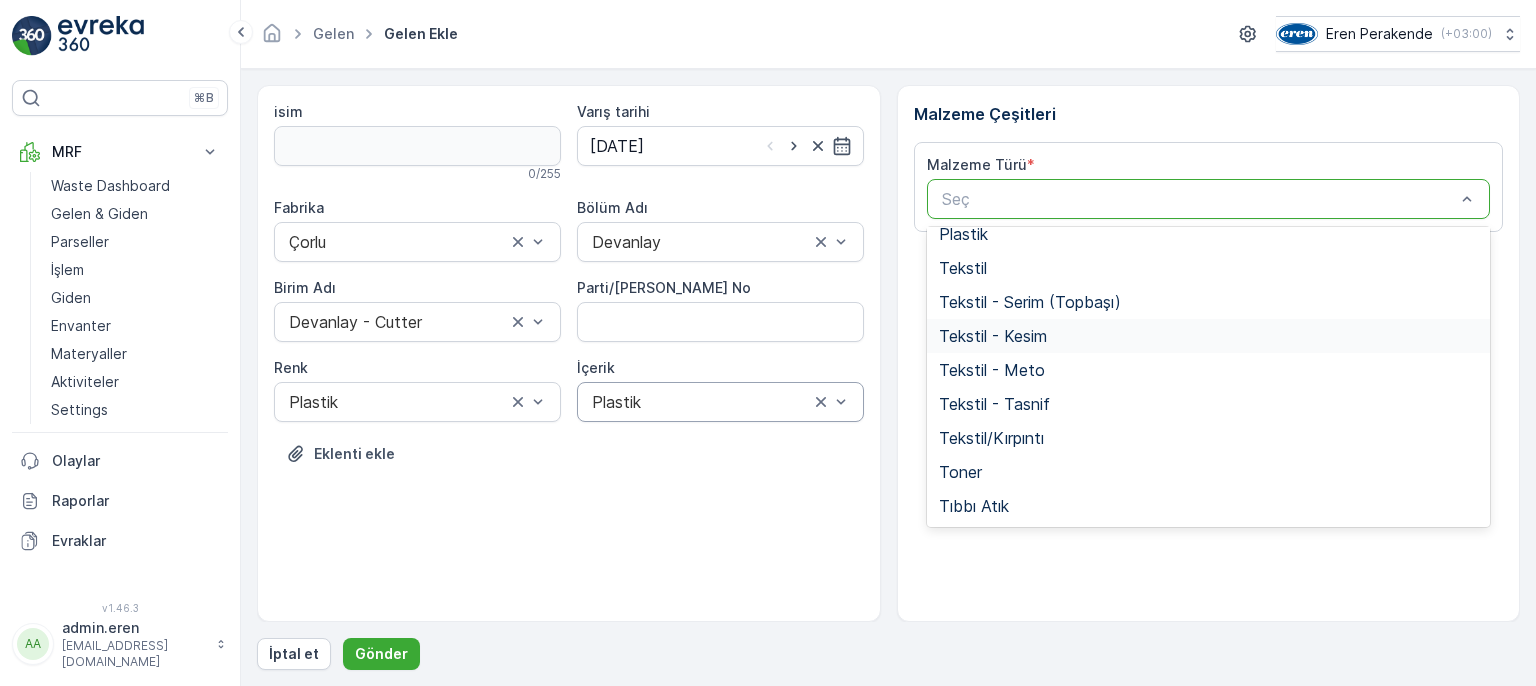click on "Tekstil - Kesim" at bounding box center (1209, 336) 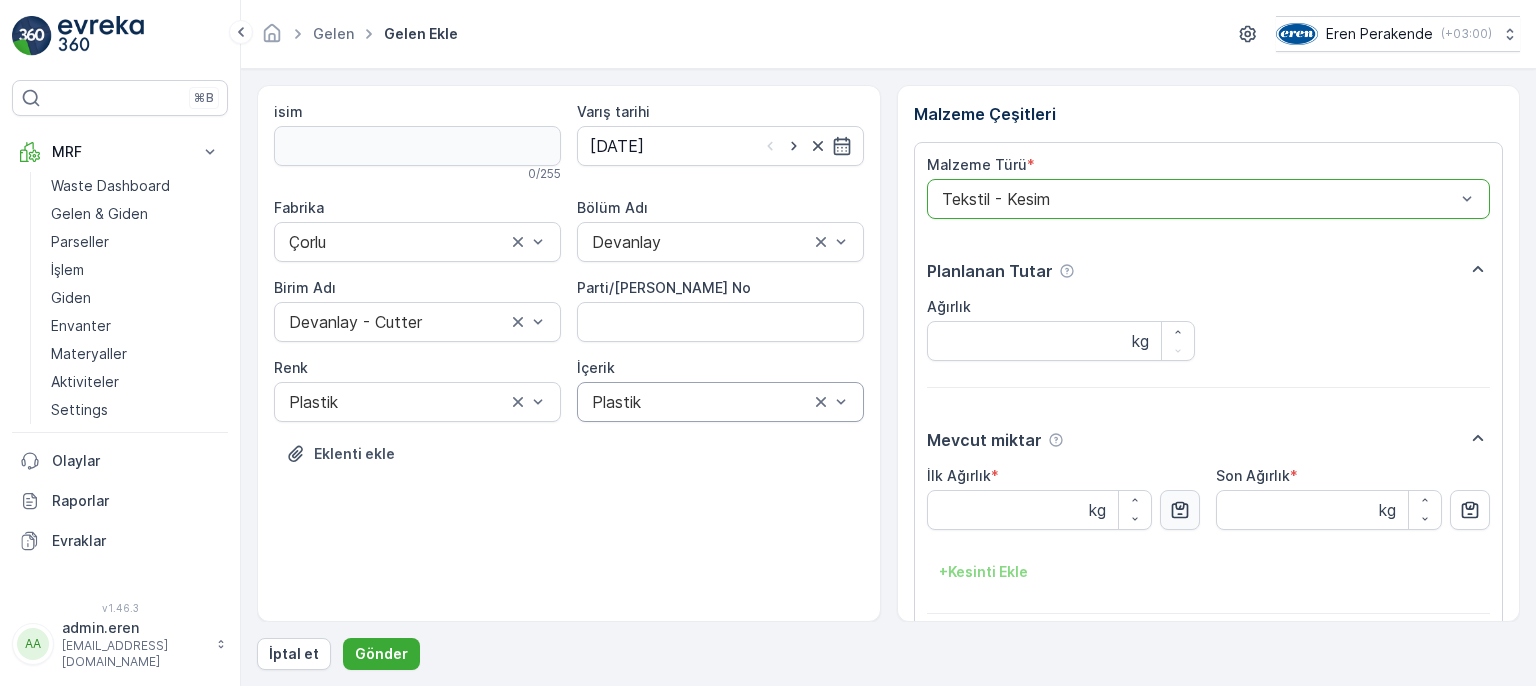 click 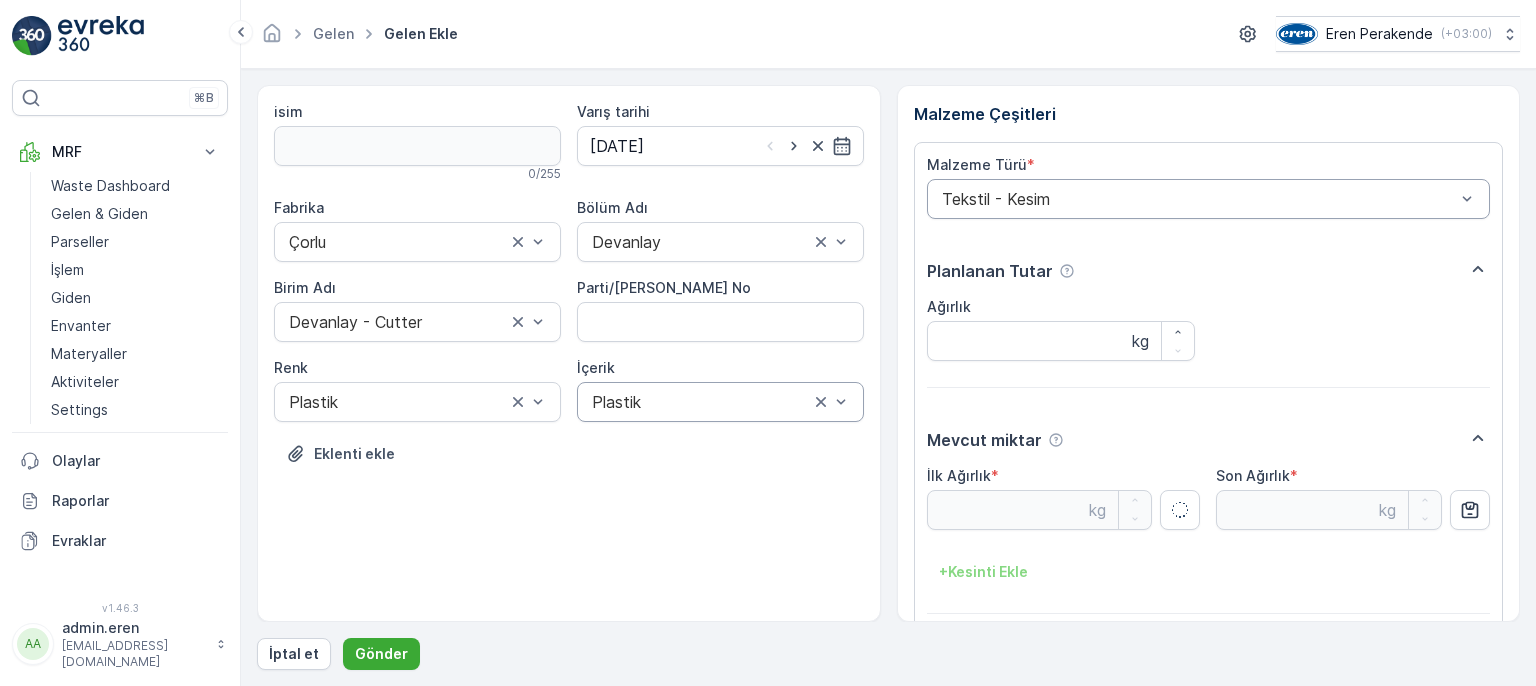 type on "4.37" 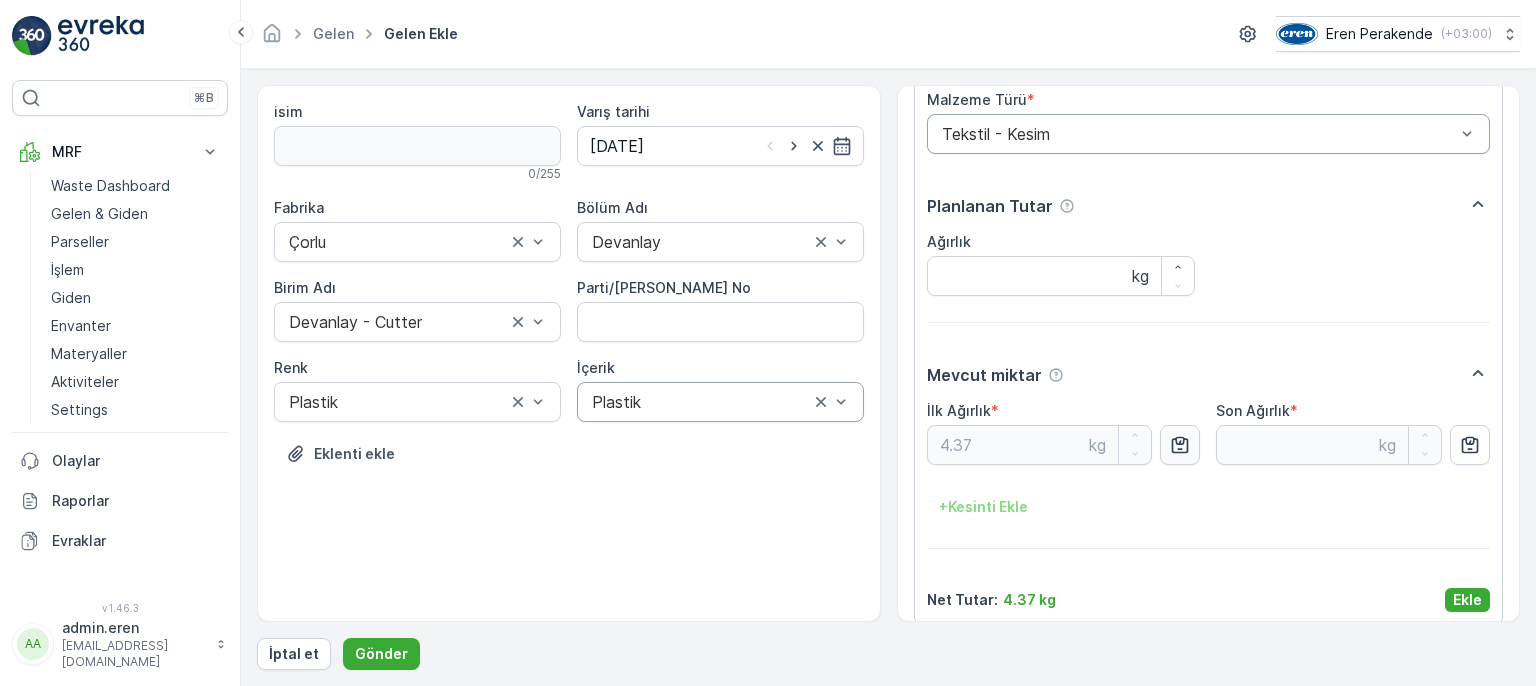 scroll, scrollTop: 84, scrollLeft: 0, axis: vertical 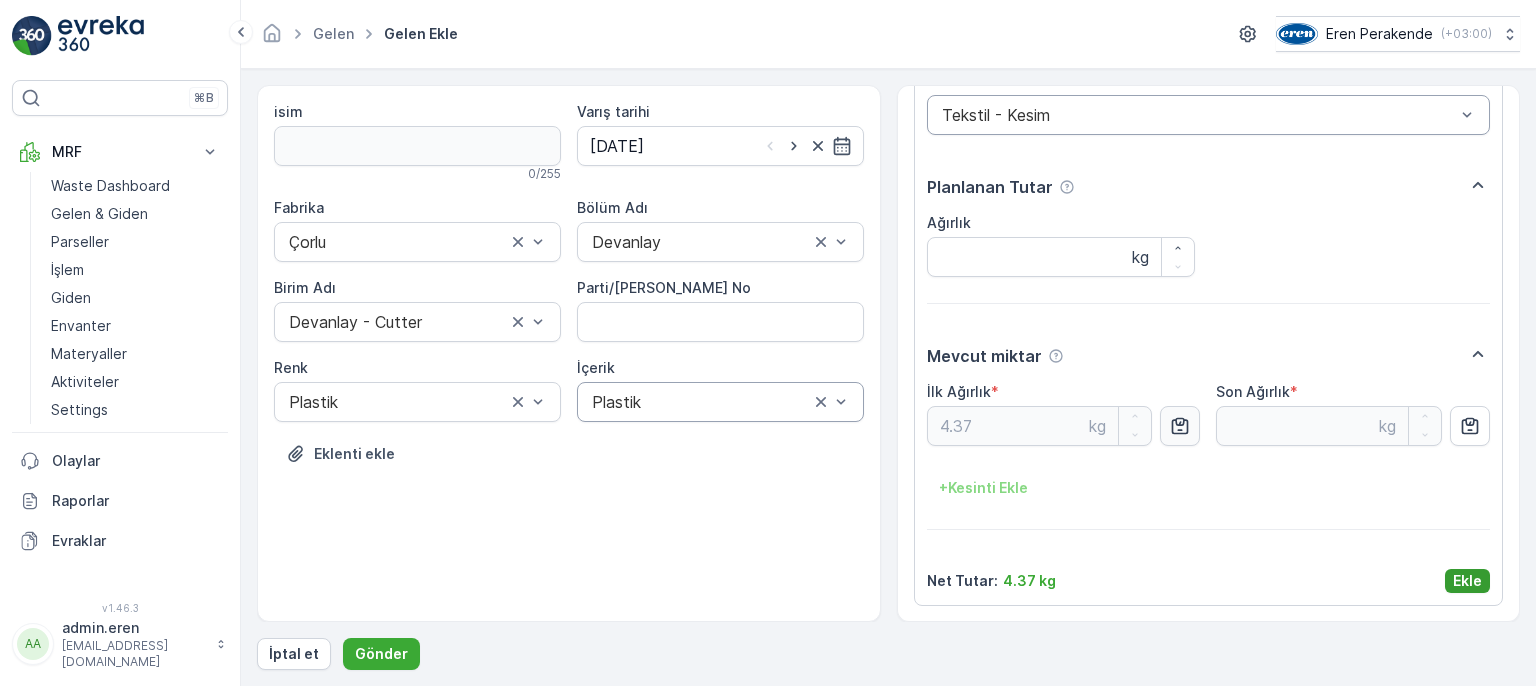 click on "Ekle" at bounding box center [1467, 581] 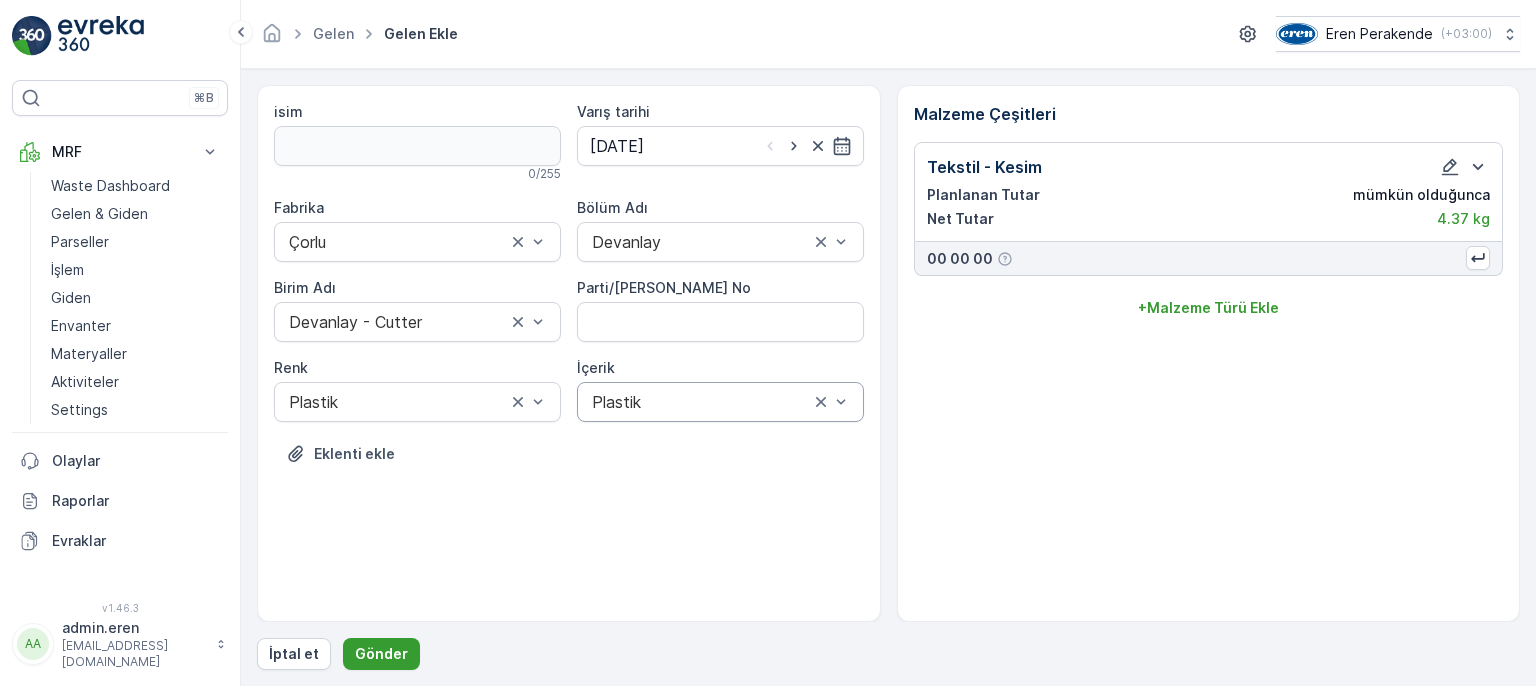click on "Gönder" at bounding box center (381, 654) 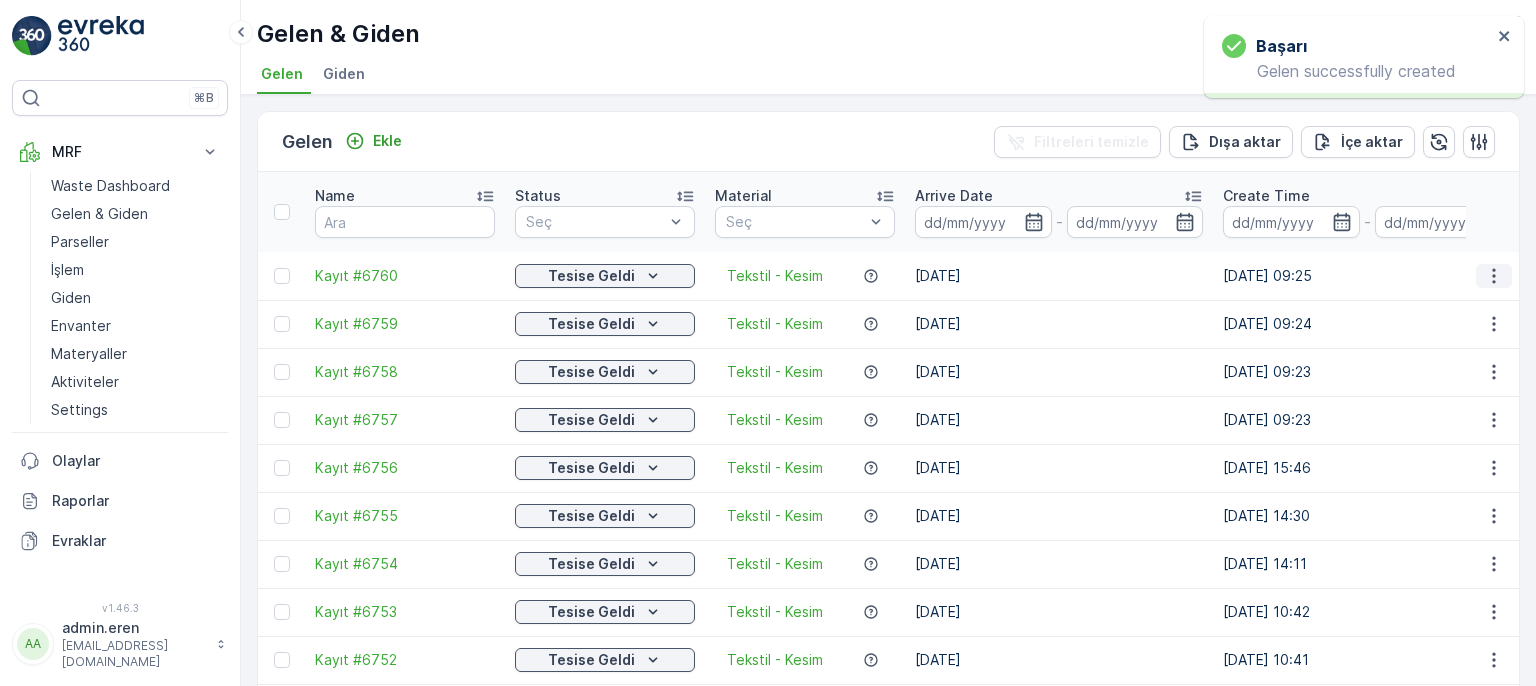 click 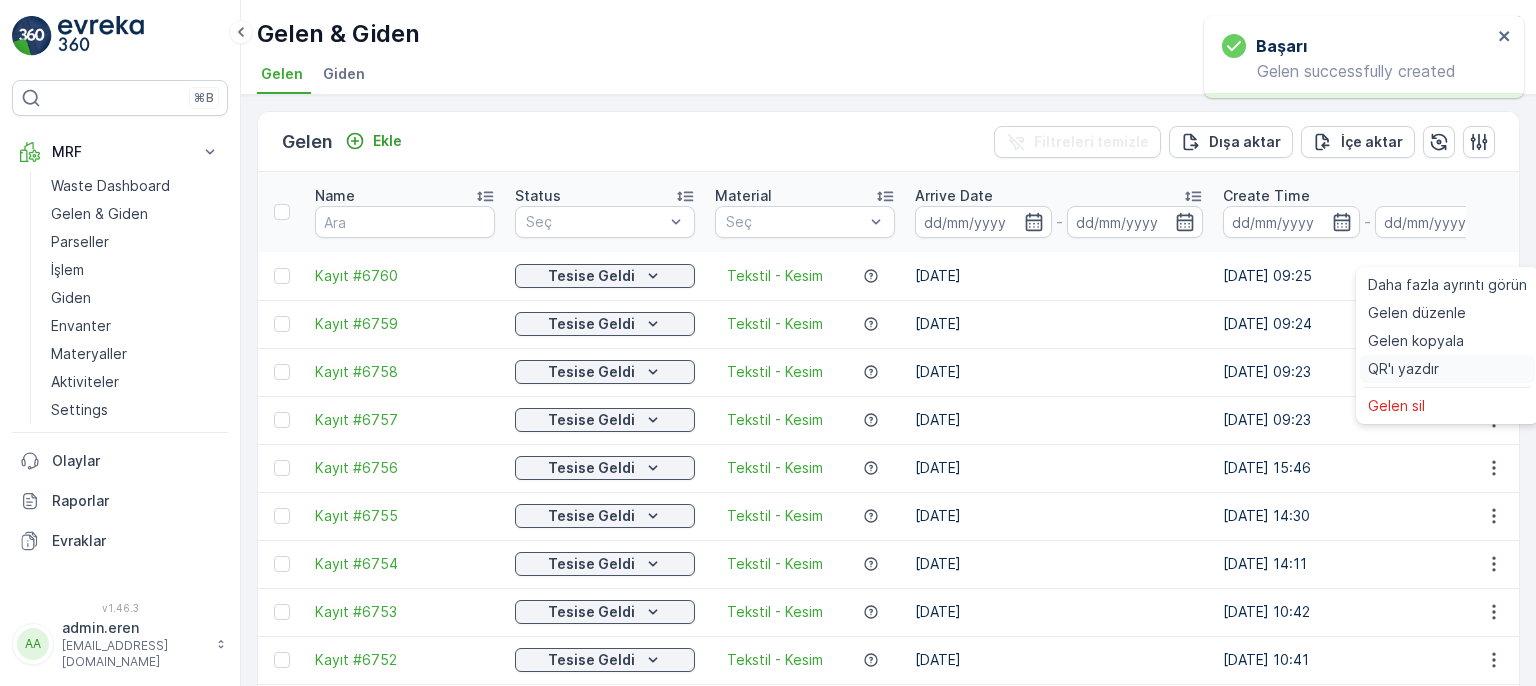 click on "QR'ı yazdır" at bounding box center (1447, 369) 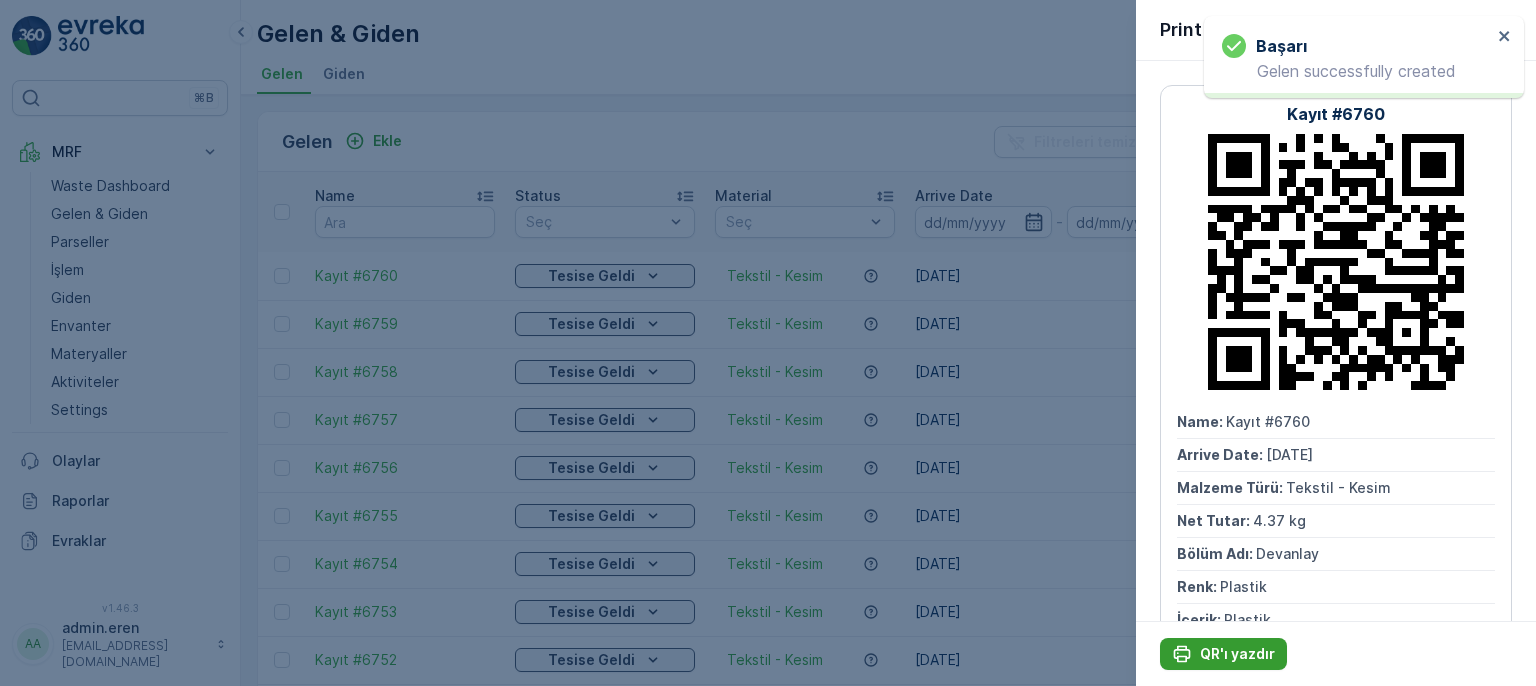 click on "QR'ı yazdır" at bounding box center (1223, 654) 